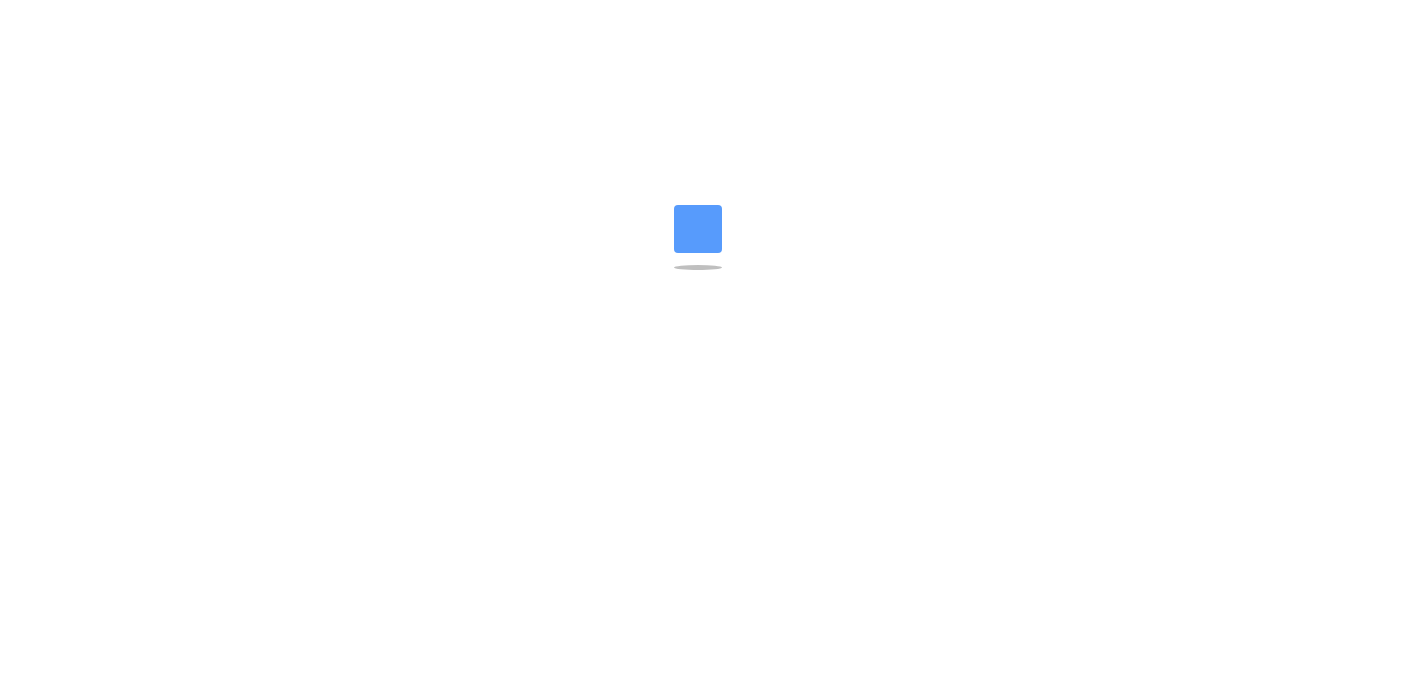 scroll, scrollTop: 0, scrollLeft: 0, axis: both 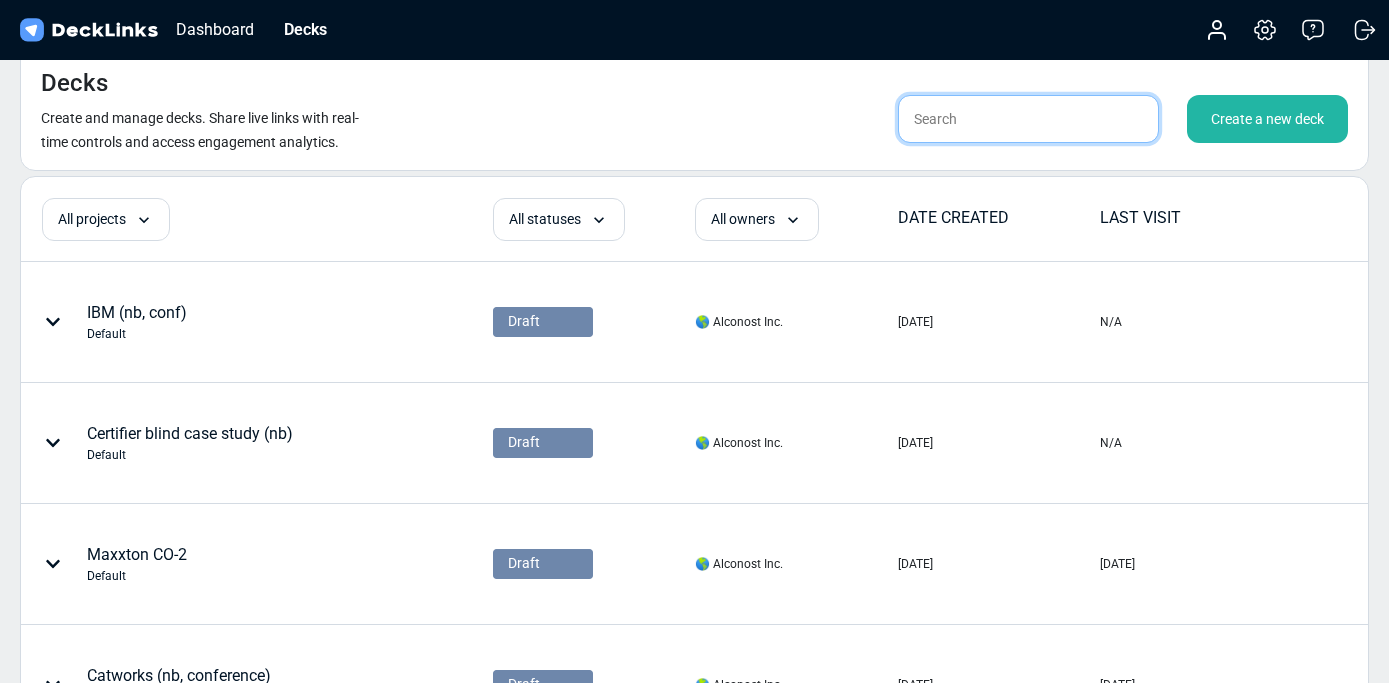 click at bounding box center (1028, 119) 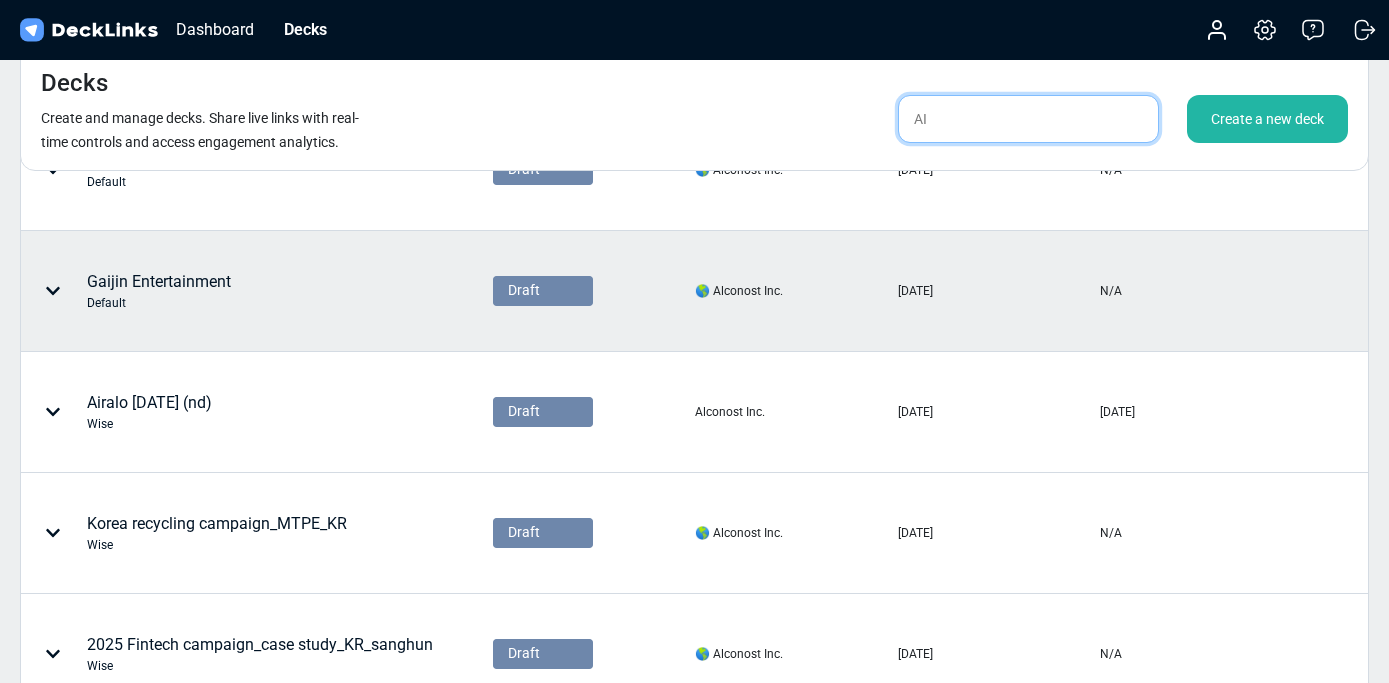 scroll, scrollTop: 247, scrollLeft: 0, axis: vertical 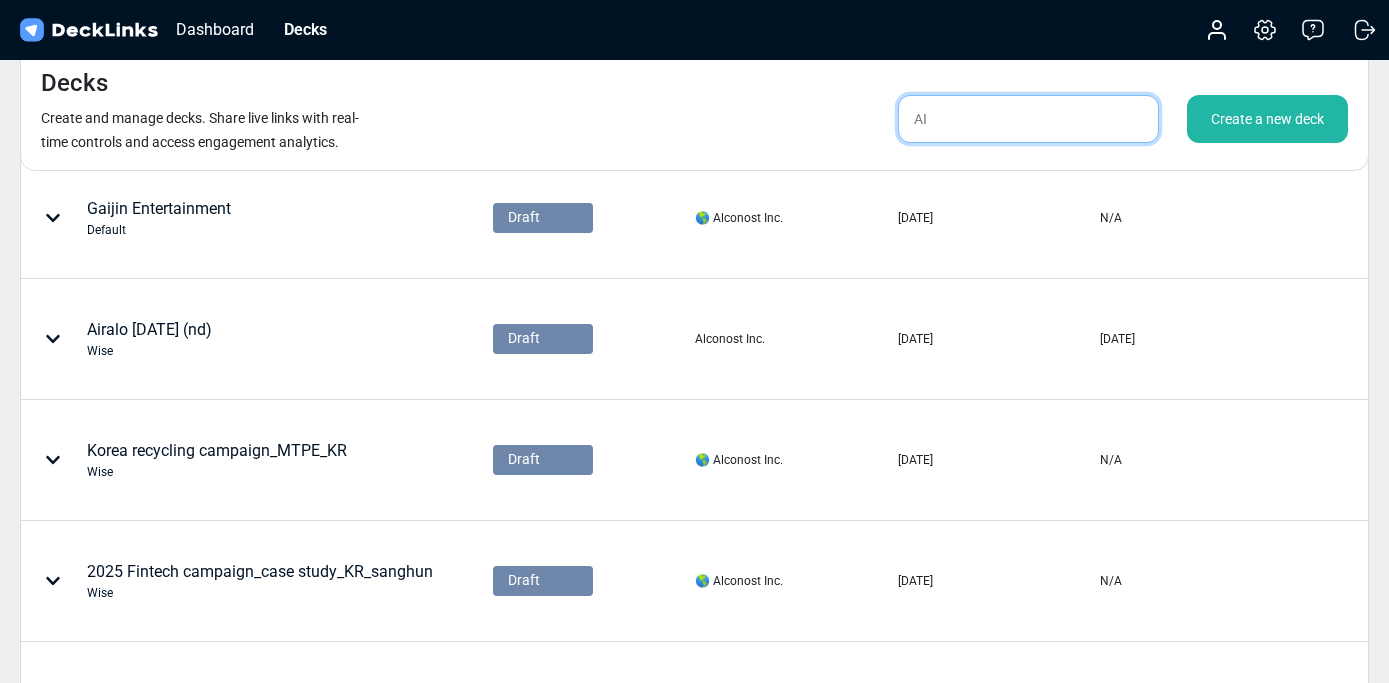 click on "AI" at bounding box center (1028, 119) 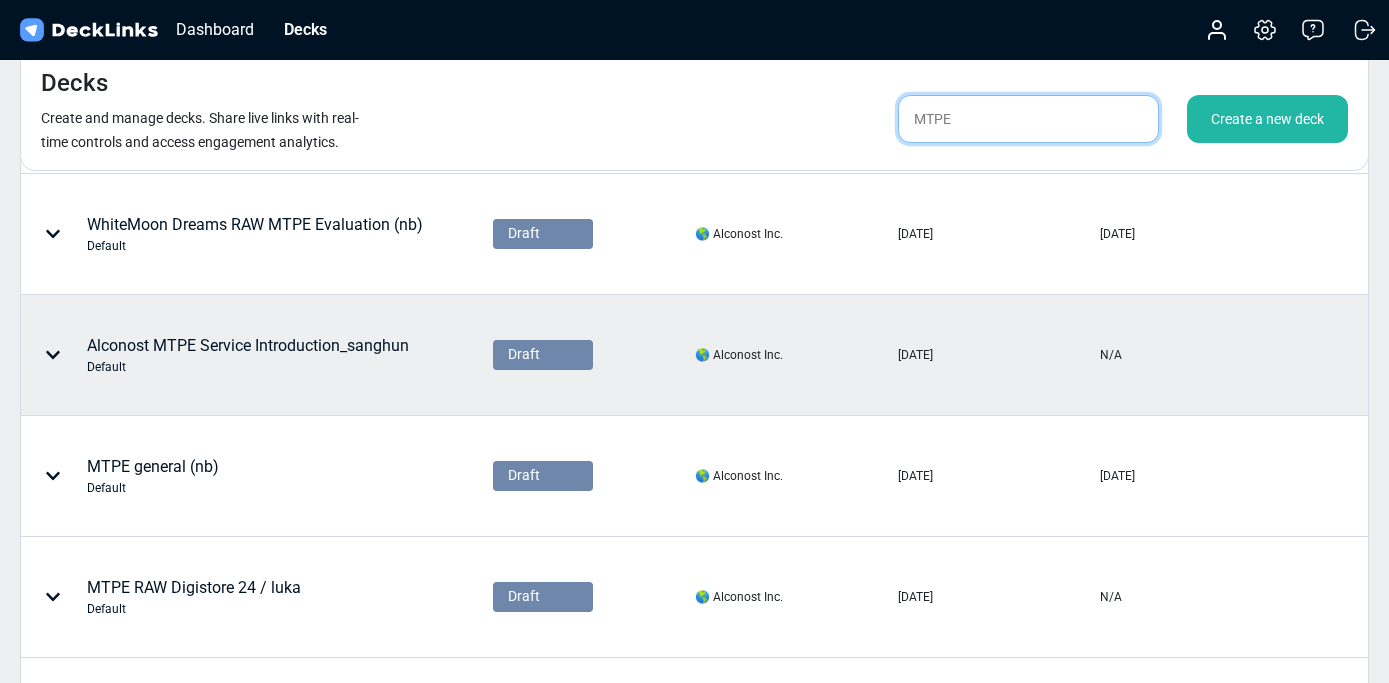scroll, scrollTop: 304, scrollLeft: 0, axis: vertical 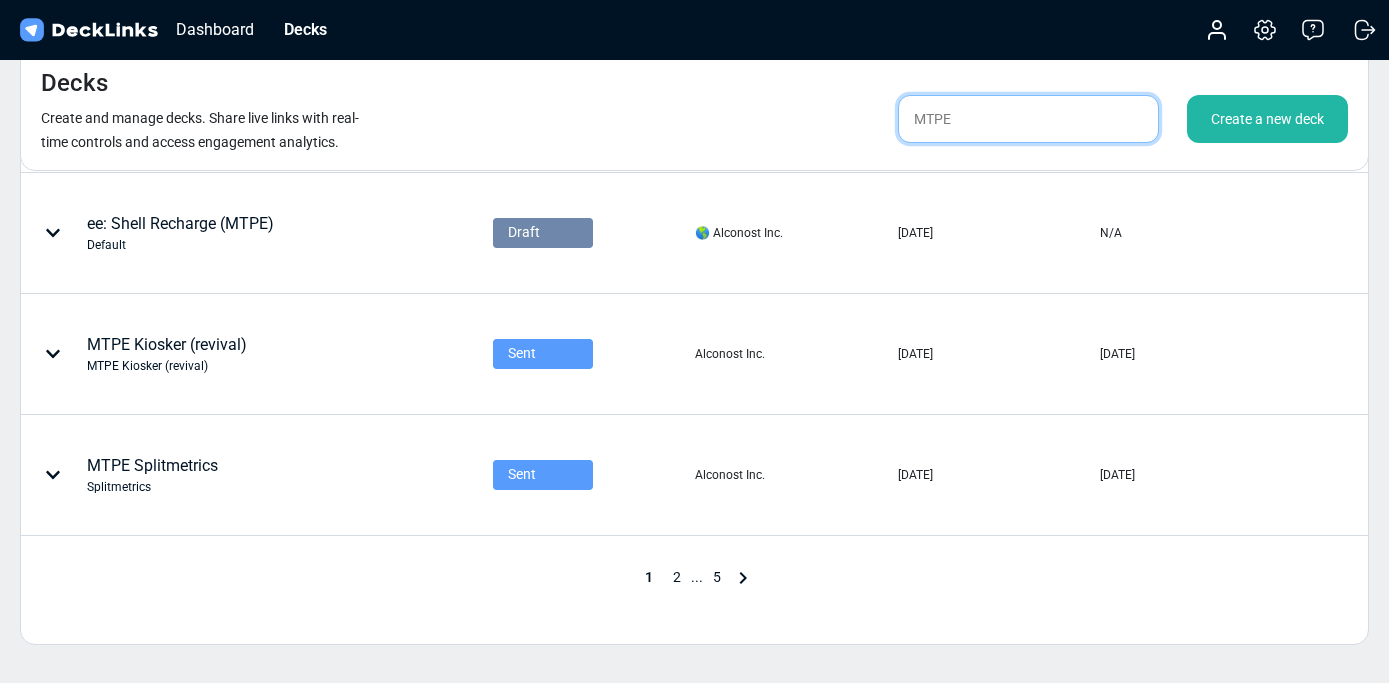 type on "MTPE" 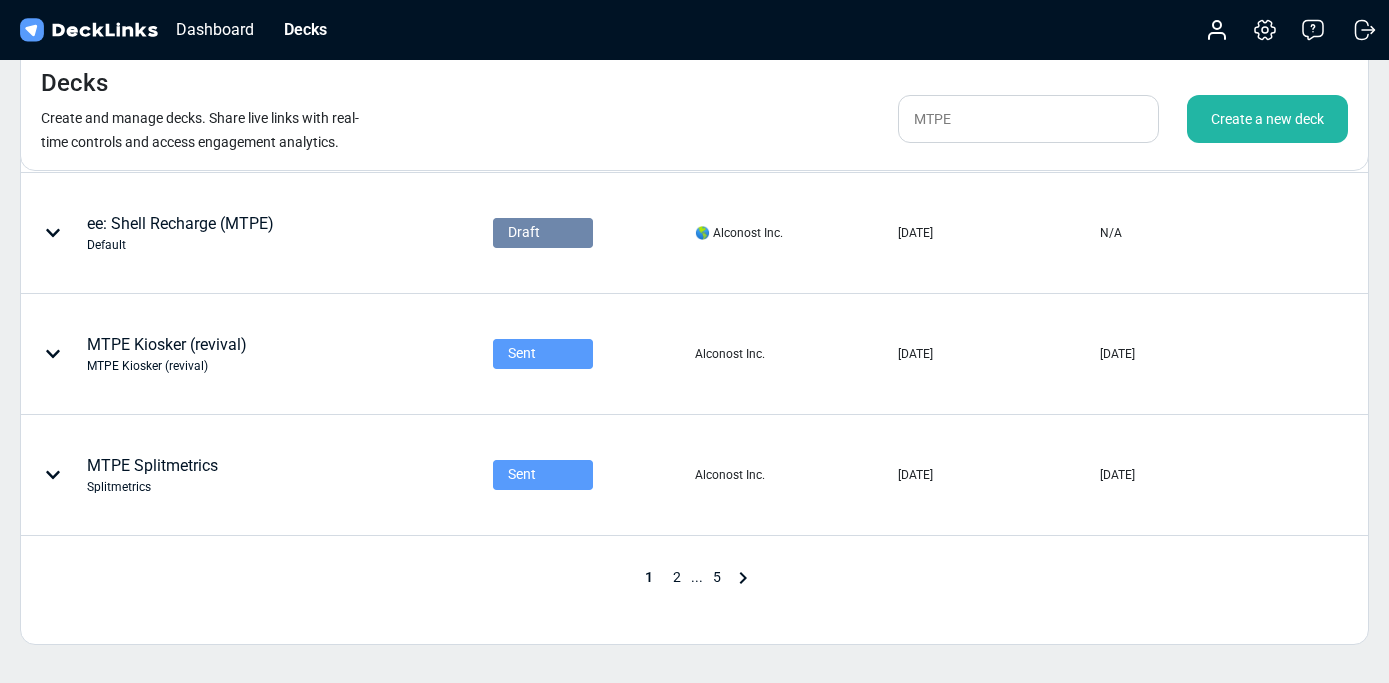 click on "2" at bounding box center (677, 577) 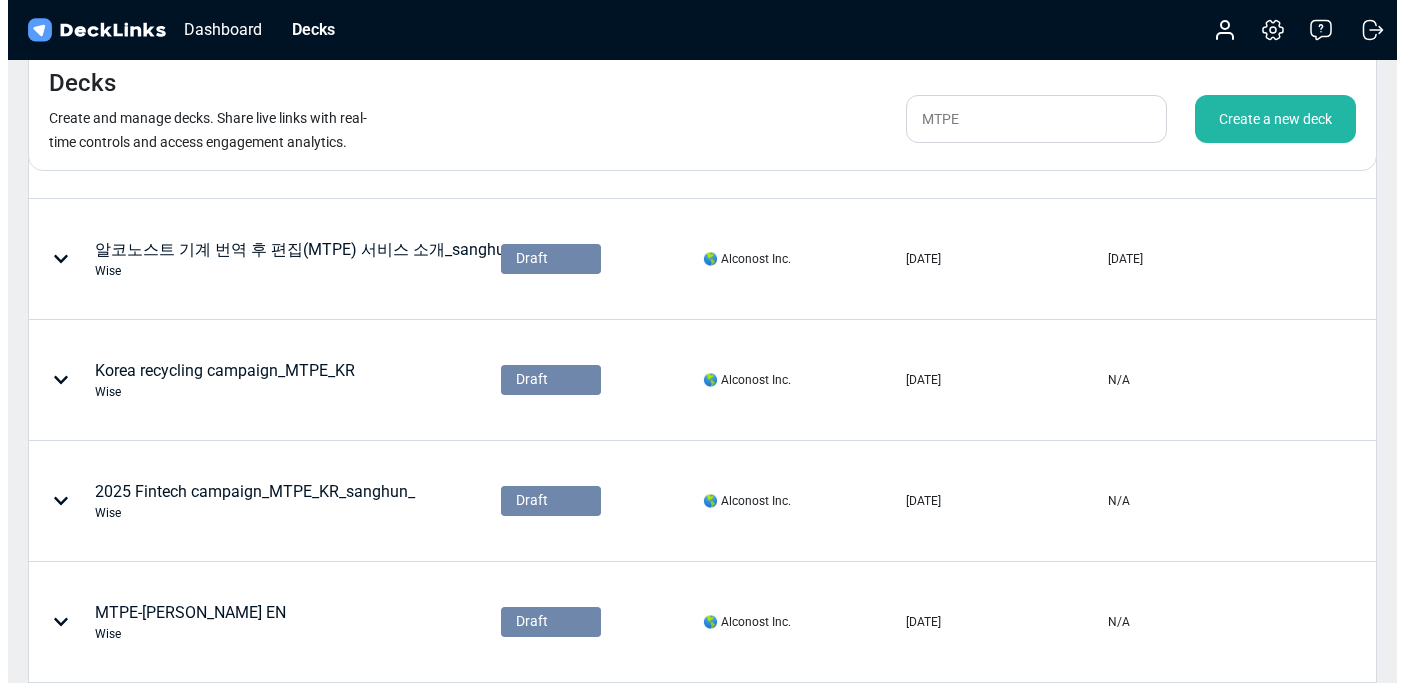 scroll, scrollTop: 0, scrollLeft: 0, axis: both 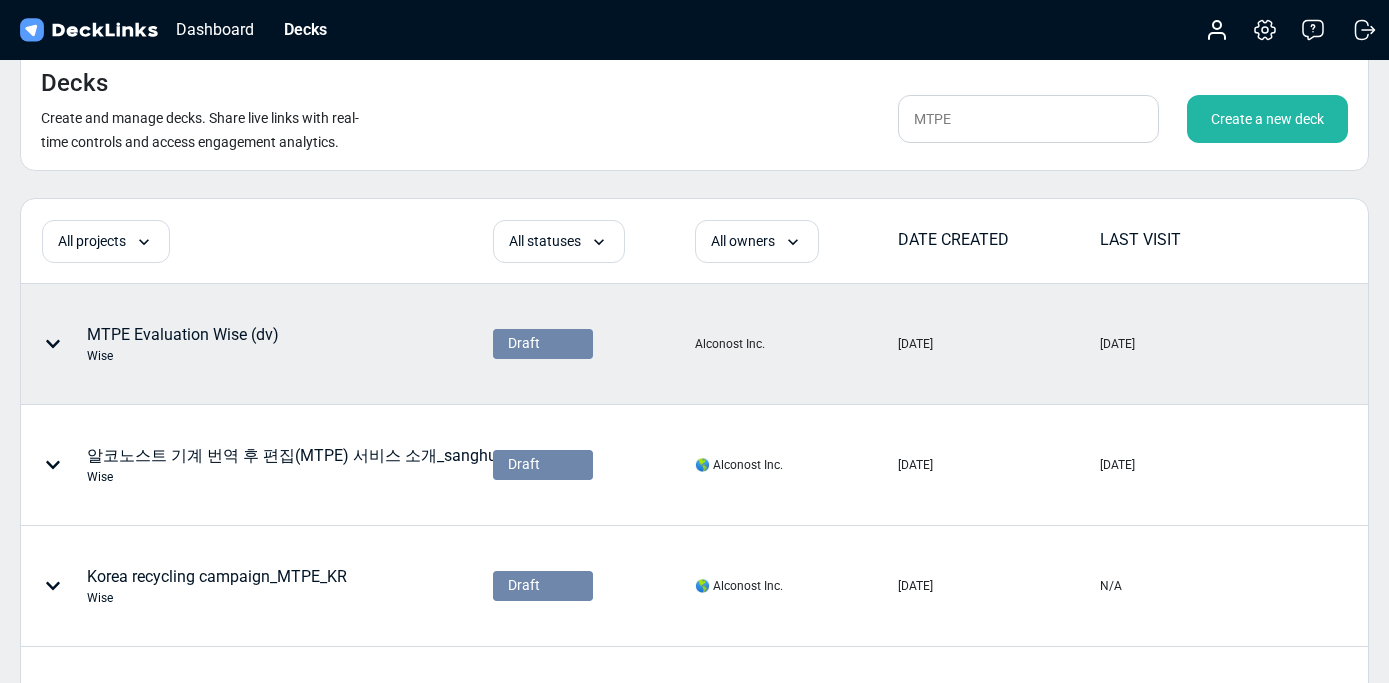 click on "MTPE Evaluation Wise (dv) Wise" at bounding box center [183, 344] 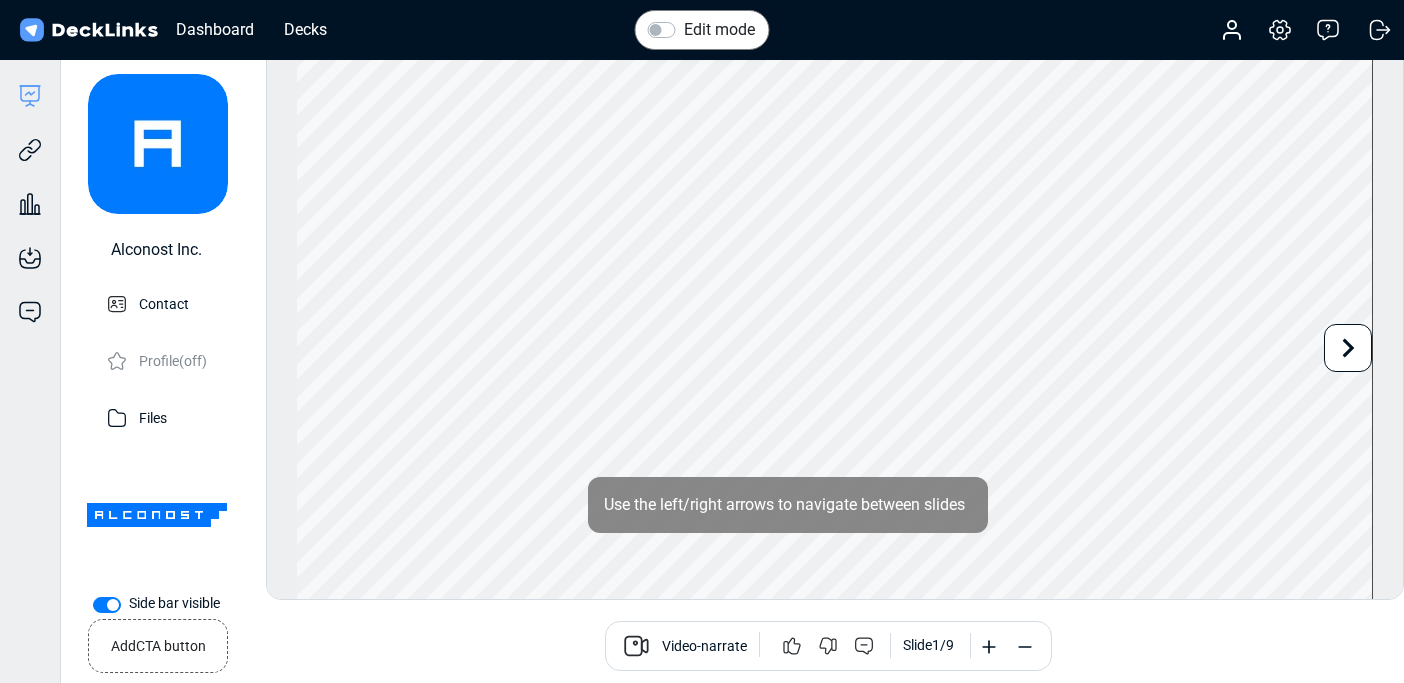 click 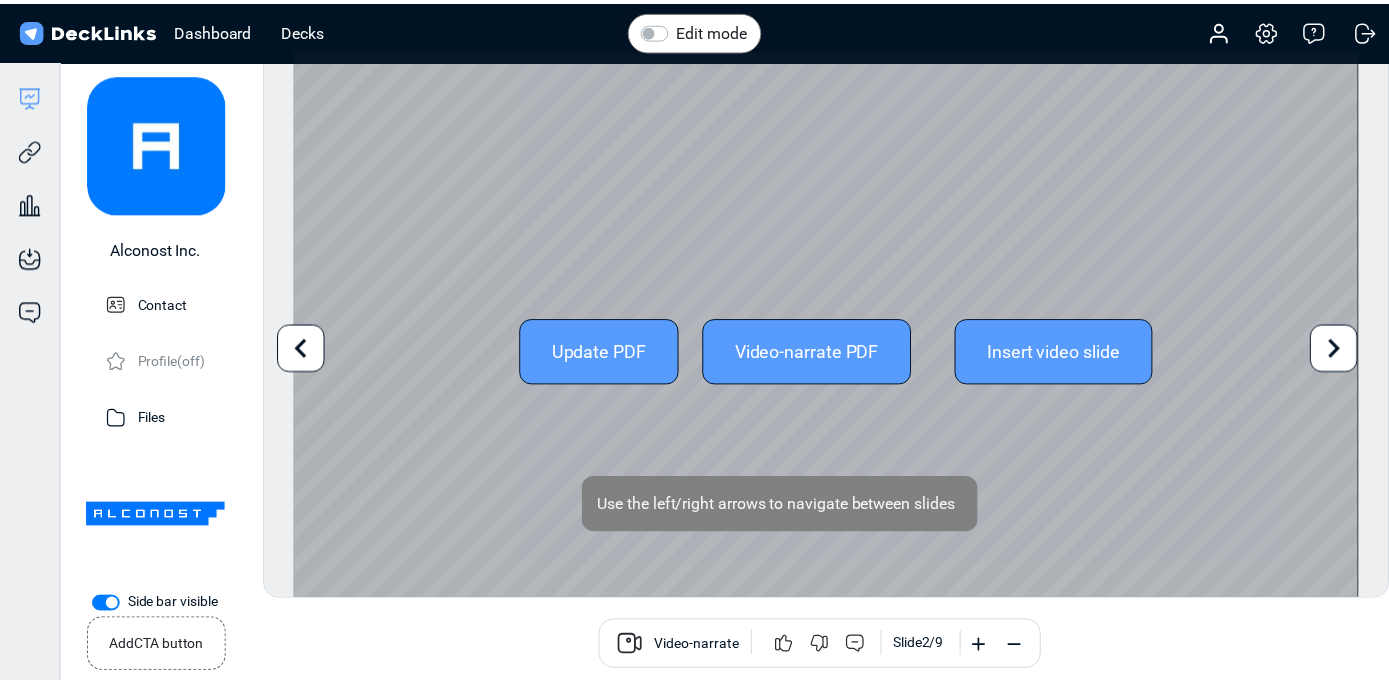 scroll, scrollTop: 55, scrollLeft: 0, axis: vertical 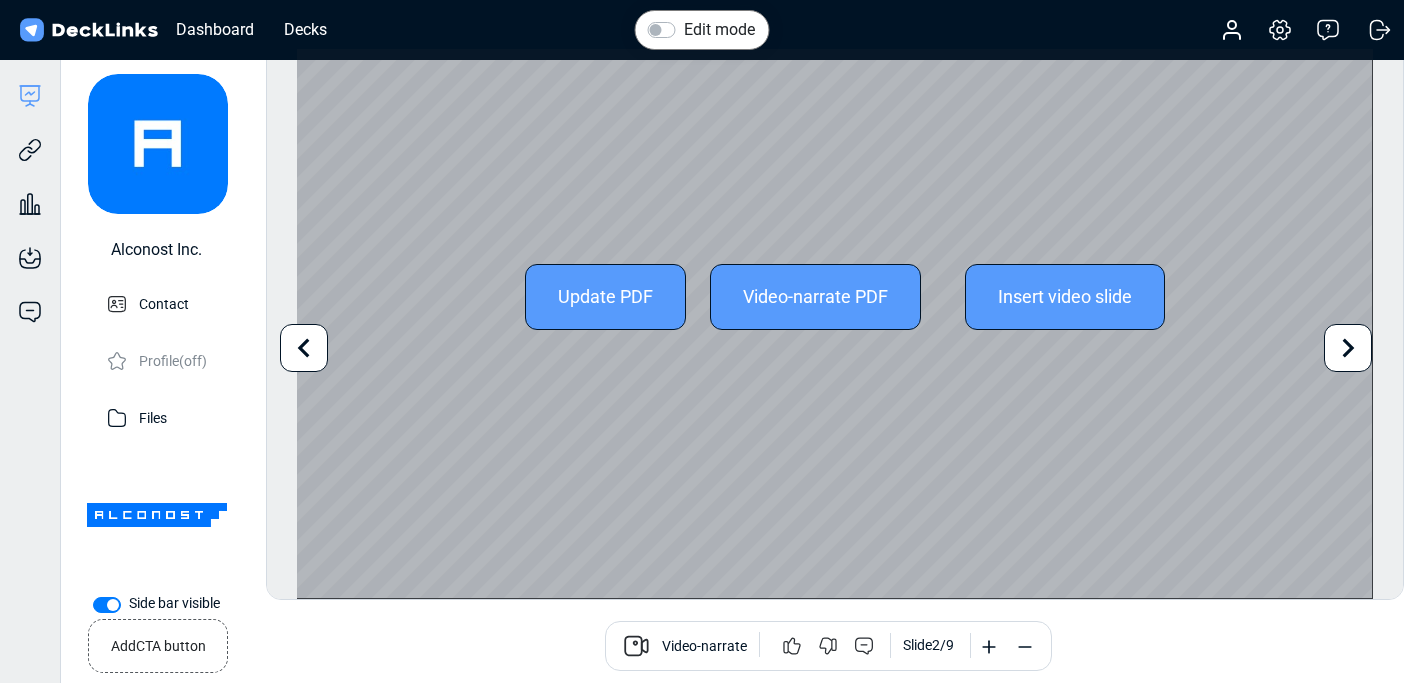 click 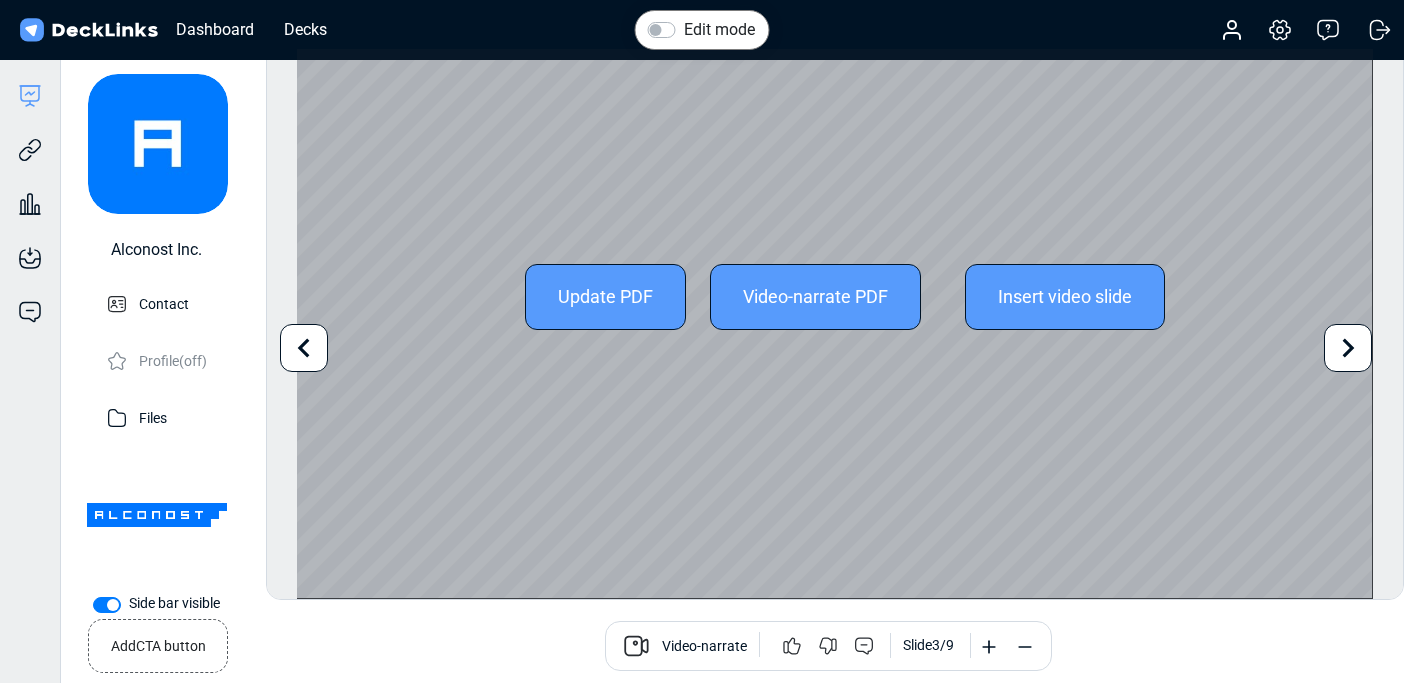 click 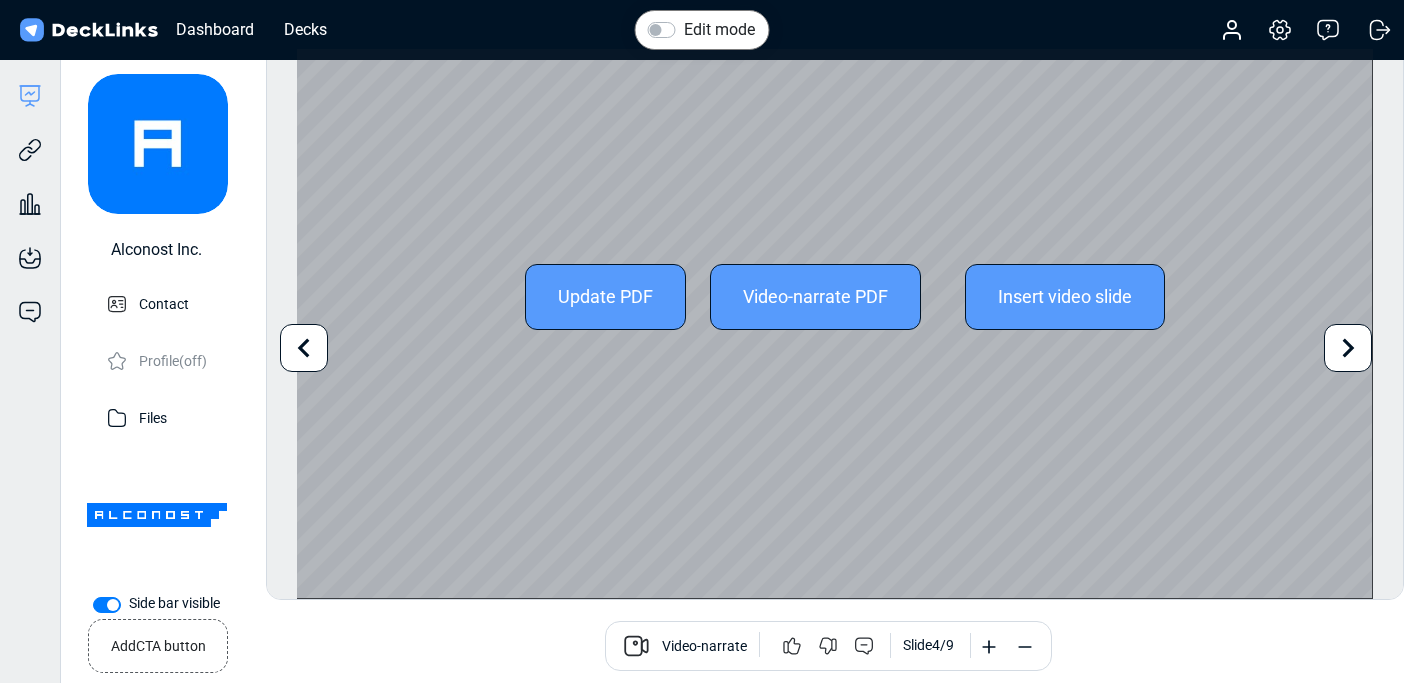 click 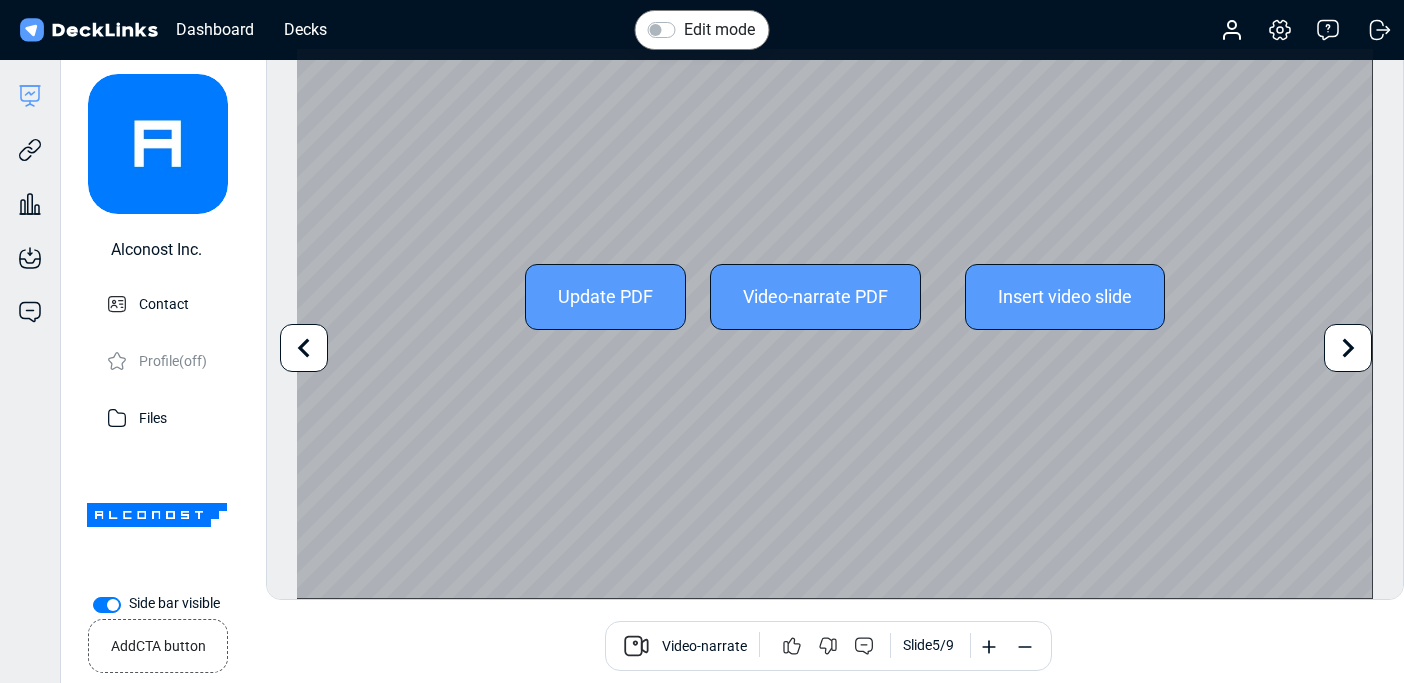 click 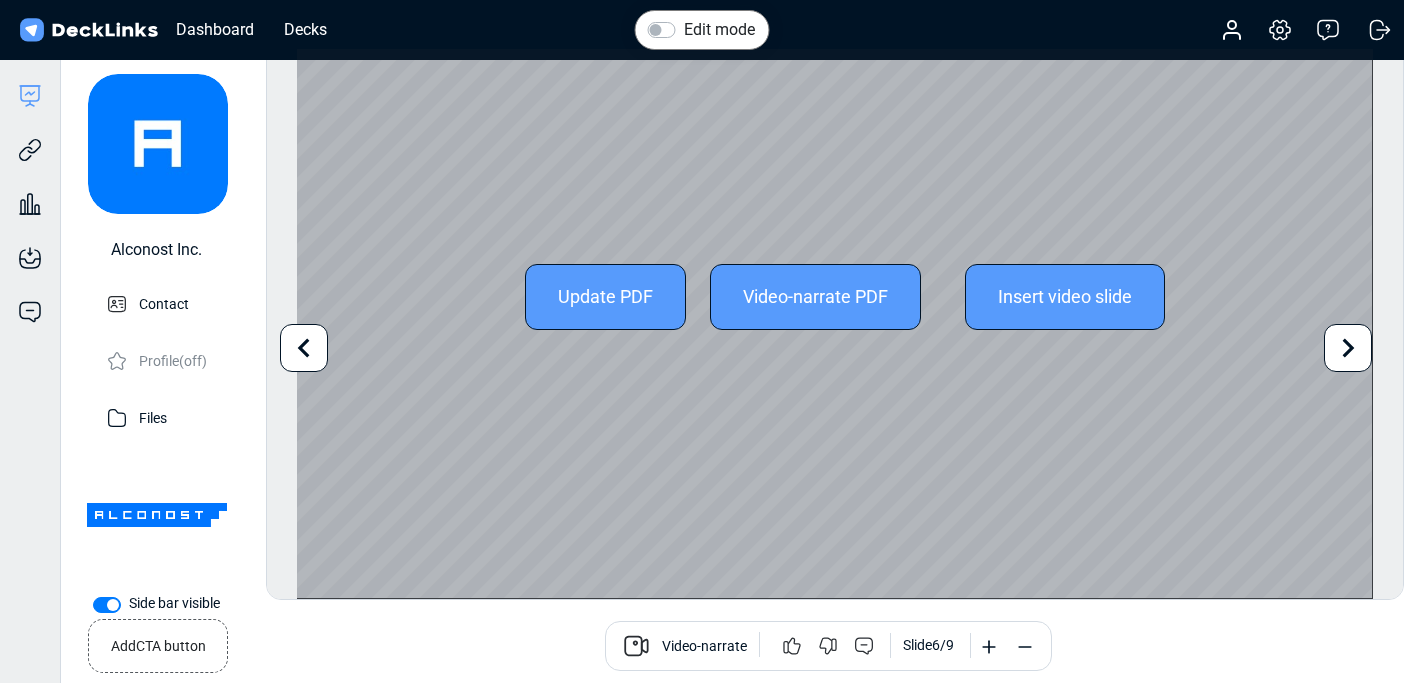 click 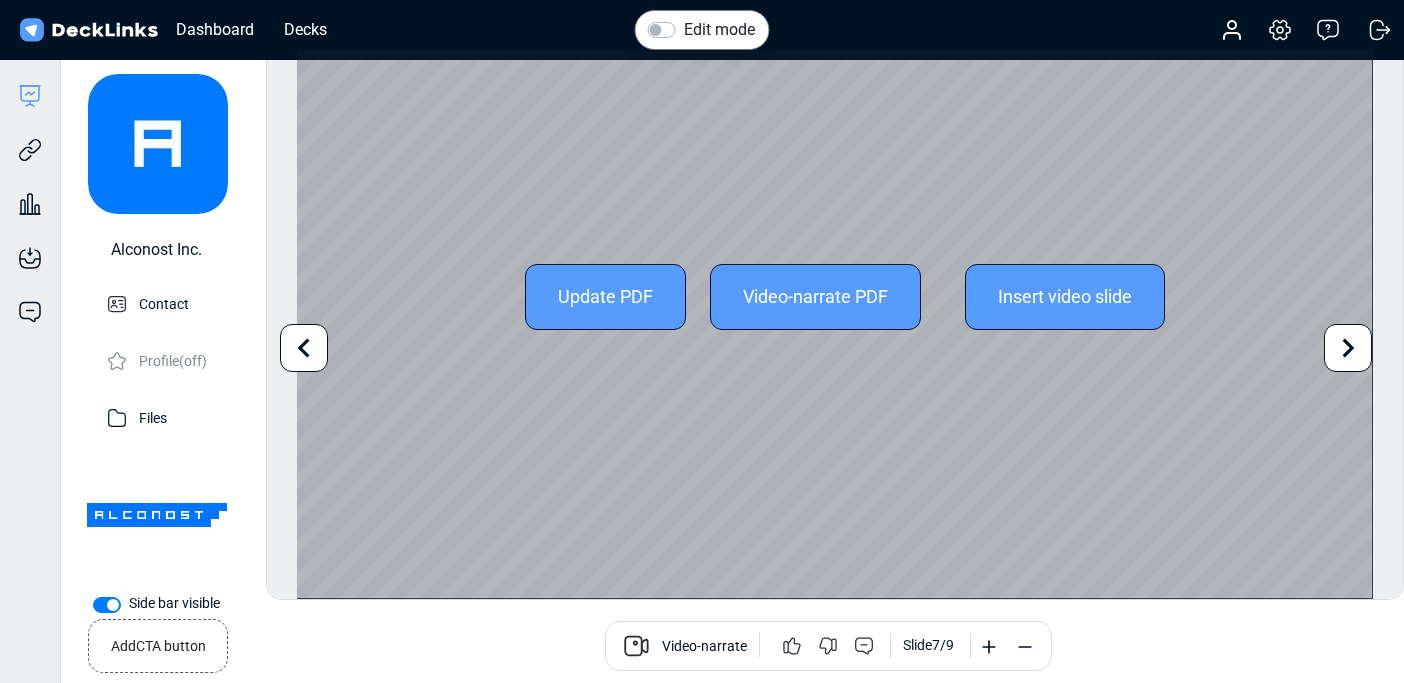 click 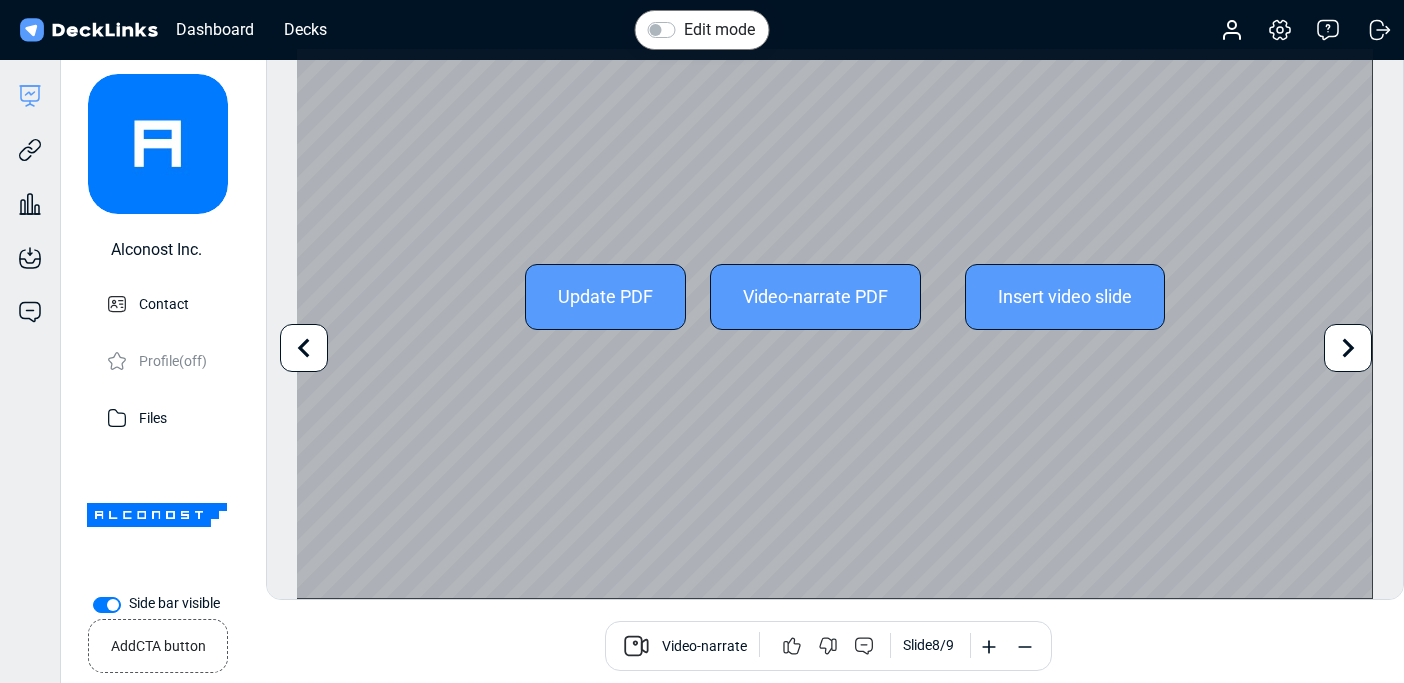 click 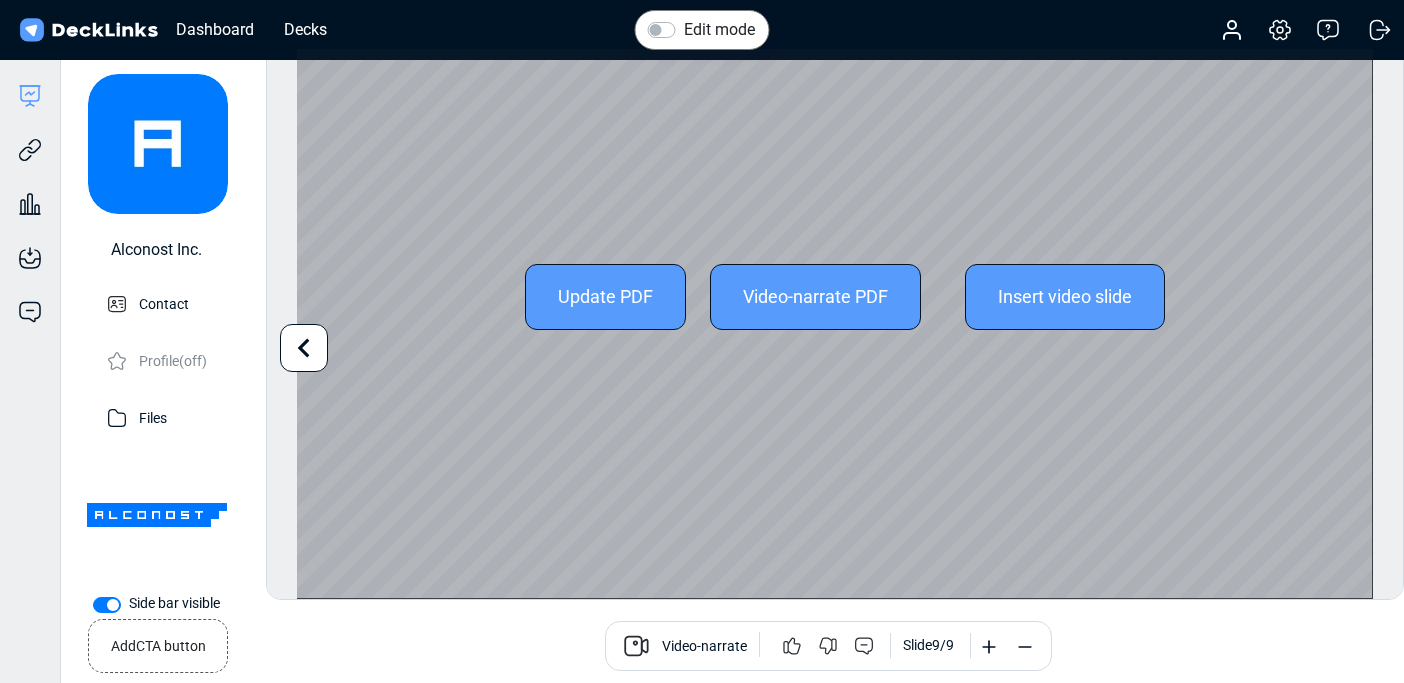 click 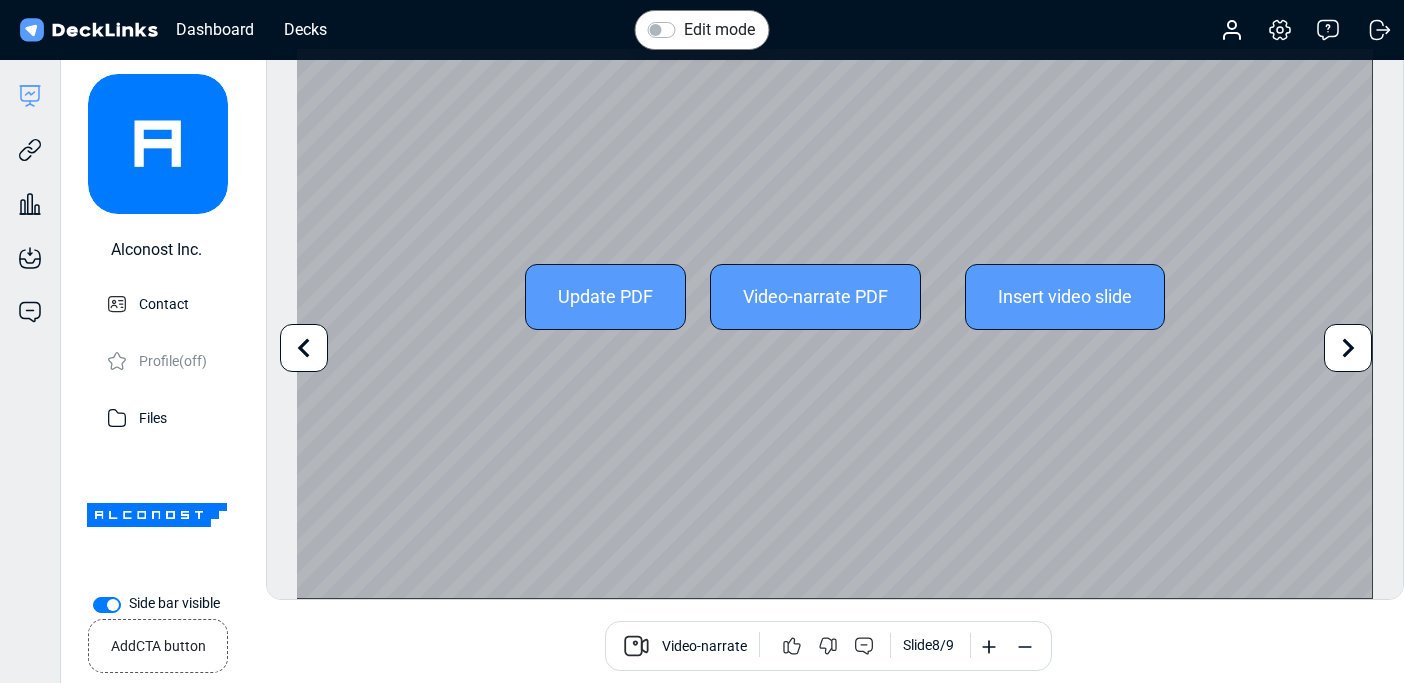 click 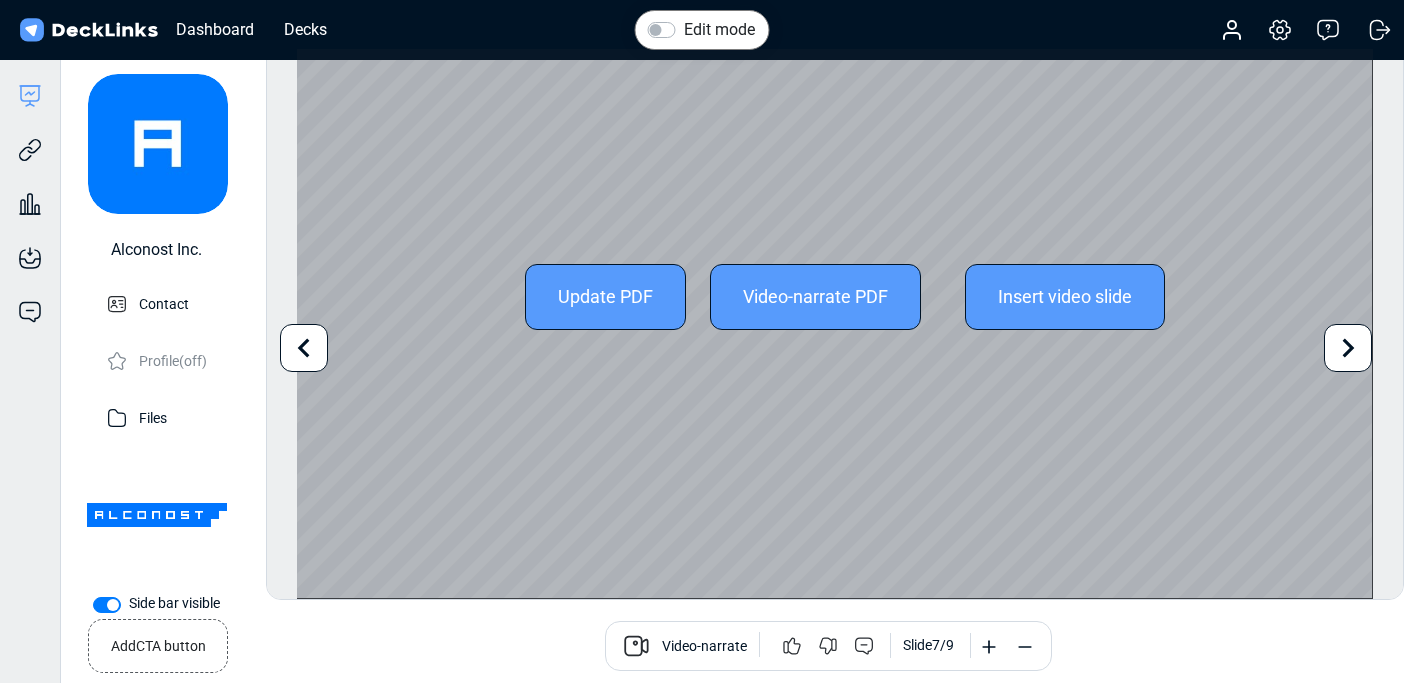 click 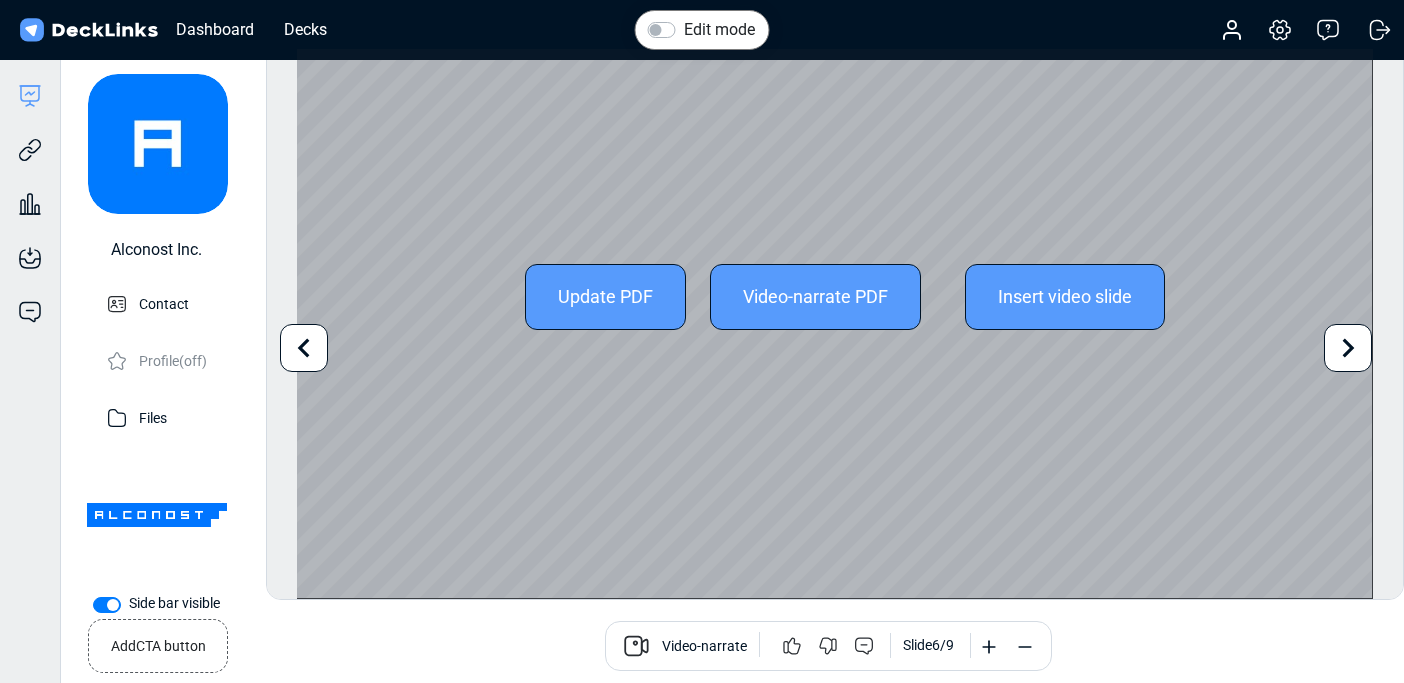 click 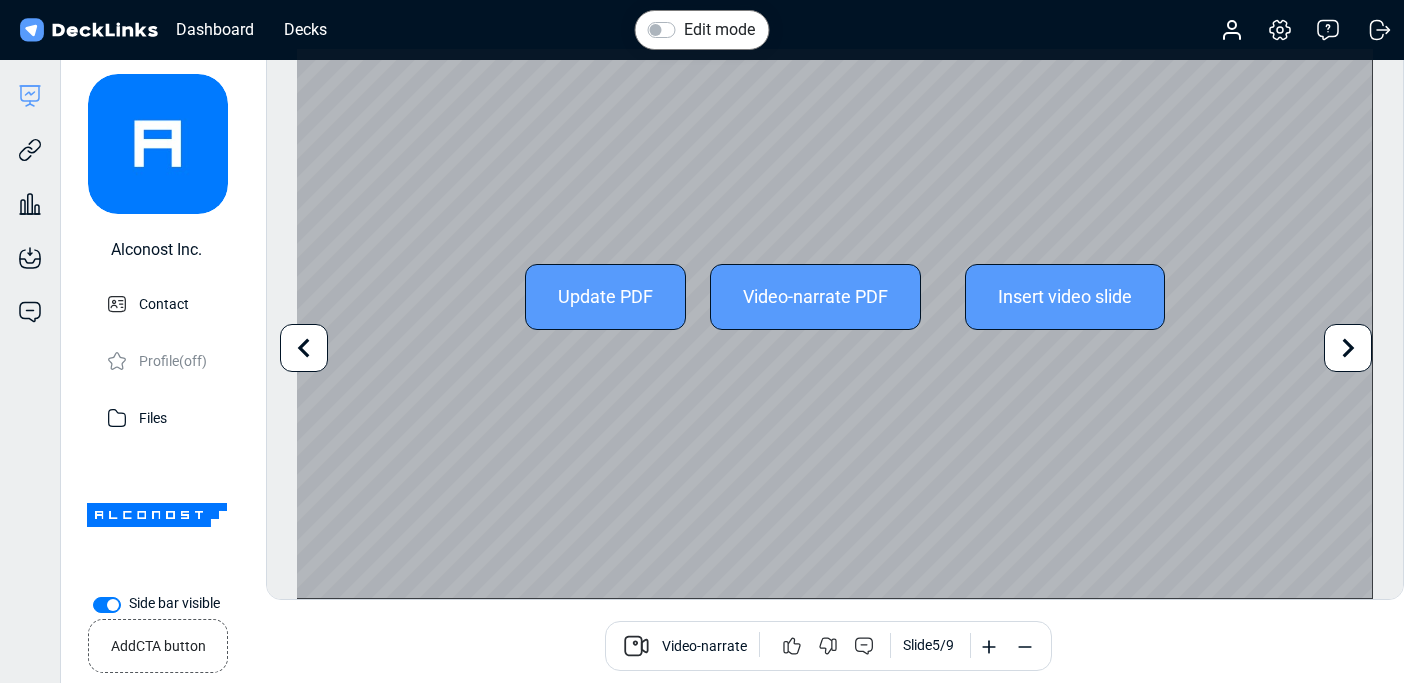 click 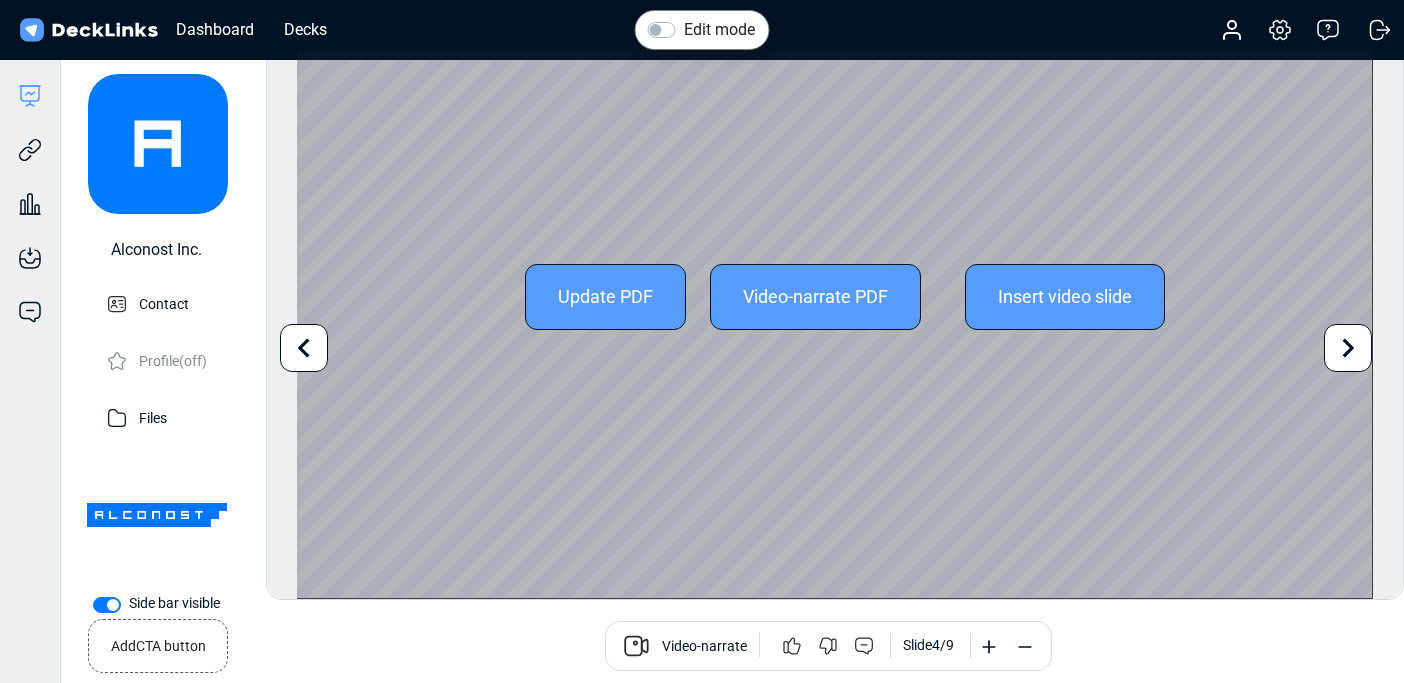 click 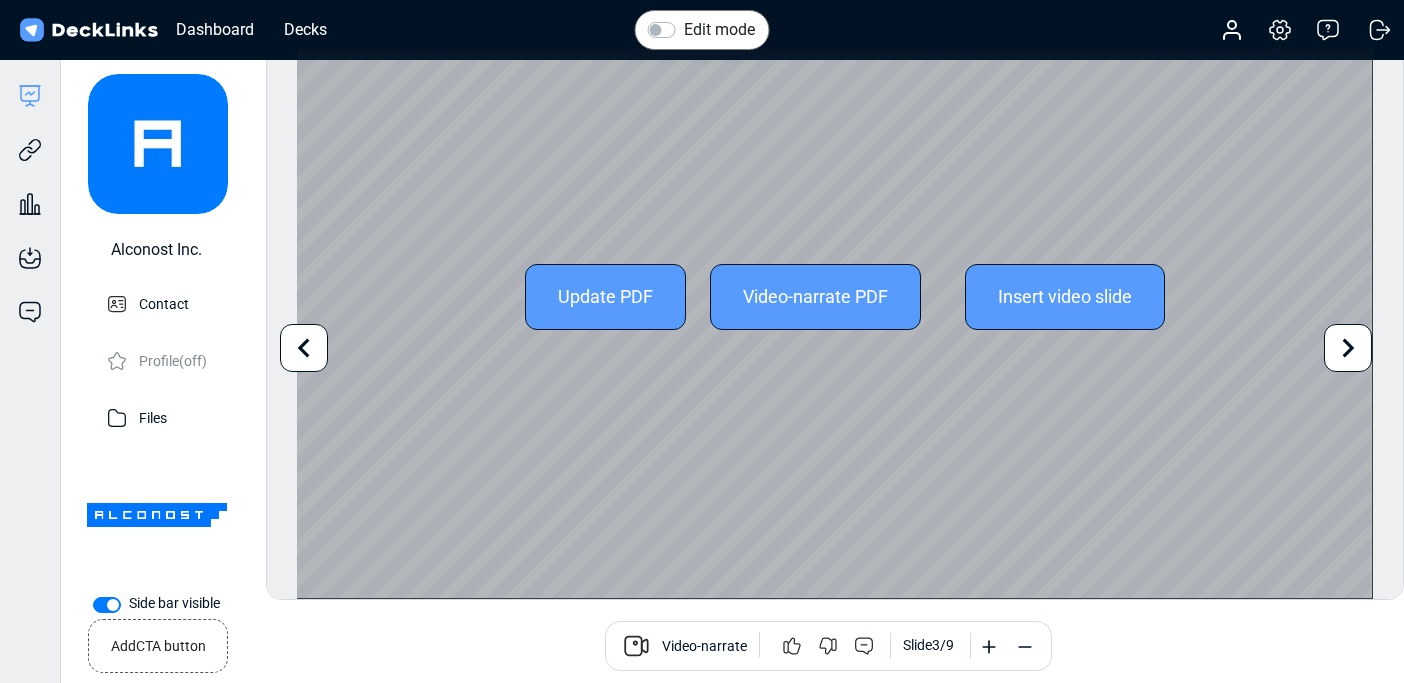 click 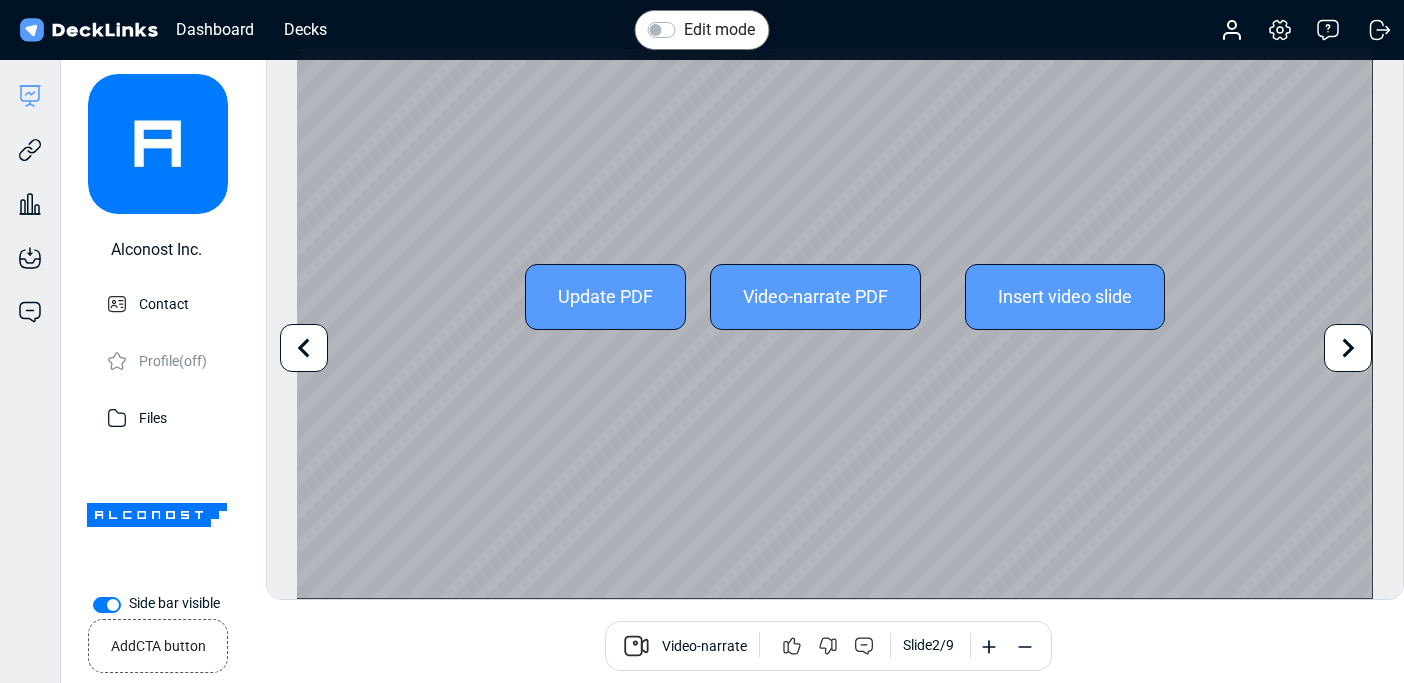 click 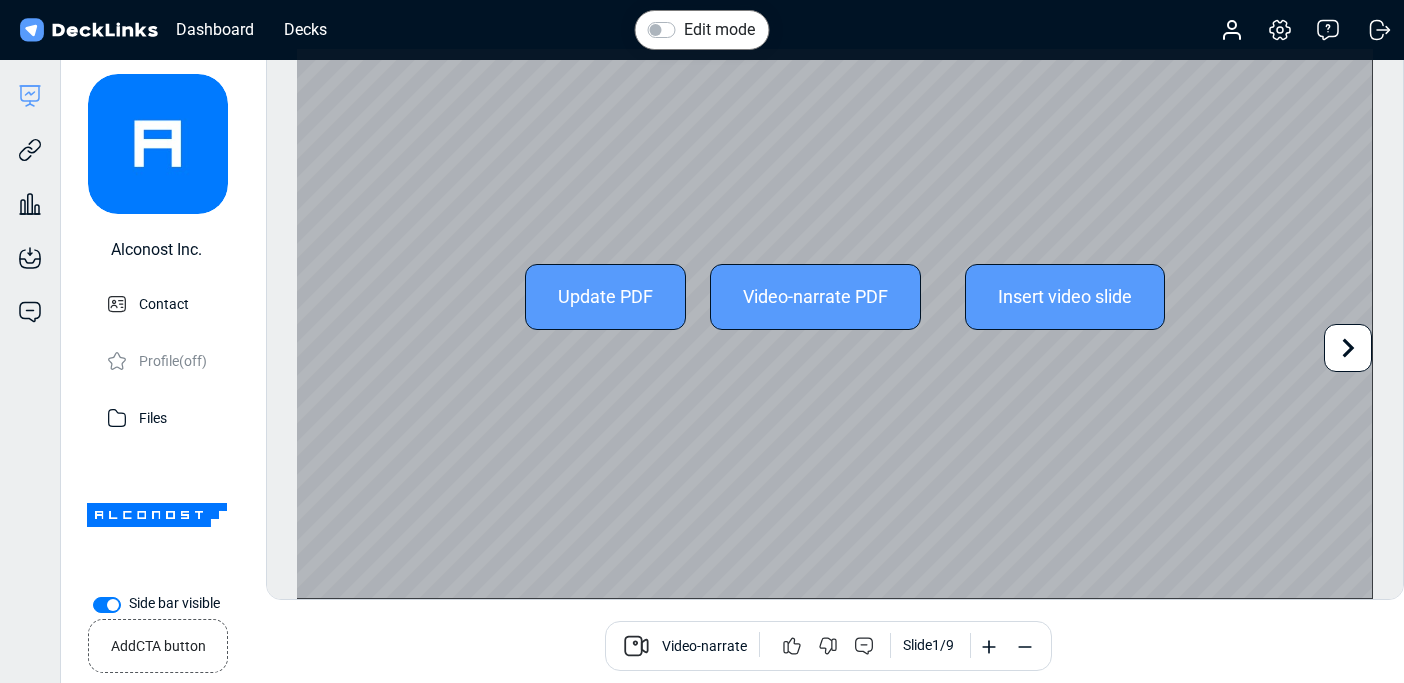 click 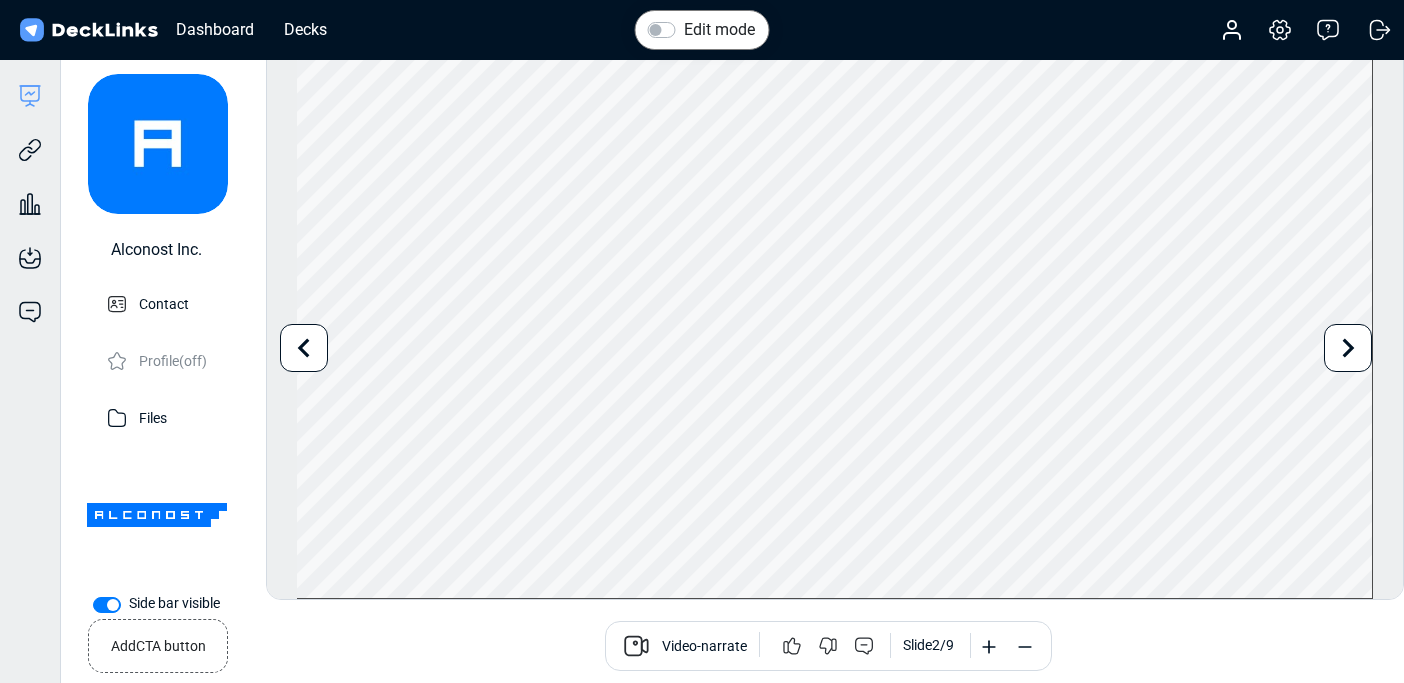 click at bounding box center (304, 348) 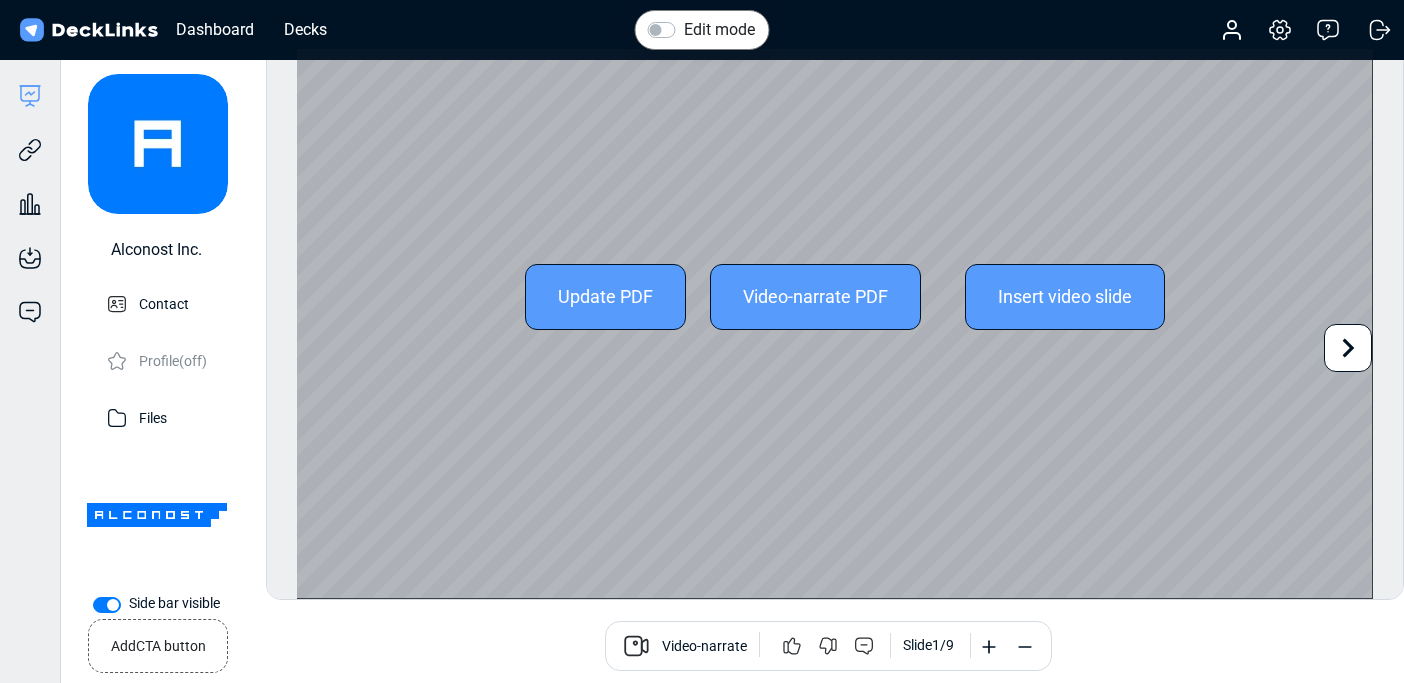 click on "Edit mode Update PDF Video-narrate PDF Insert video slide Use the left/right arrows to navigate between slides Add  CTA button Book a call Video-narrate Slide  1 / 9" at bounding box center (835, 324) 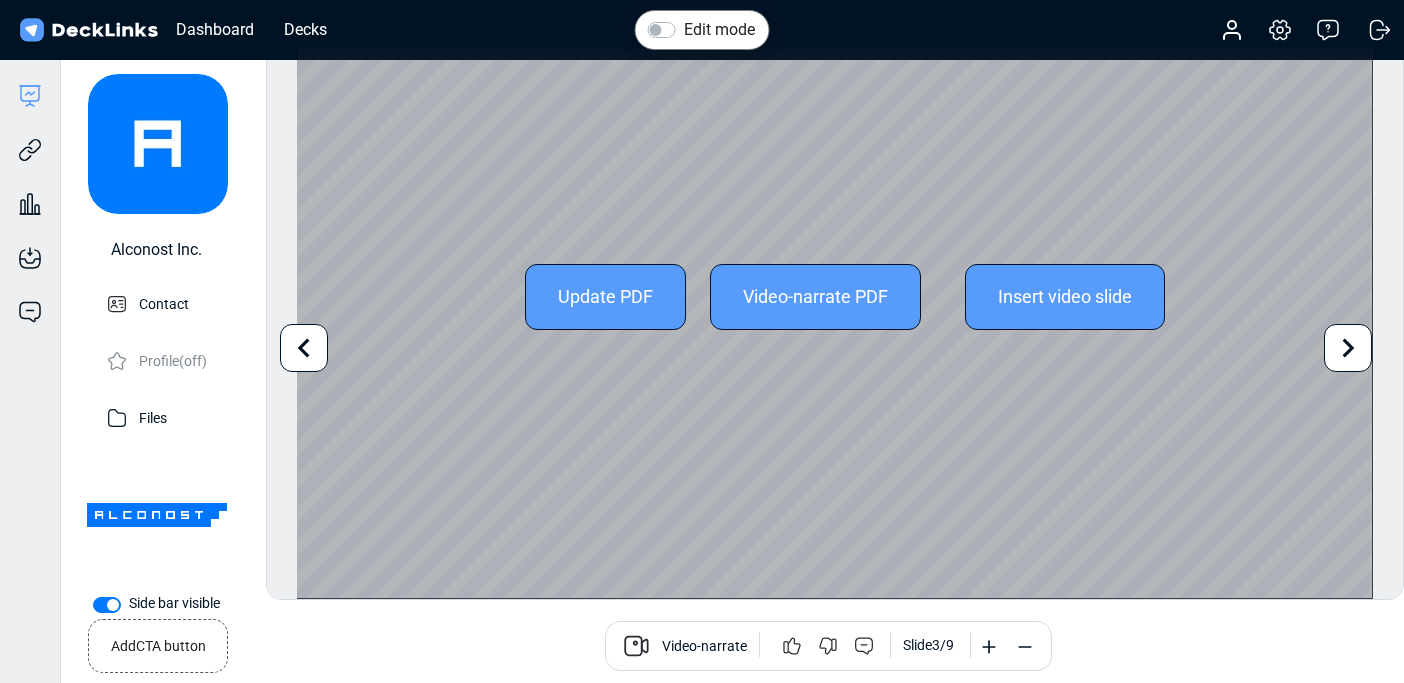 click 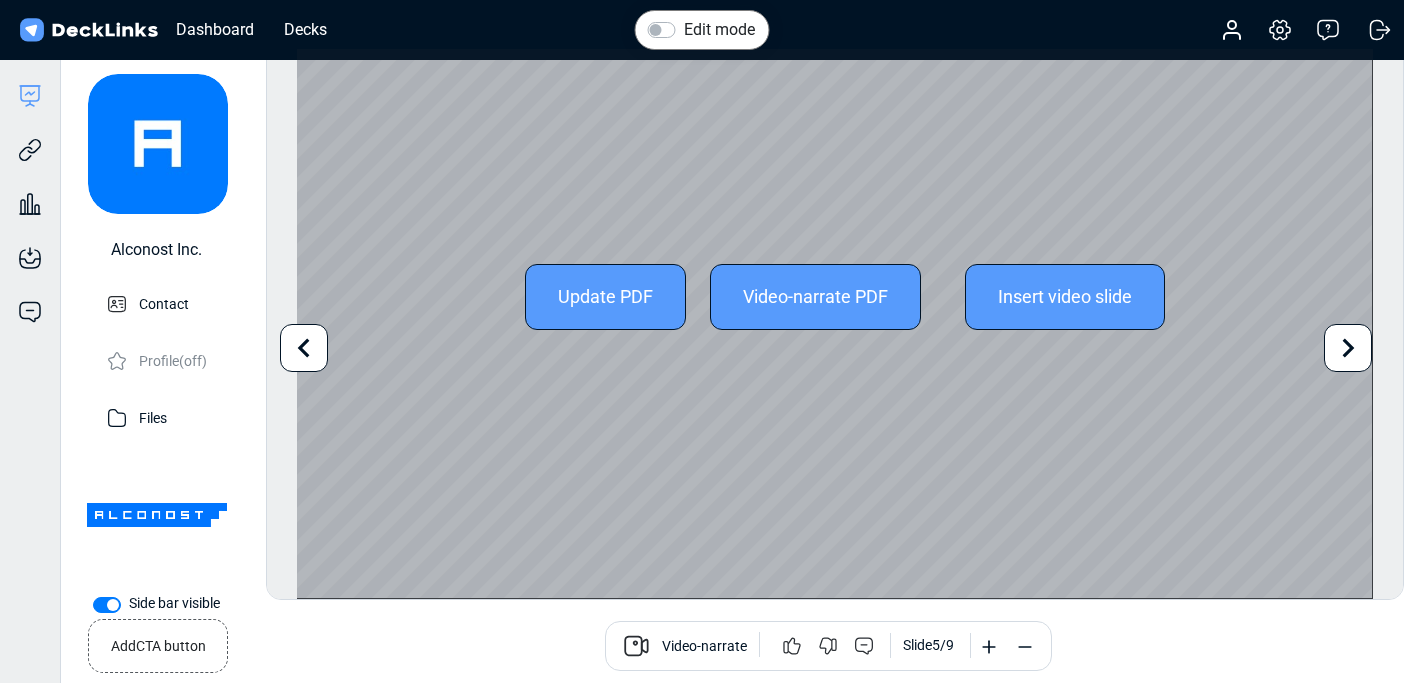 click 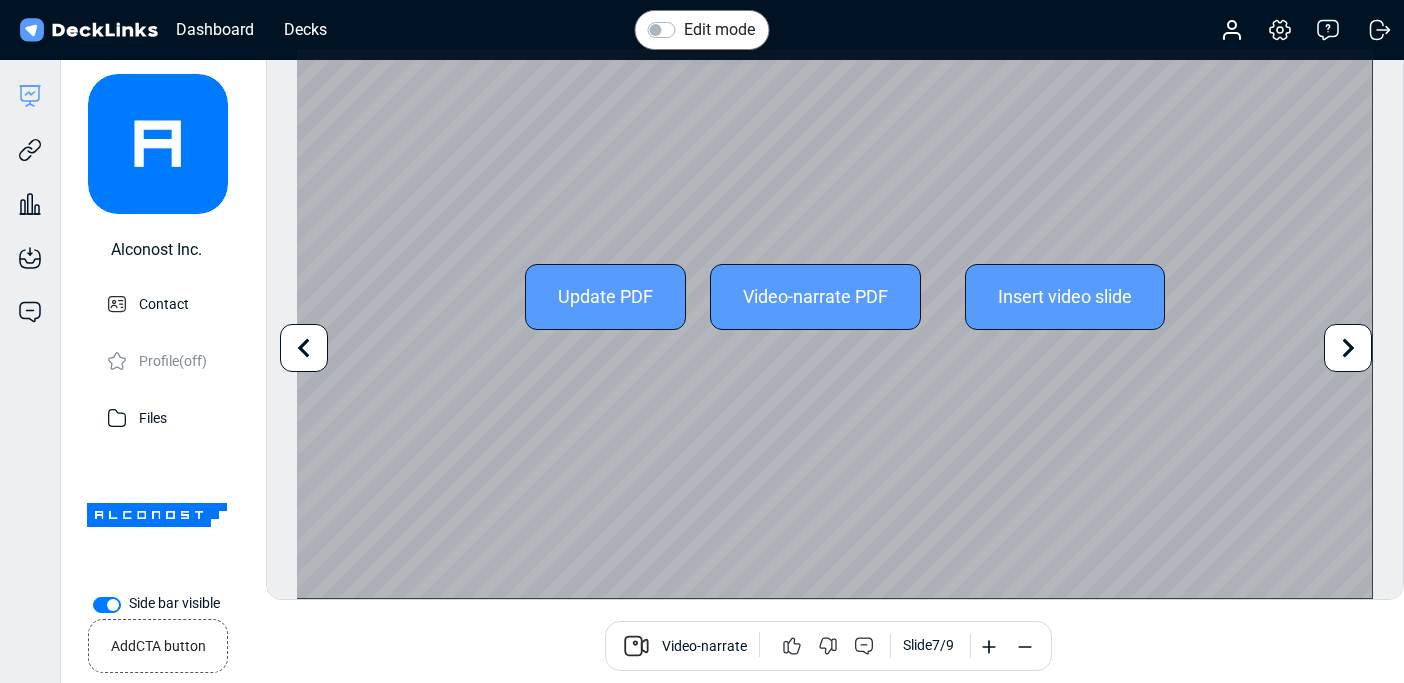 click 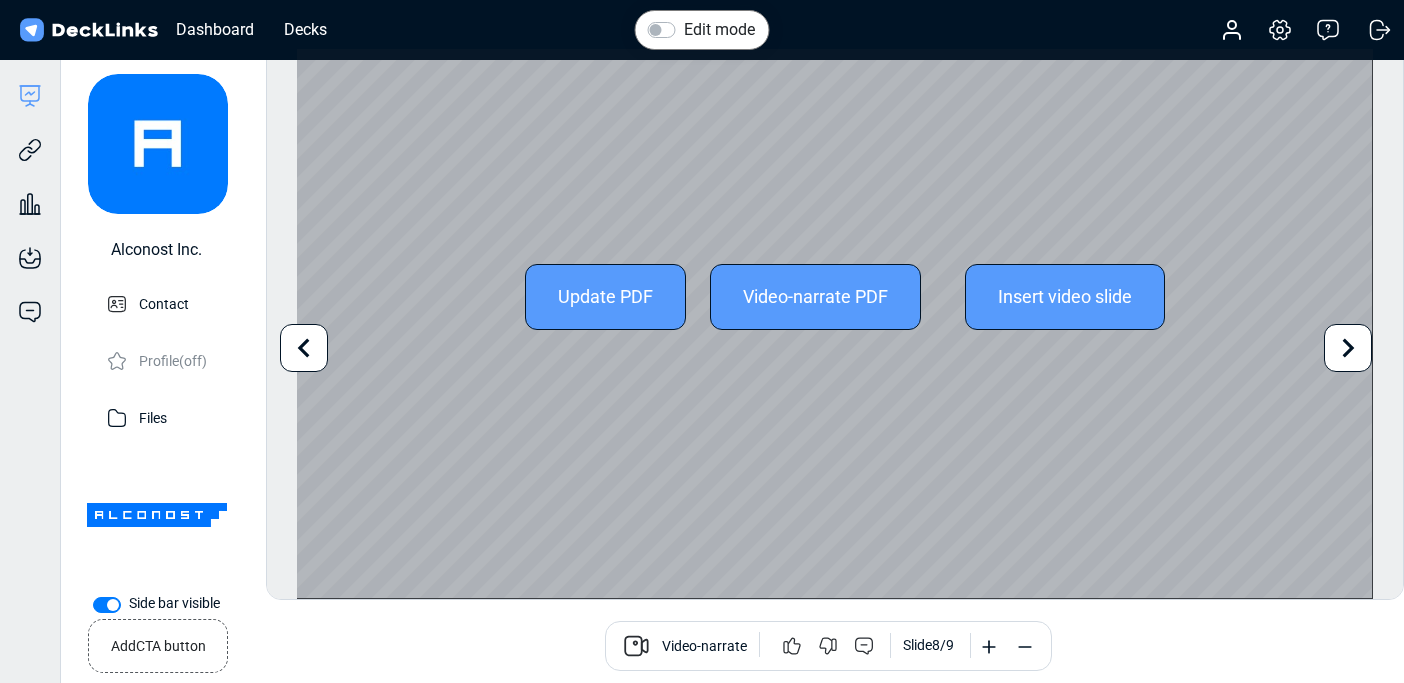 click 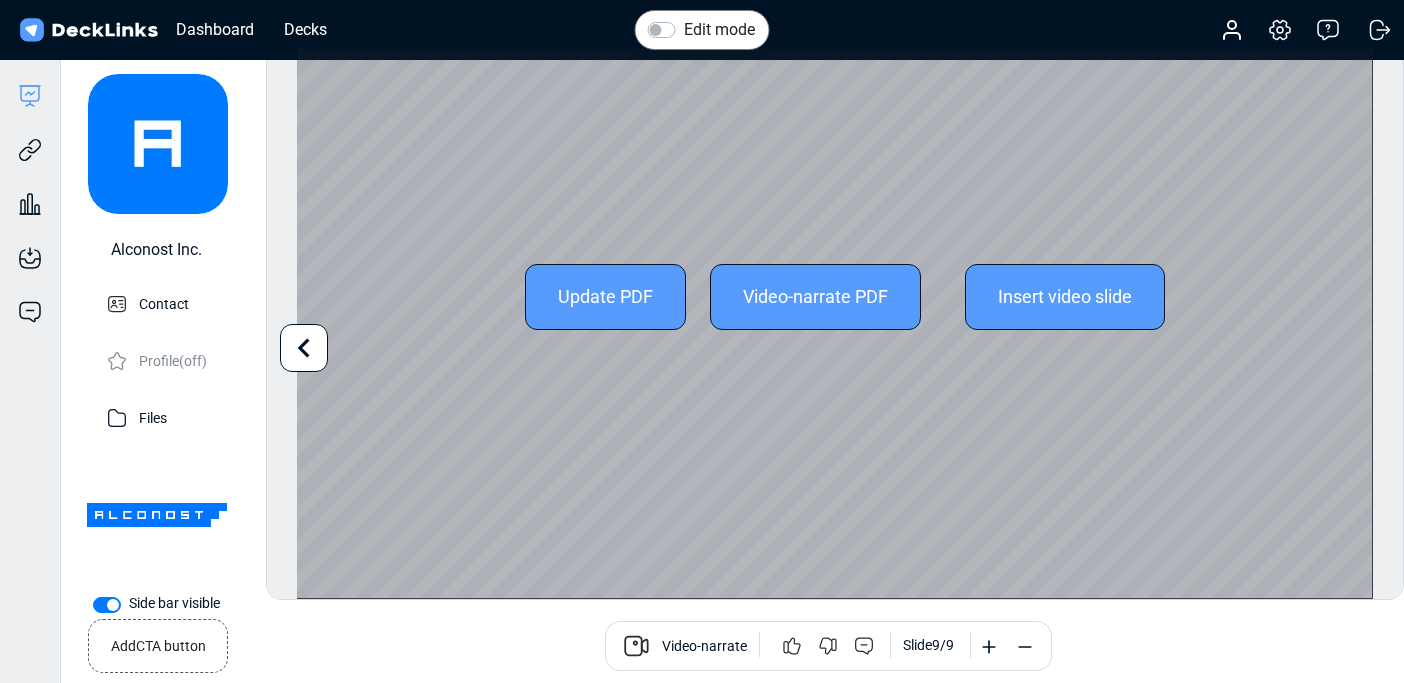 click 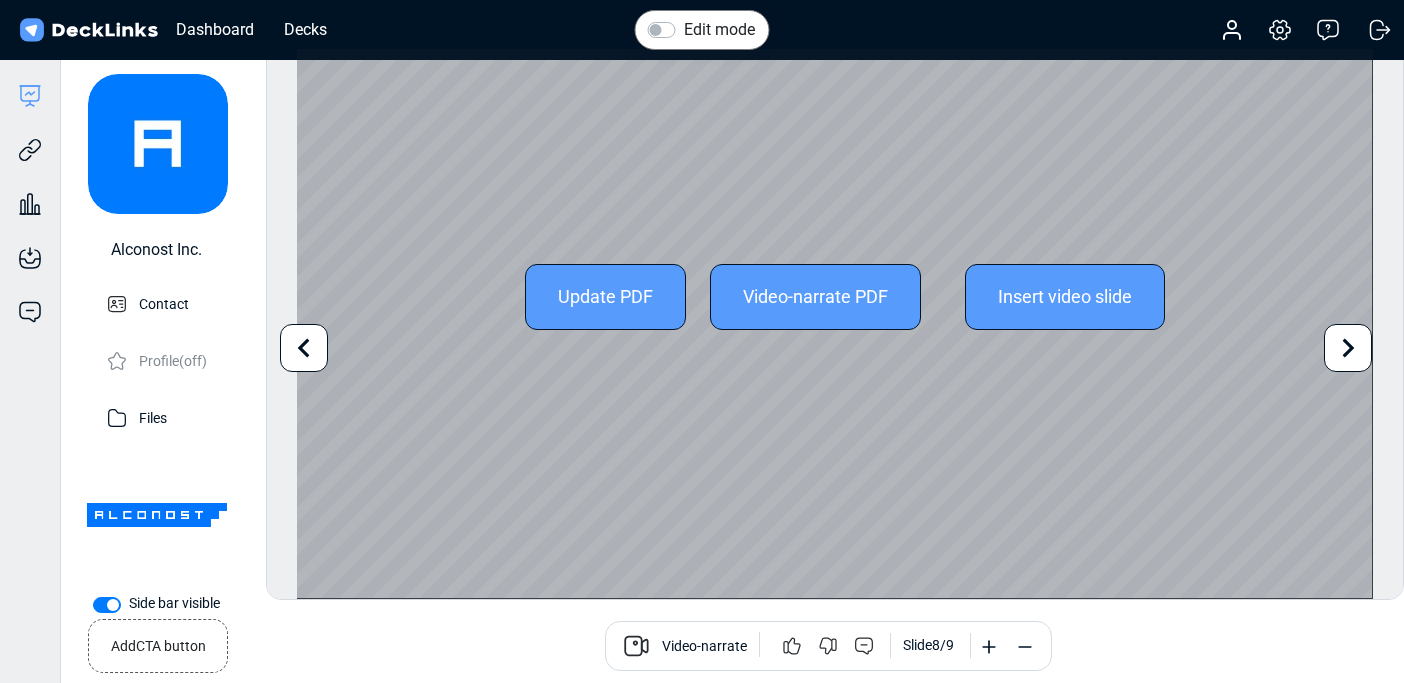 click 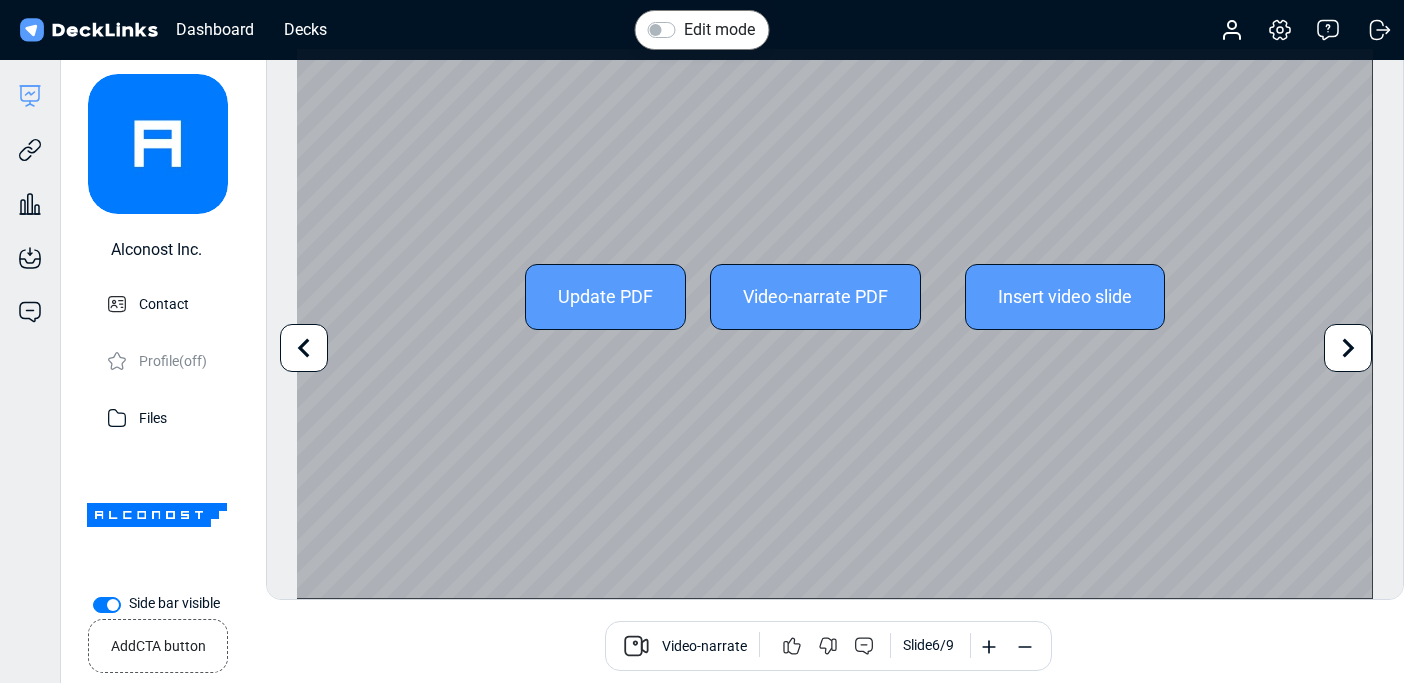 click 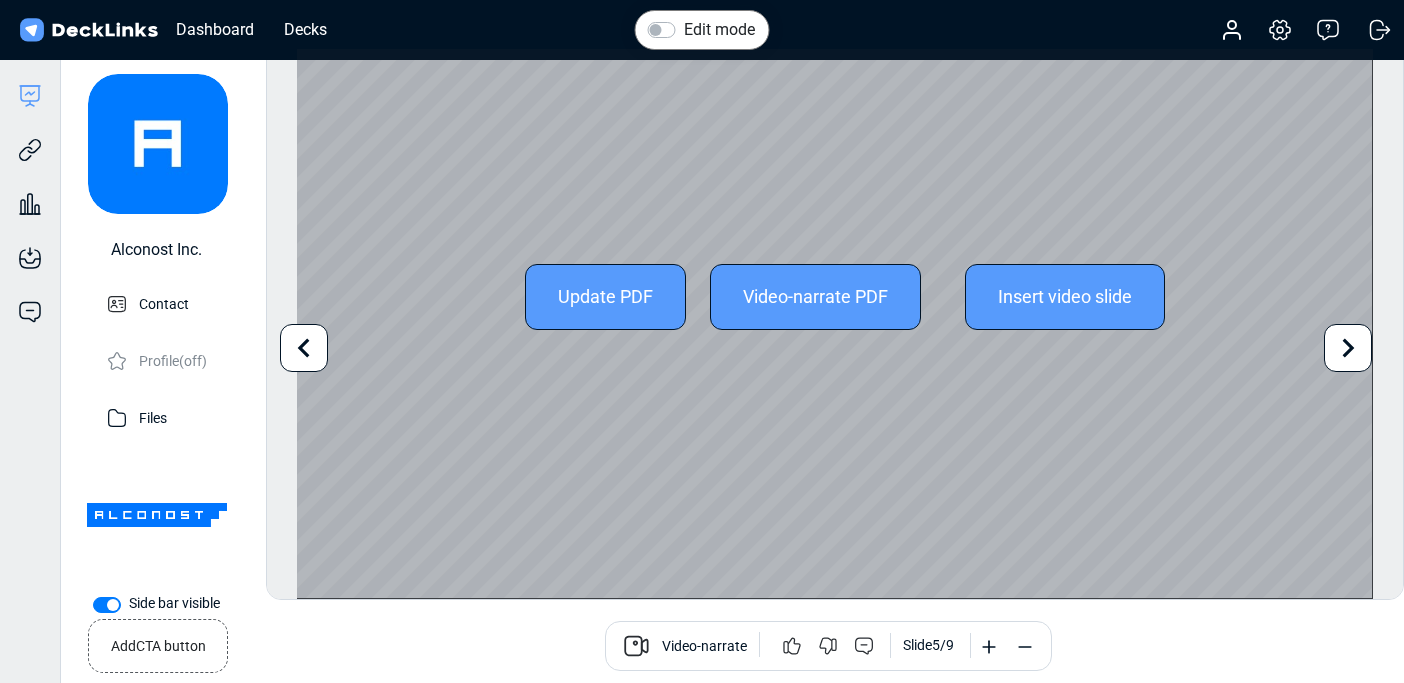 click 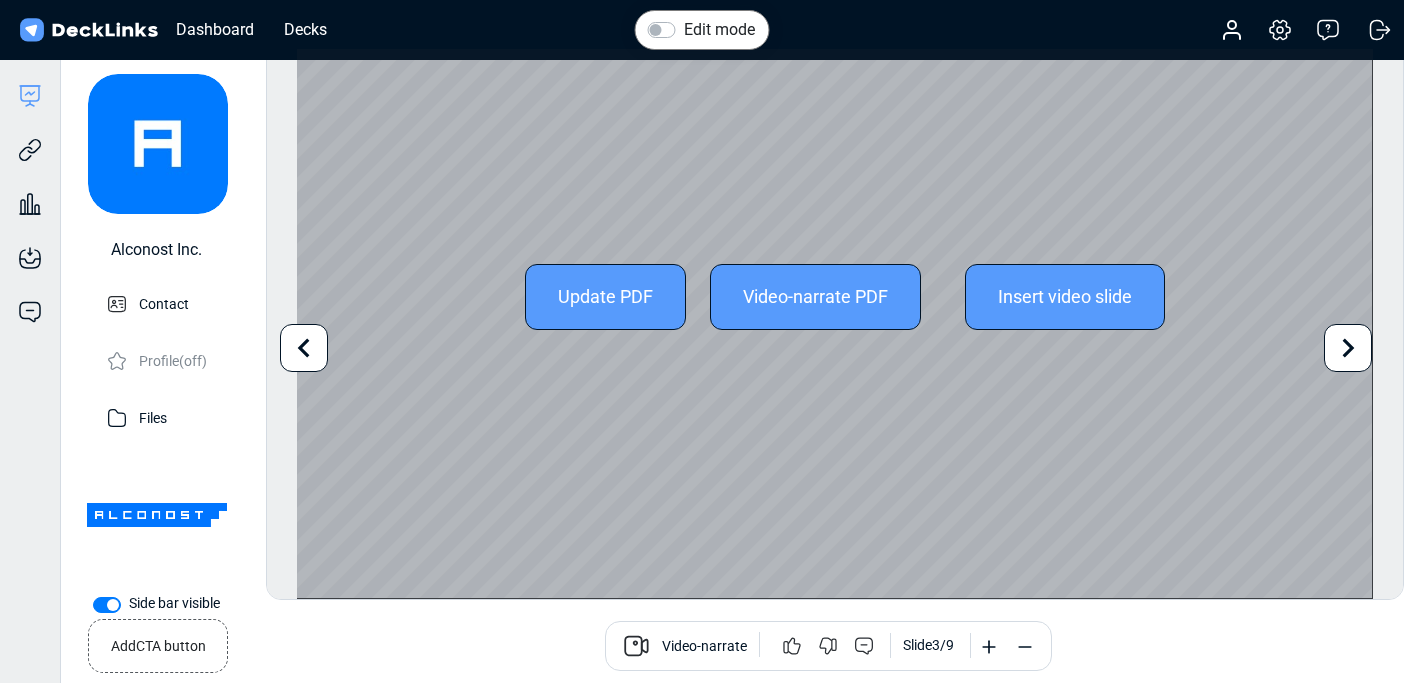 click 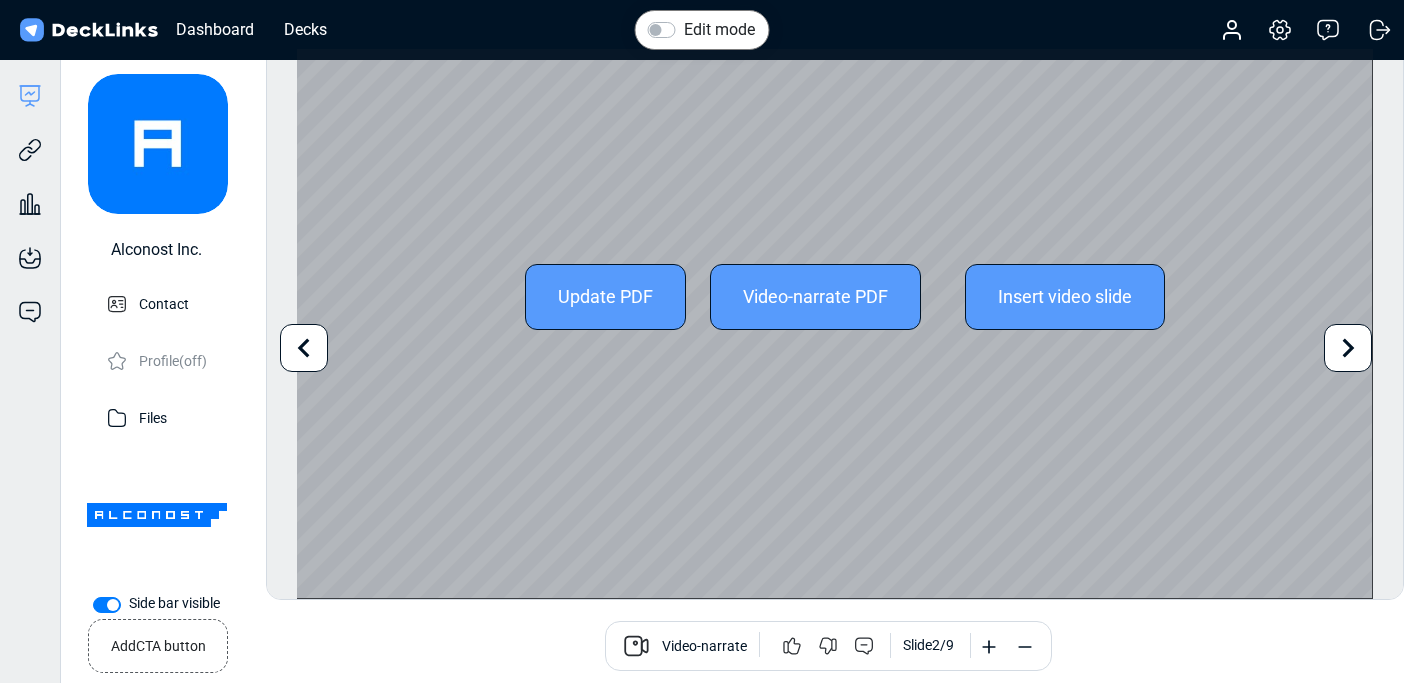 click 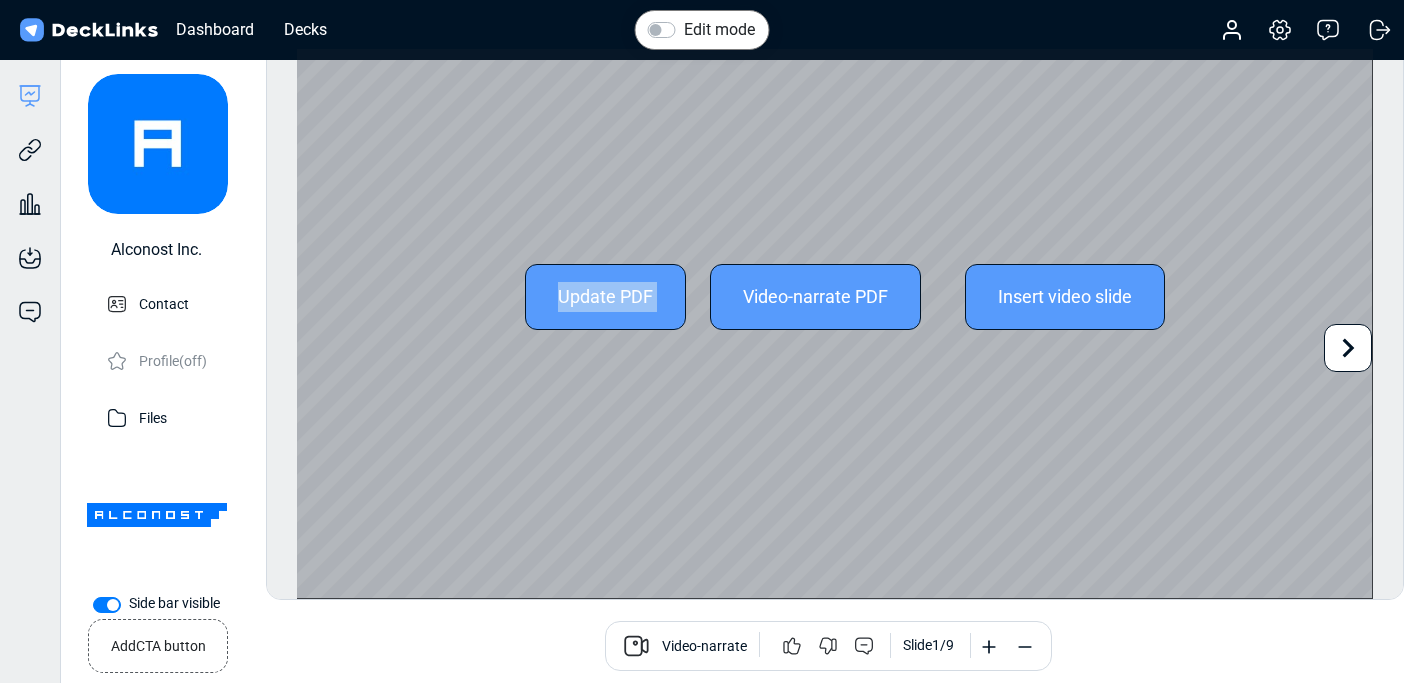 click on "Update PDF Video-narrate PDF Insert video slide" at bounding box center [835, 296] 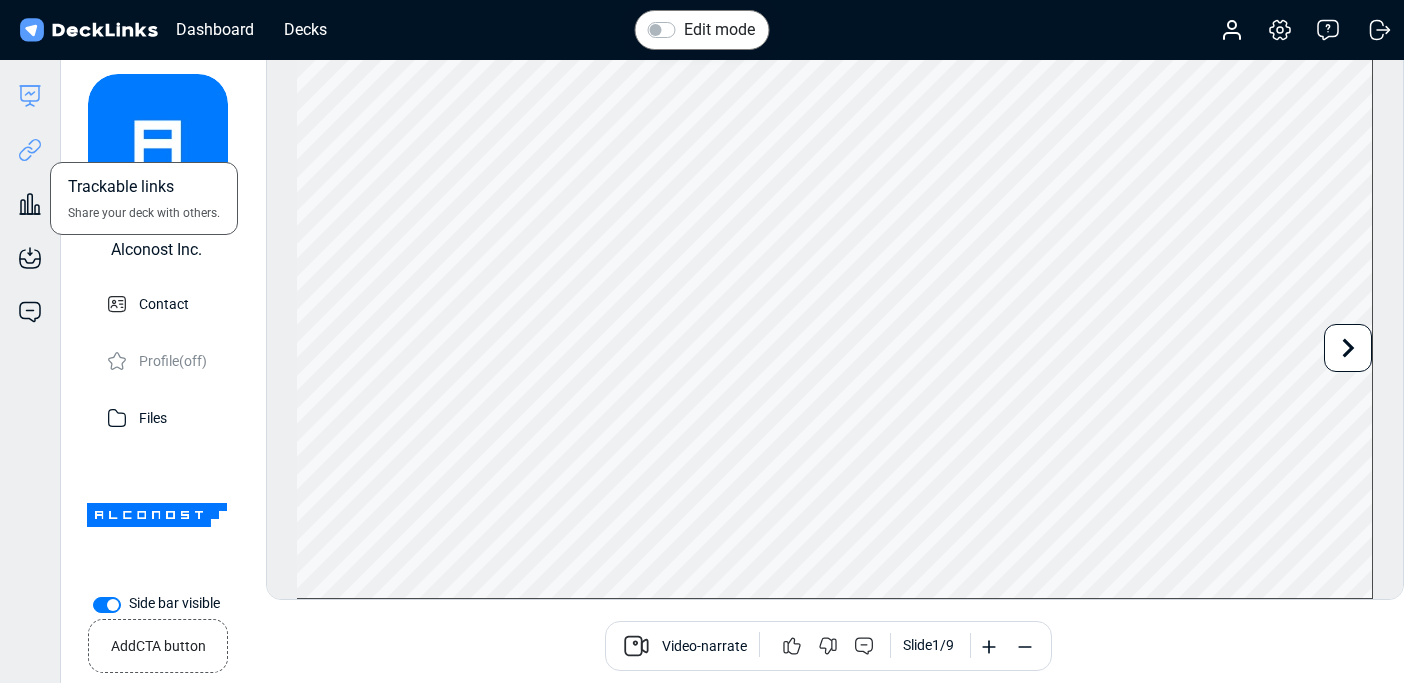 click 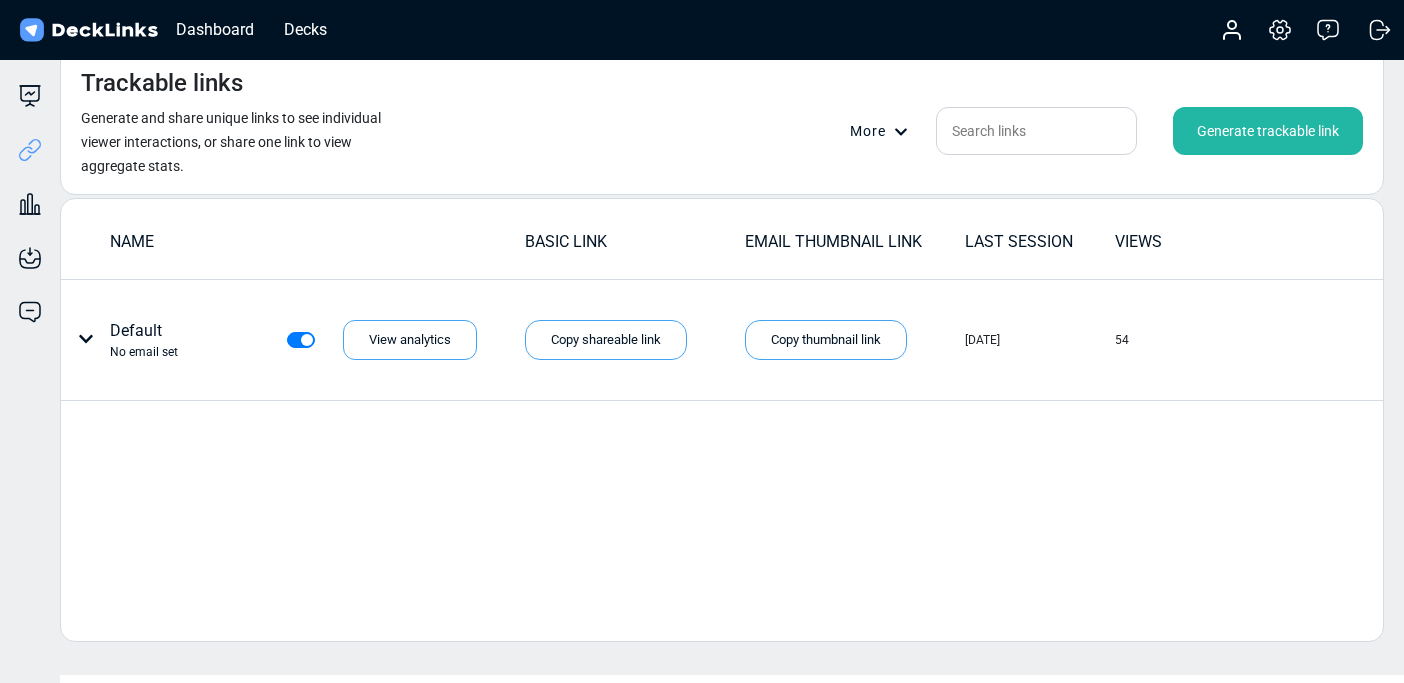 click on "Generate trackable link" at bounding box center [1268, 131] 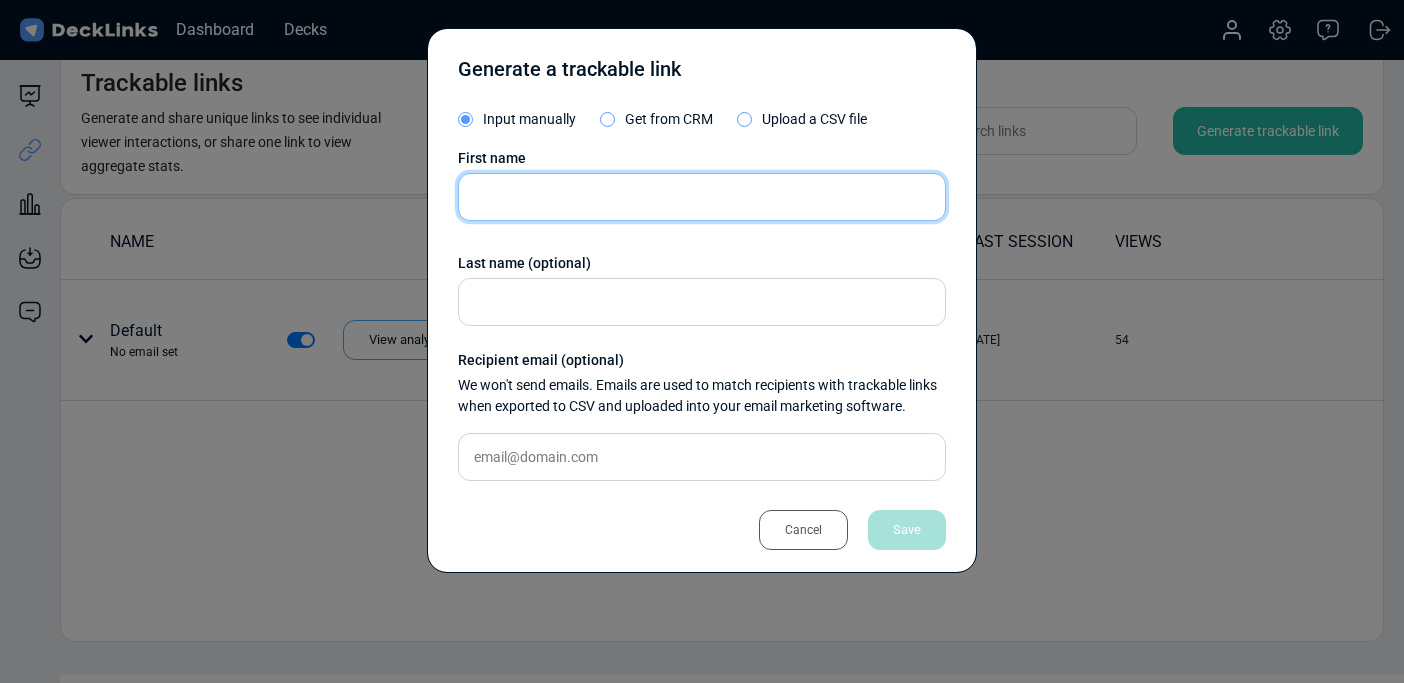click at bounding box center [702, 197] 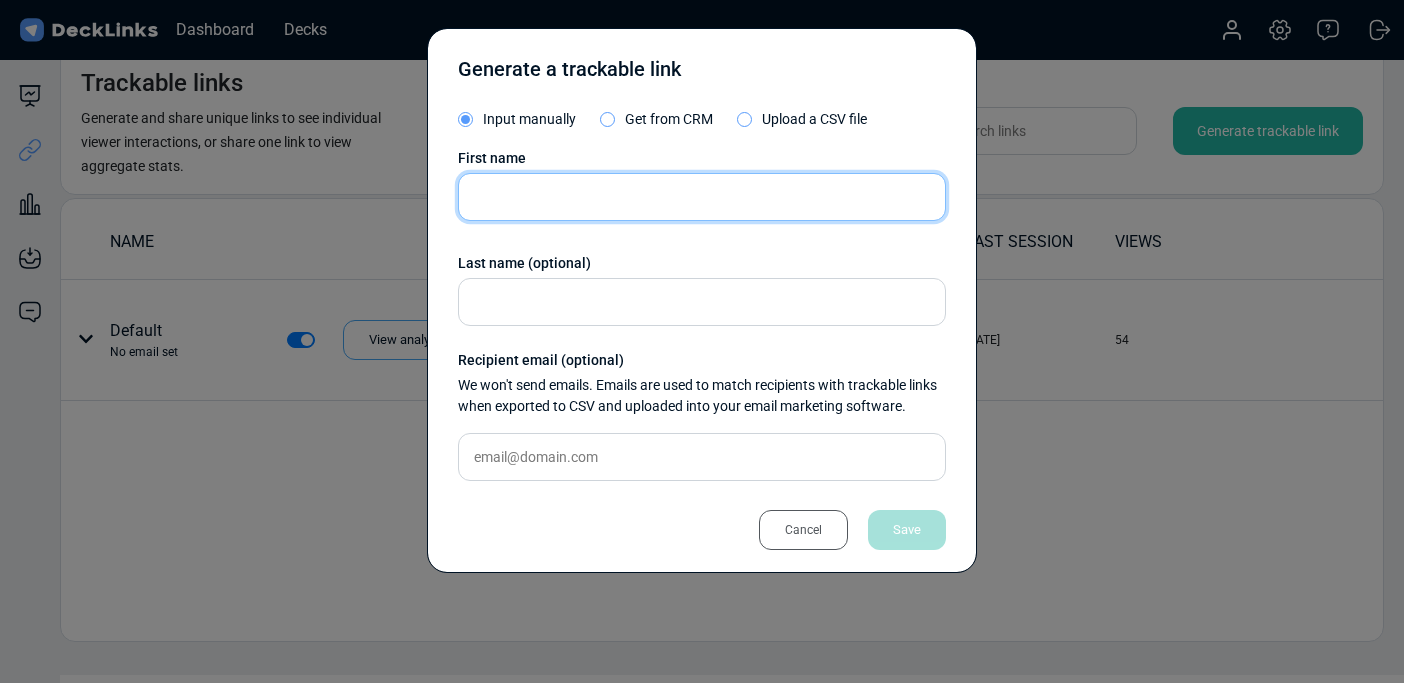 click at bounding box center [702, 197] 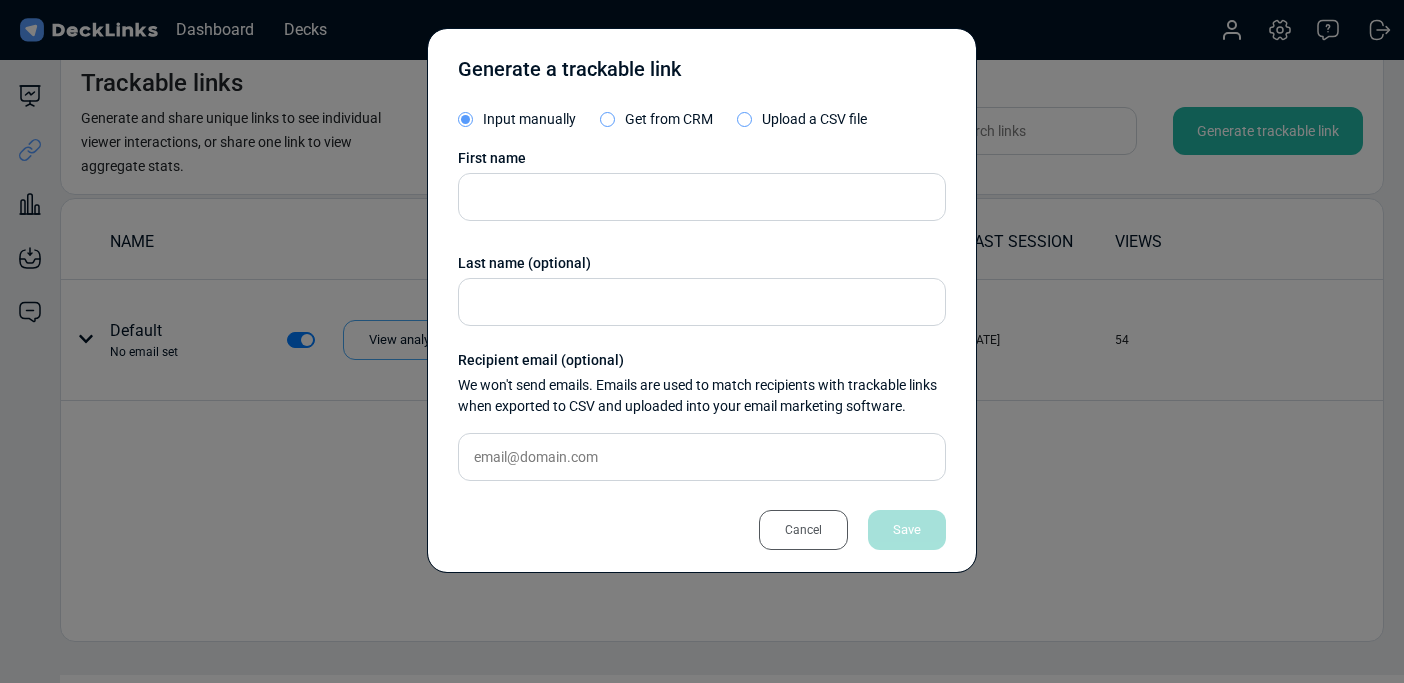 click on "Get from CRM" at bounding box center (669, 119) 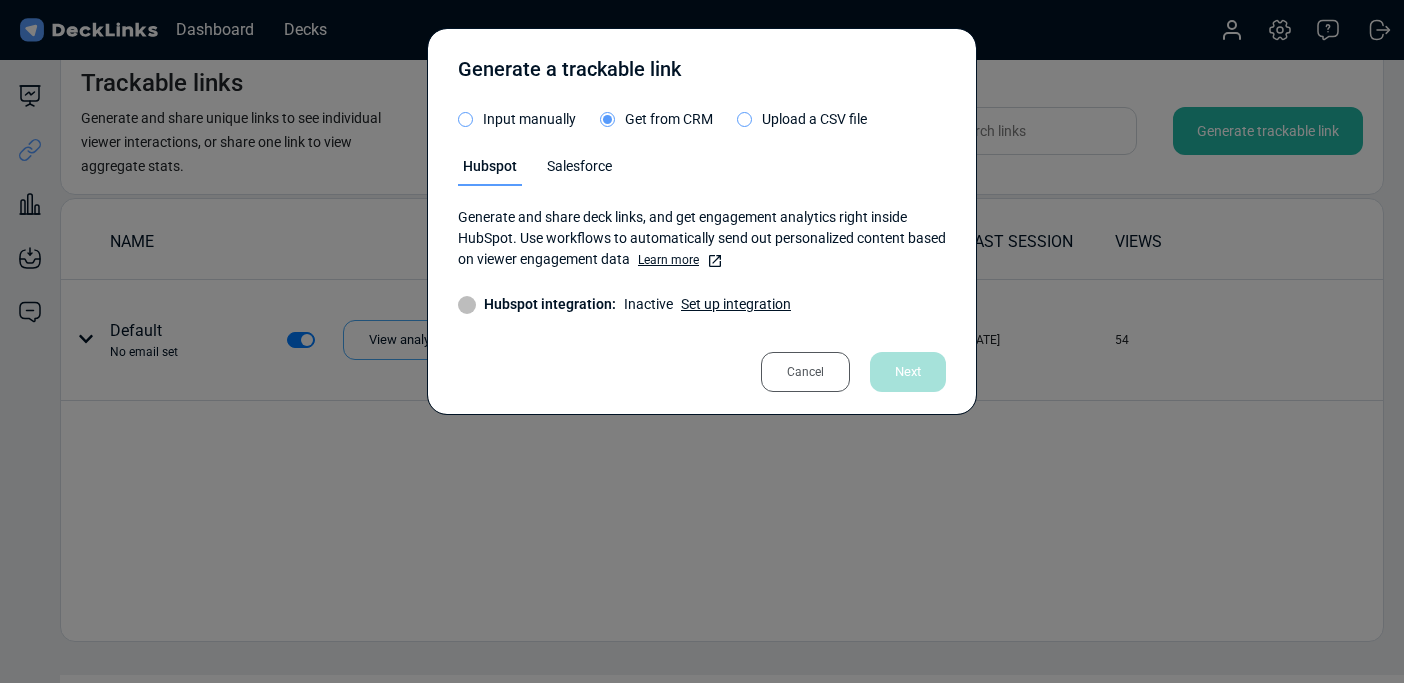 click on "Upload a CSV file" at bounding box center [814, 119] 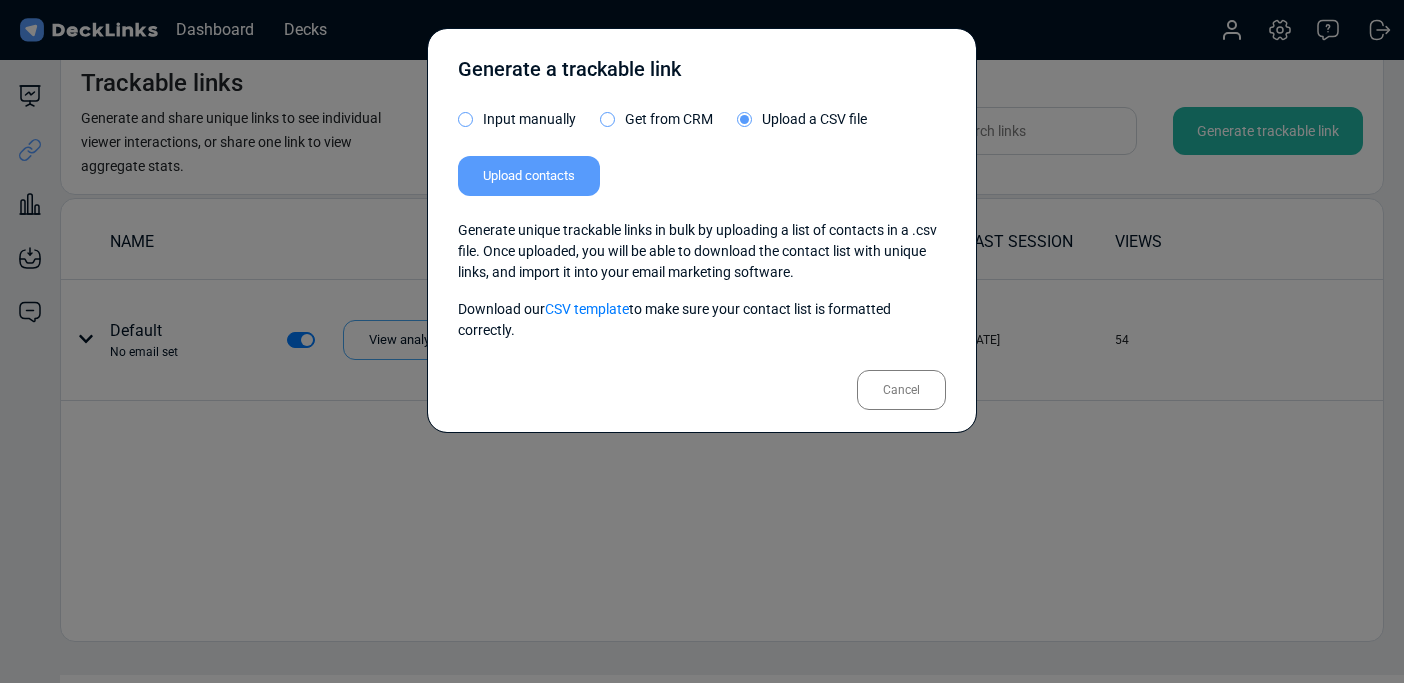 click on "Get from CRM" at bounding box center [656, 124] 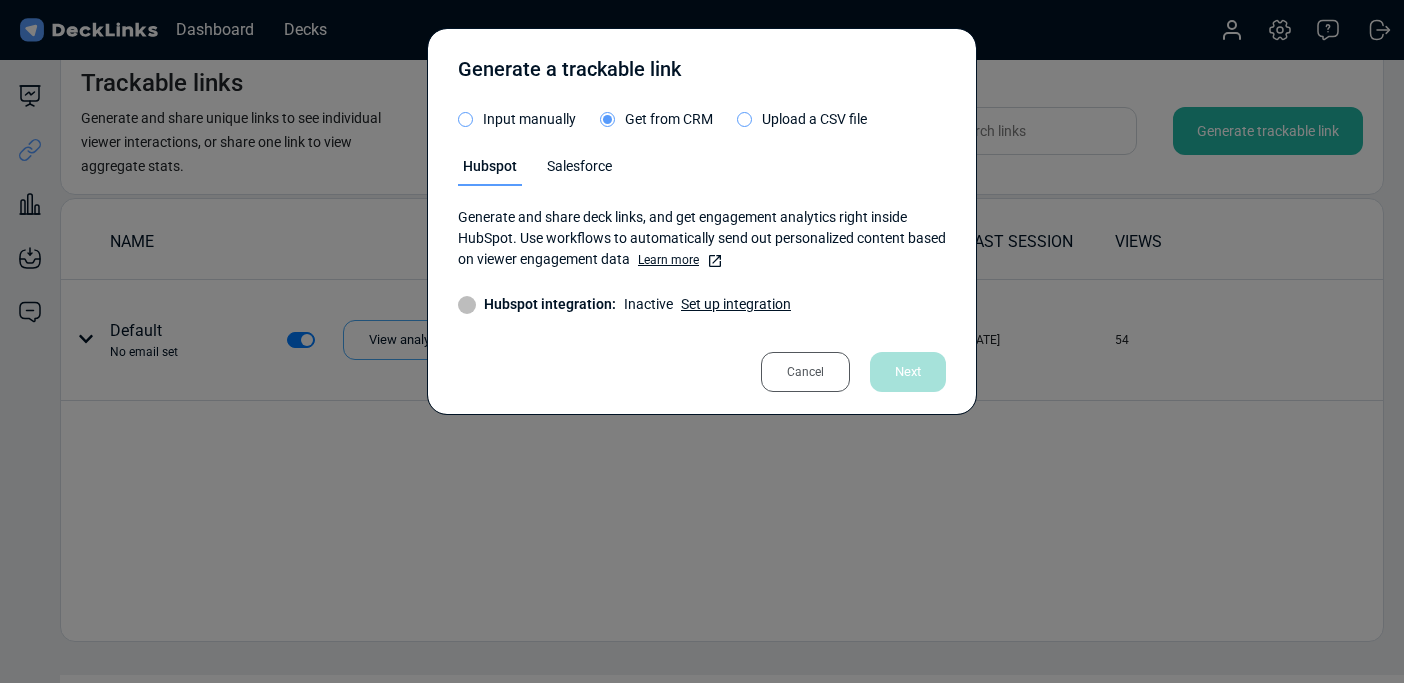 click on "Cancel" at bounding box center (805, 372) 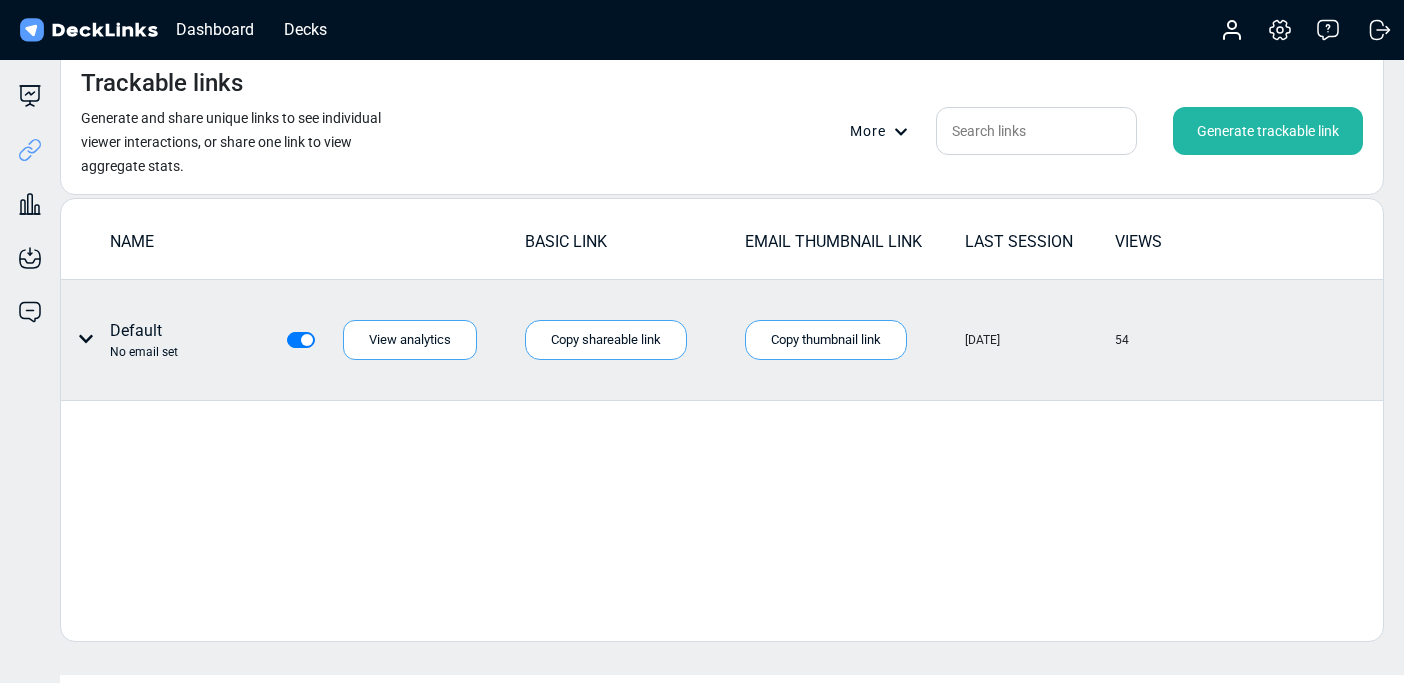 click on "Default  No email set" at bounding box center (155, 340) 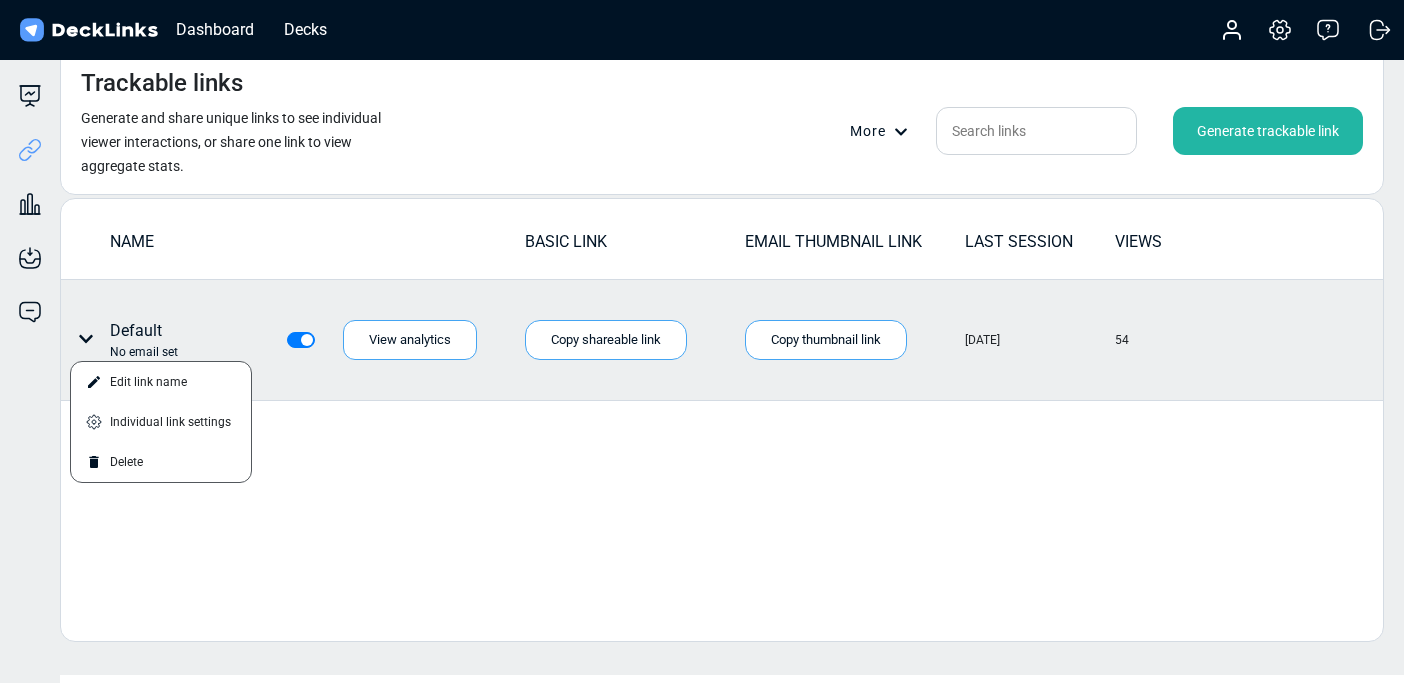 click at bounding box center (702, 341) 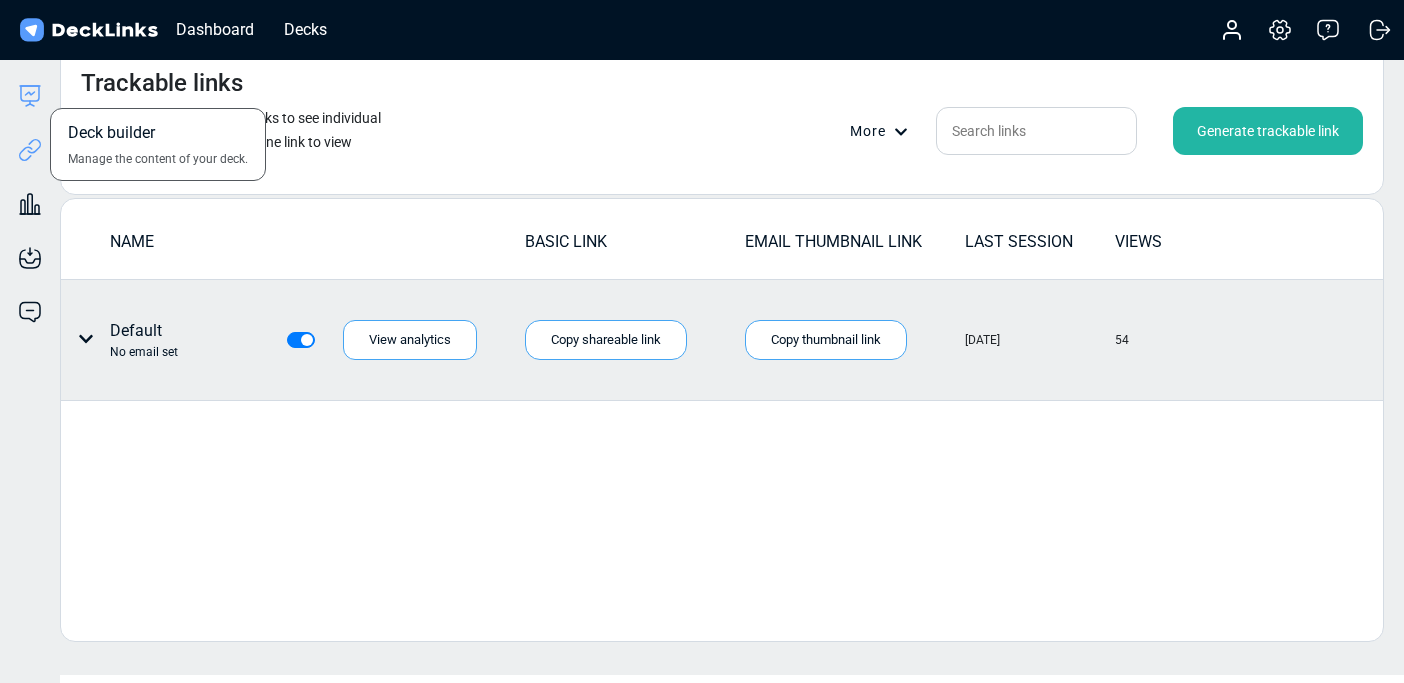 click 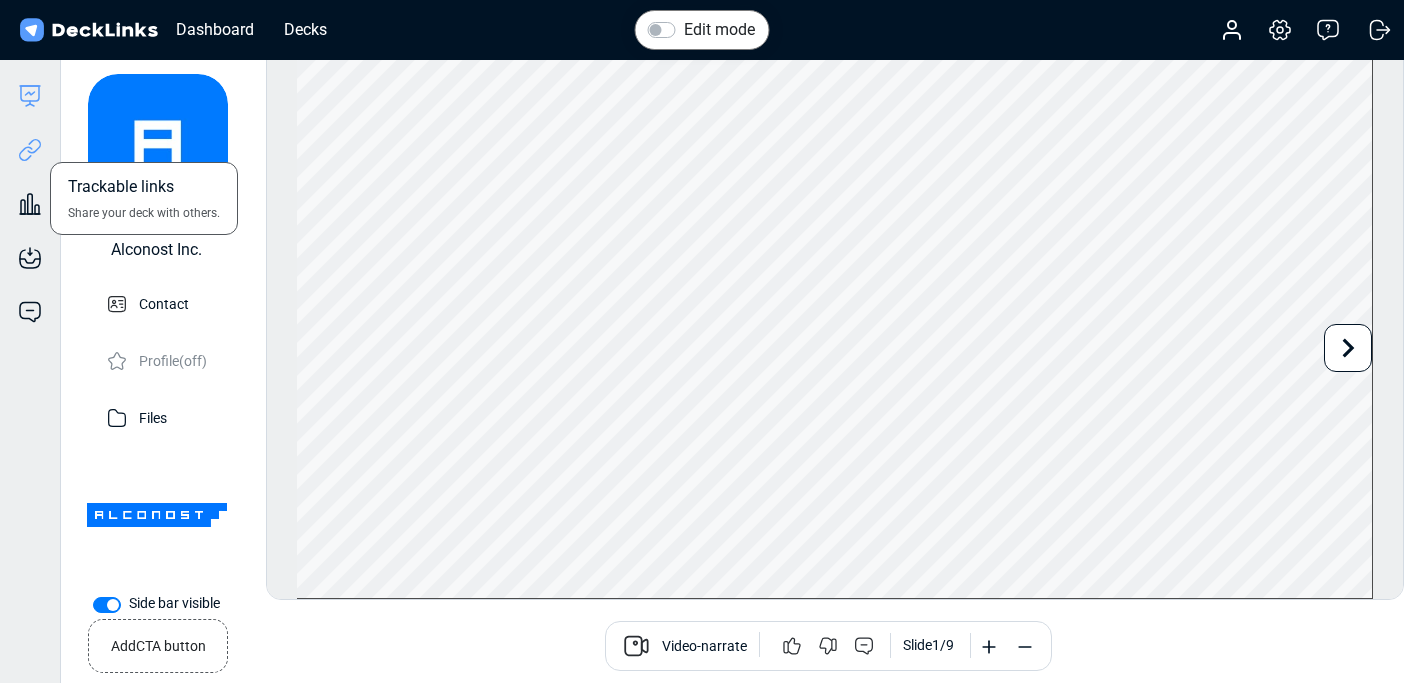 click 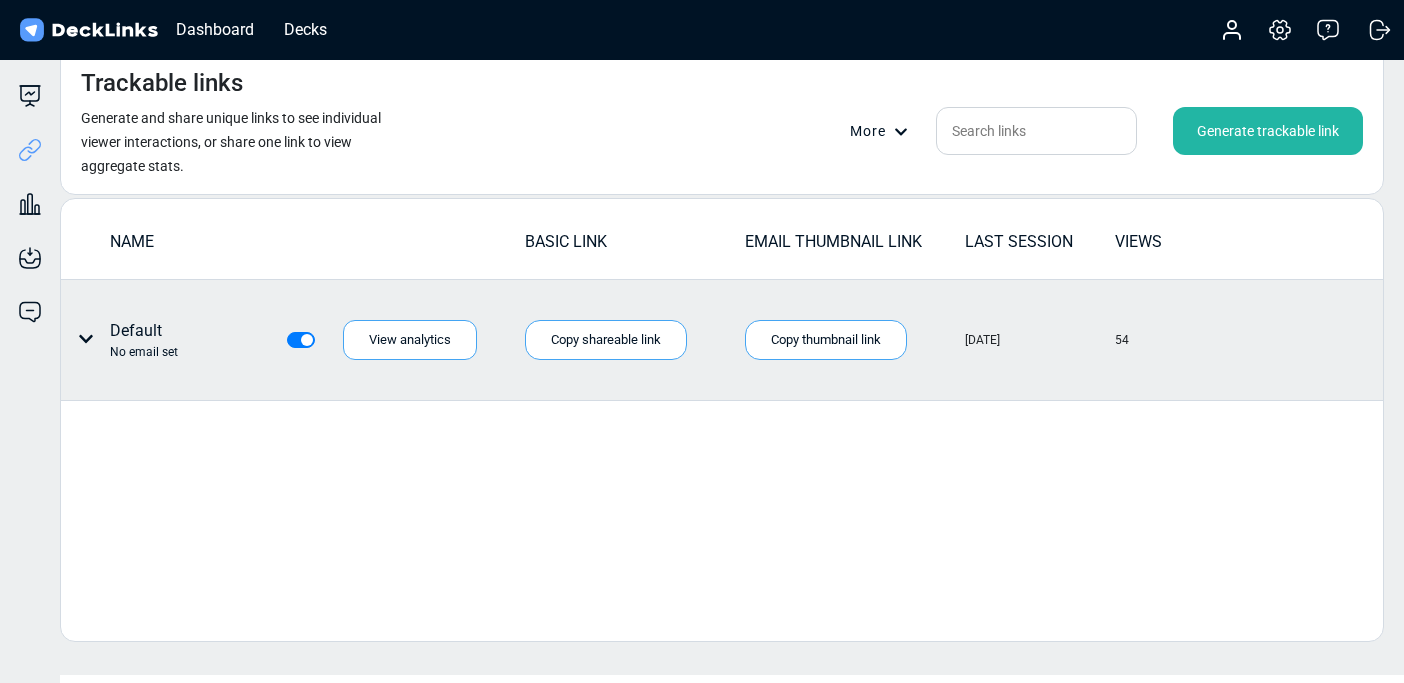 click on "Generate trackable link" at bounding box center [1268, 131] 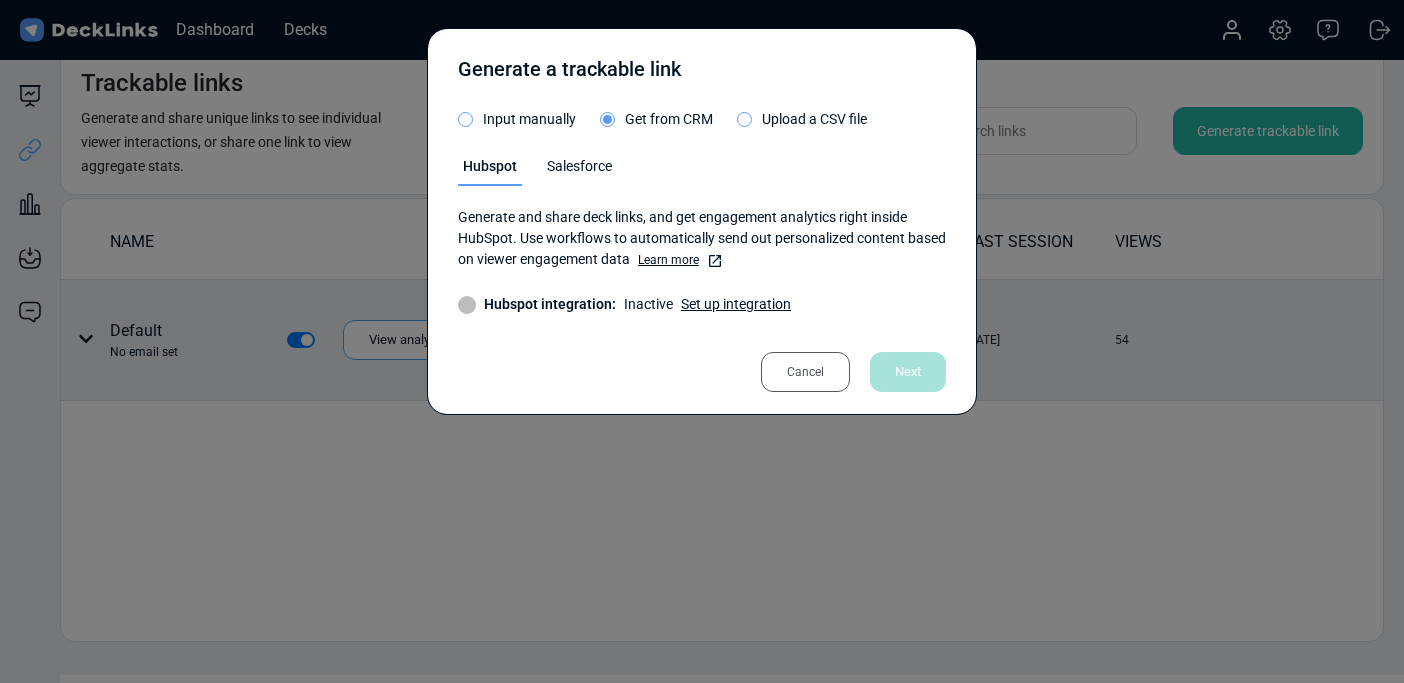 click on "Generate a trackable link   Input manually   Get from CRM   Upload a CSV file Hubspot Salesforce Generate and share deck links, and get engagement analytics right inside HubSpot. Use workflows to automatically send out personalized content based on viewer engagement data Learn more Hubspot integration: Inactive  Set up integration Cancel Next" at bounding box center (702, 221) 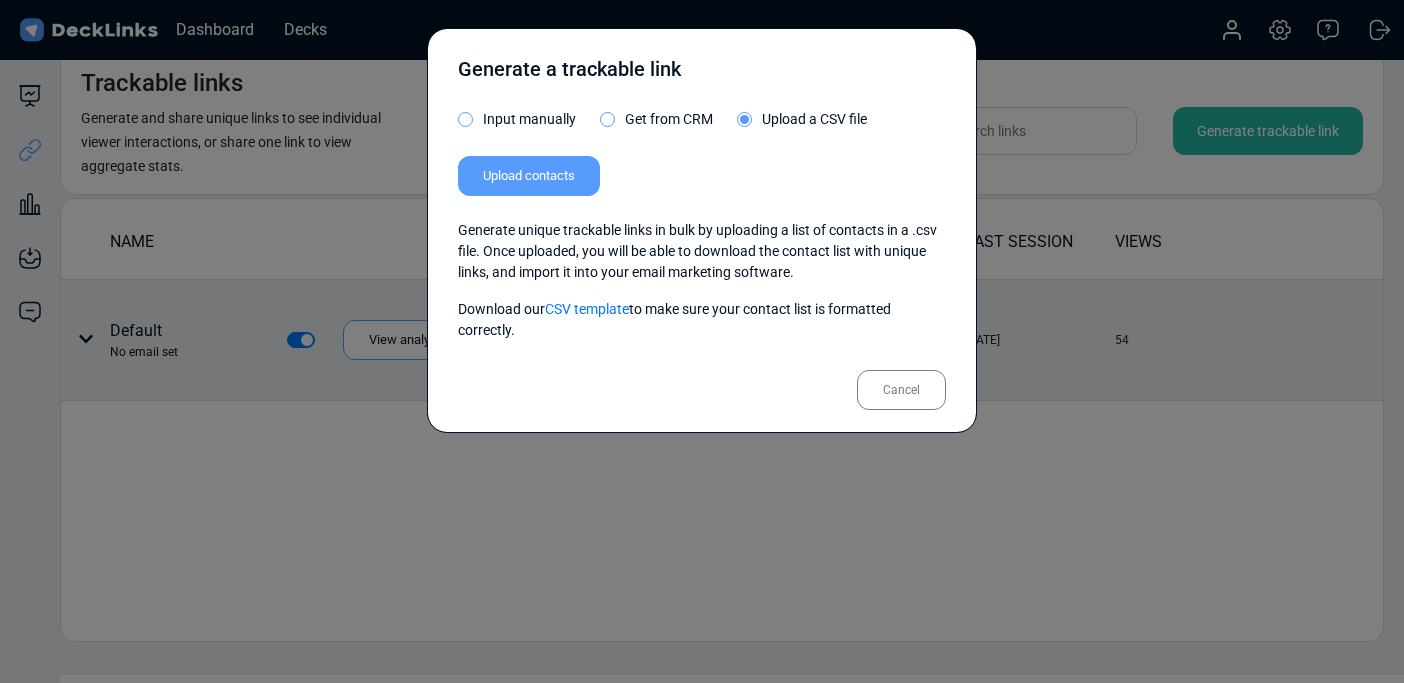click on "Generate a trackable link   Input manually   Get from CRM   Upload a CSV file Upload contacts Upload a CSV file with the following columns: first_name, last_name, email. Generate unique trackable links in bulk by uploading a list of contacts in a .csv file. Once uploaded, you will be able to download the contact list with unique links, and import it into your email marketing software. Download our  CSV template  to make sure your contact list is formatted correctly. Cancel" at bounding box center [702, 230] 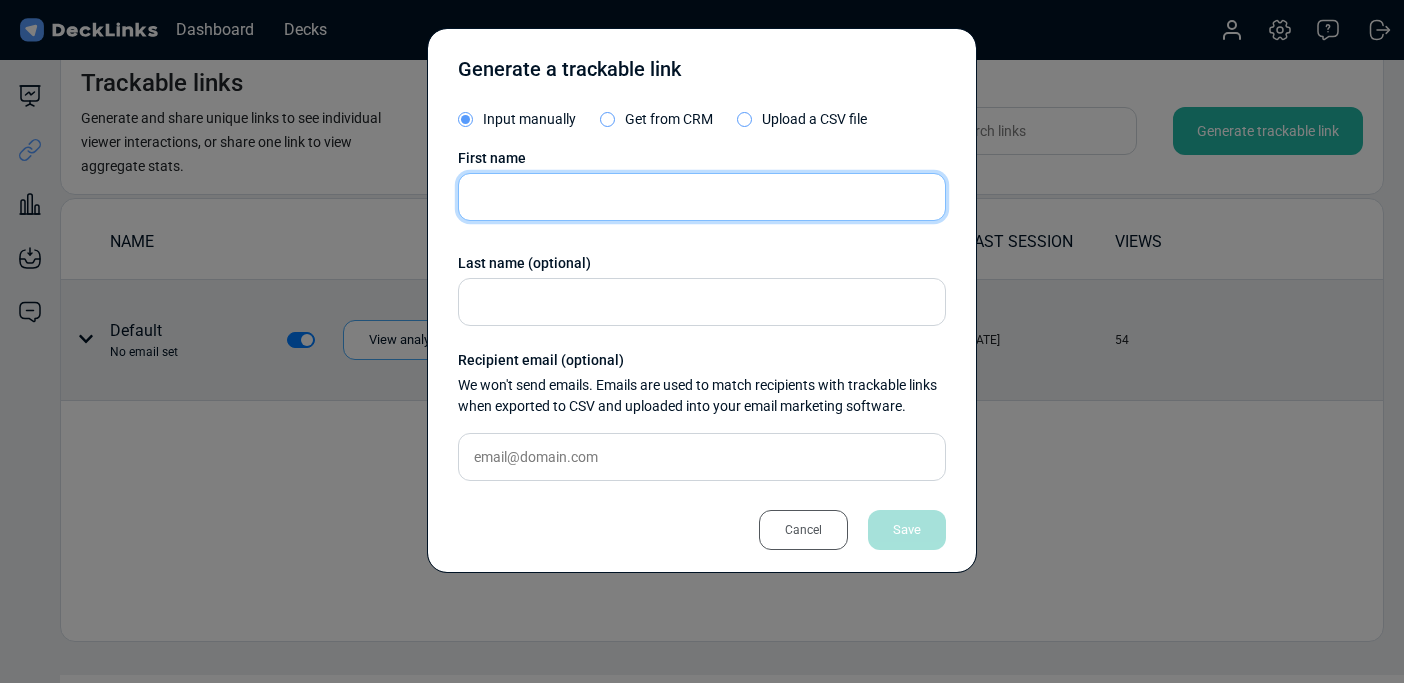 click at bounding box center (702, 197) 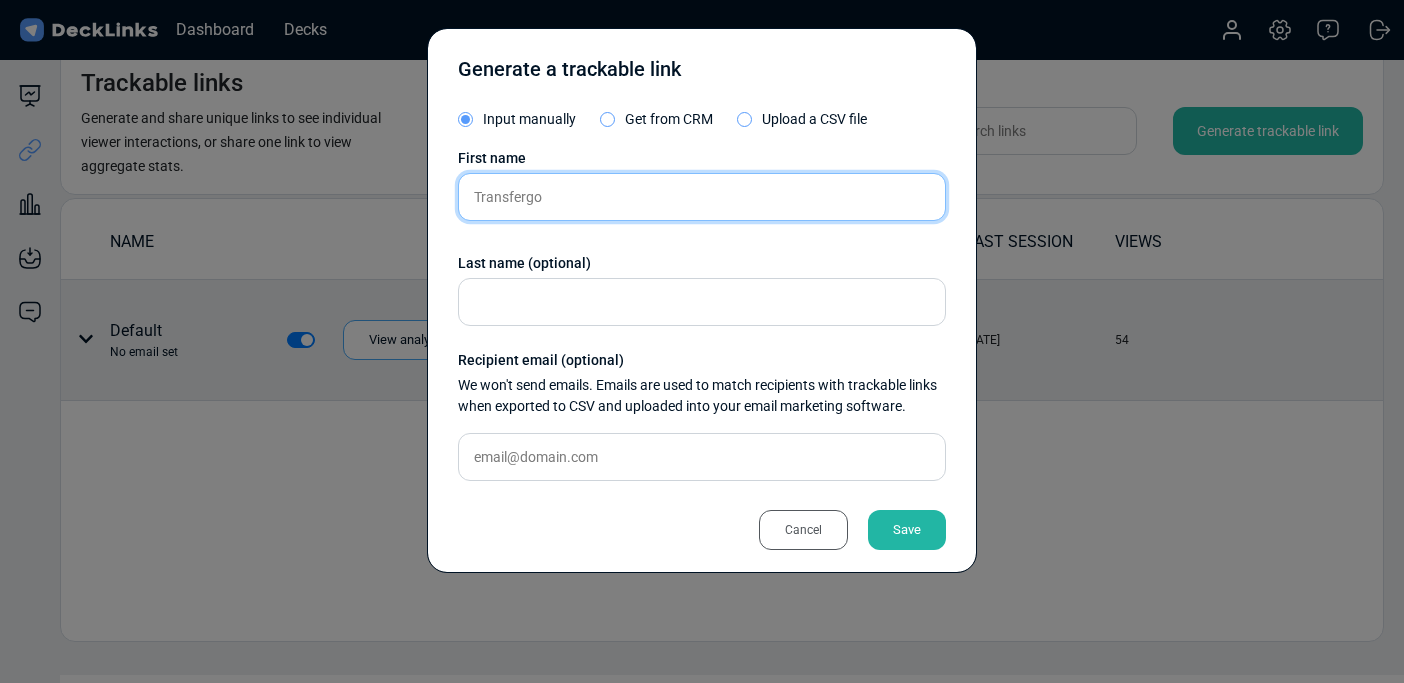 type on "Transfergo" 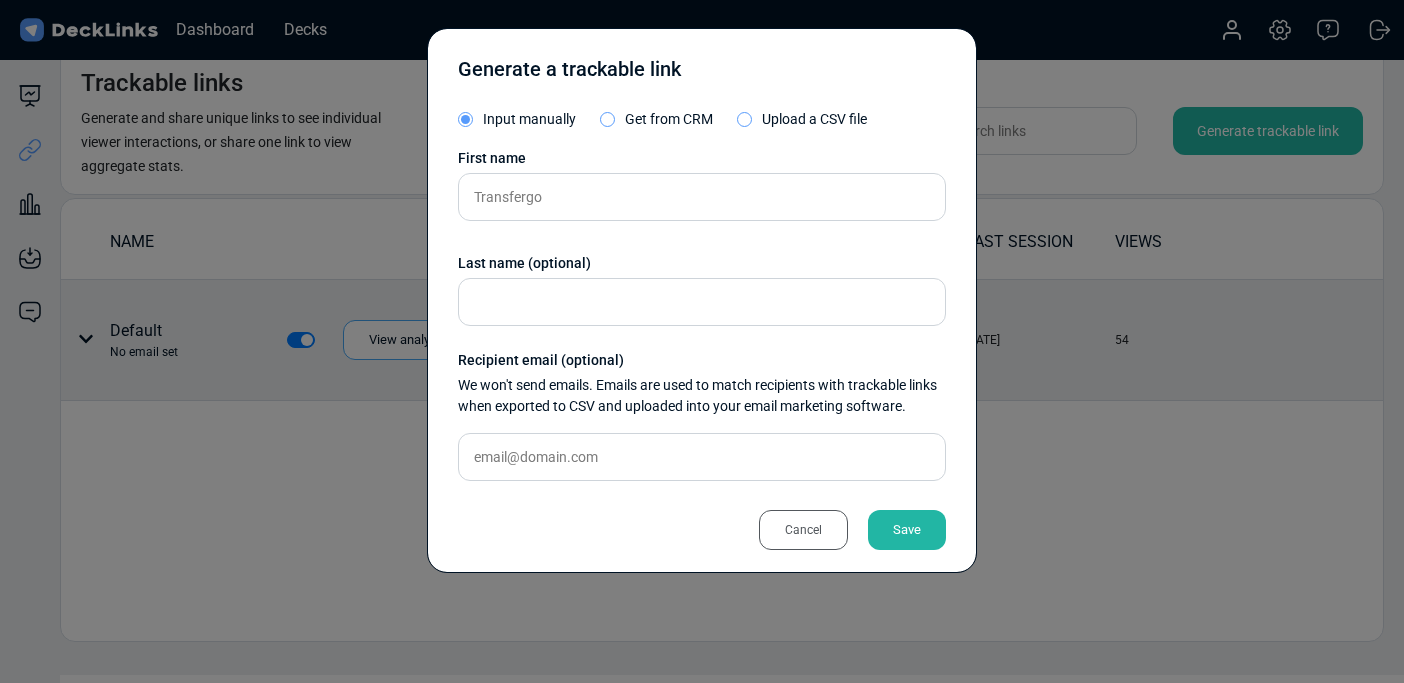 click on "Save" at bounding box center (907, 530) 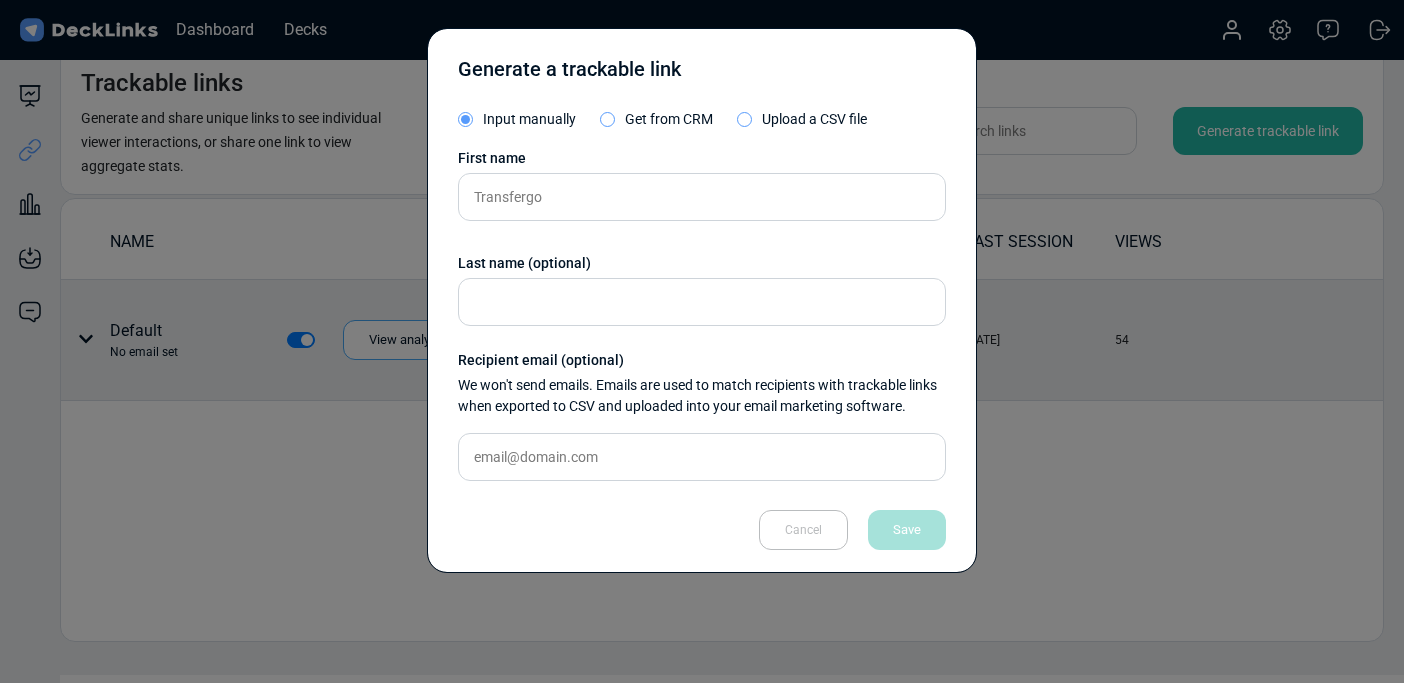 type 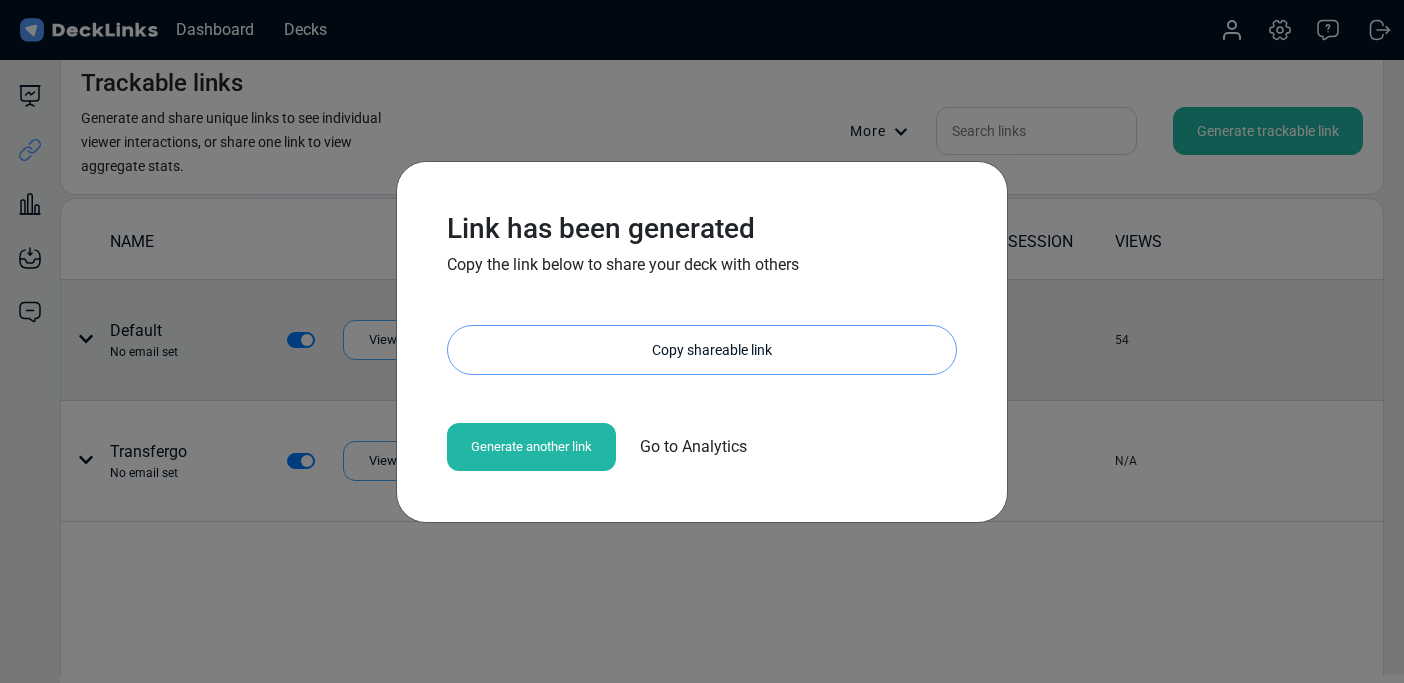 click on "Copy shareable link" at bounding box center (712, 350) 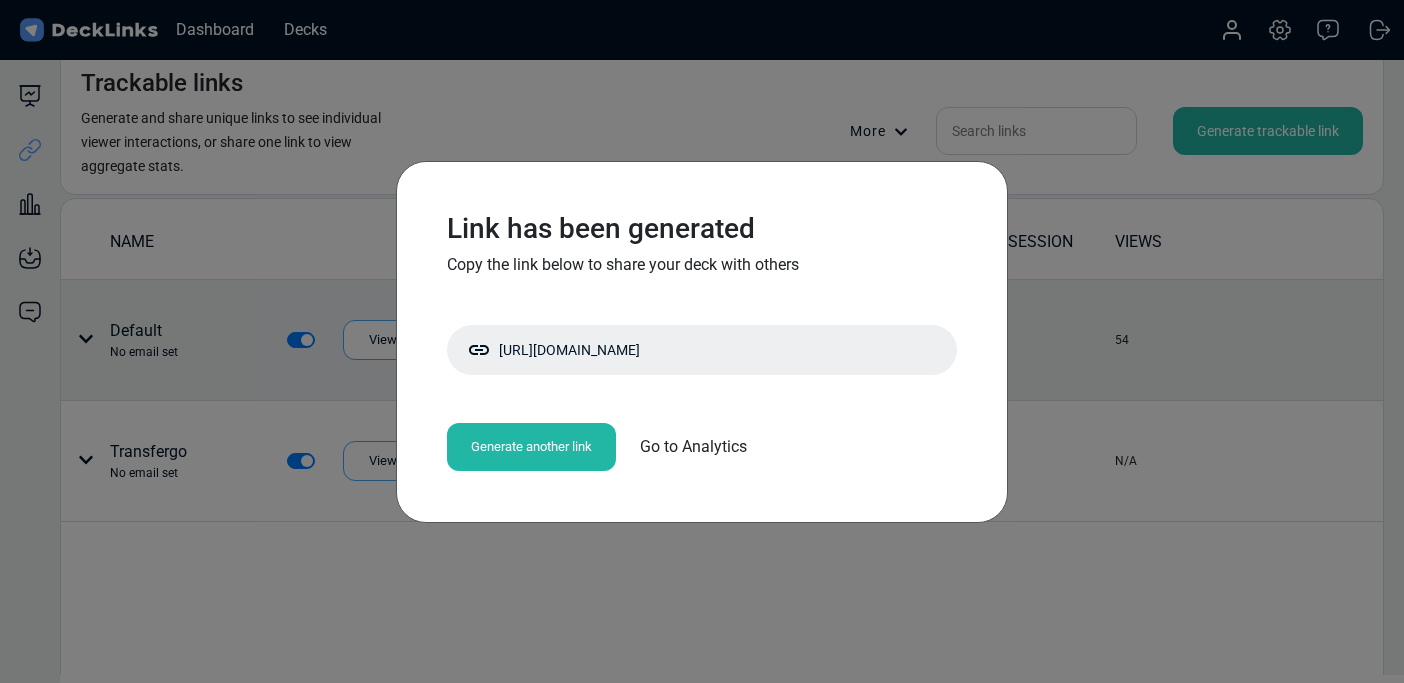 click on "Link has been generated Copy the link below to share your deck with others   [URL][DOMAIN_NAME] Copy shareable link Generate another link Go to Analytics" at bounding box center [702, 341] 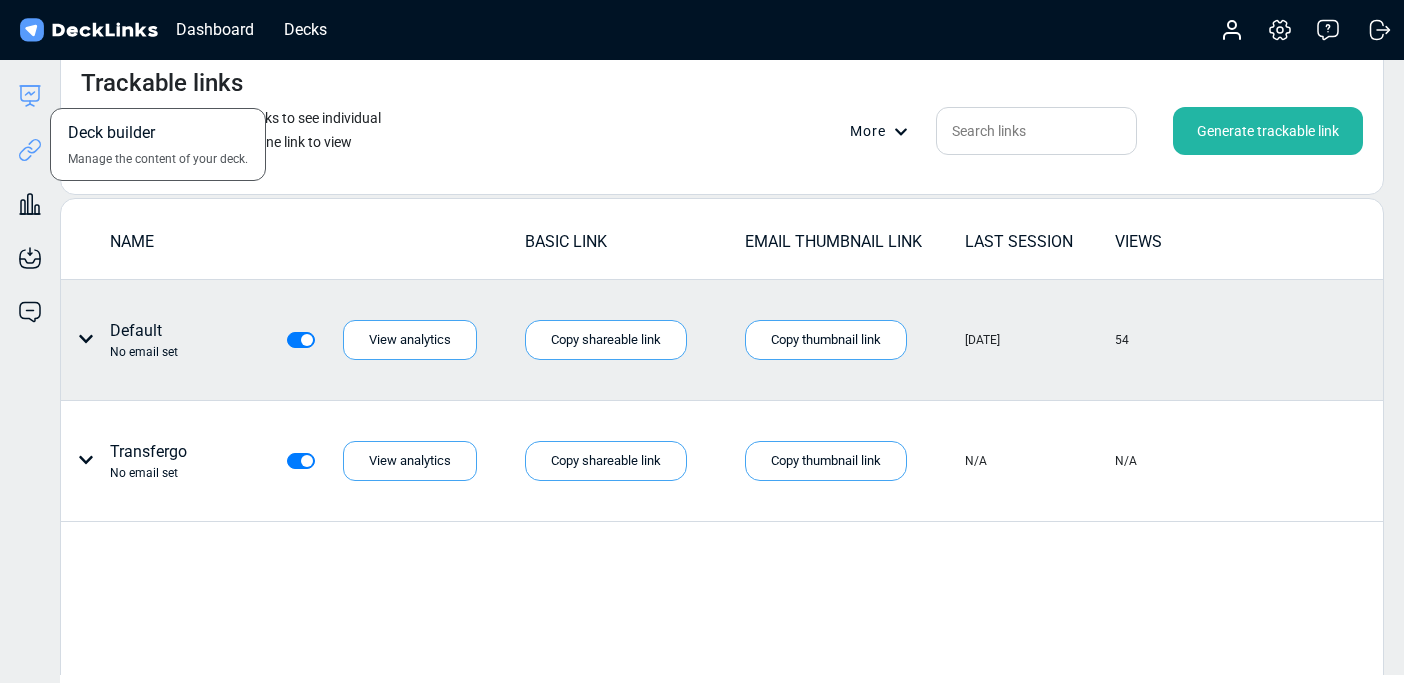 click 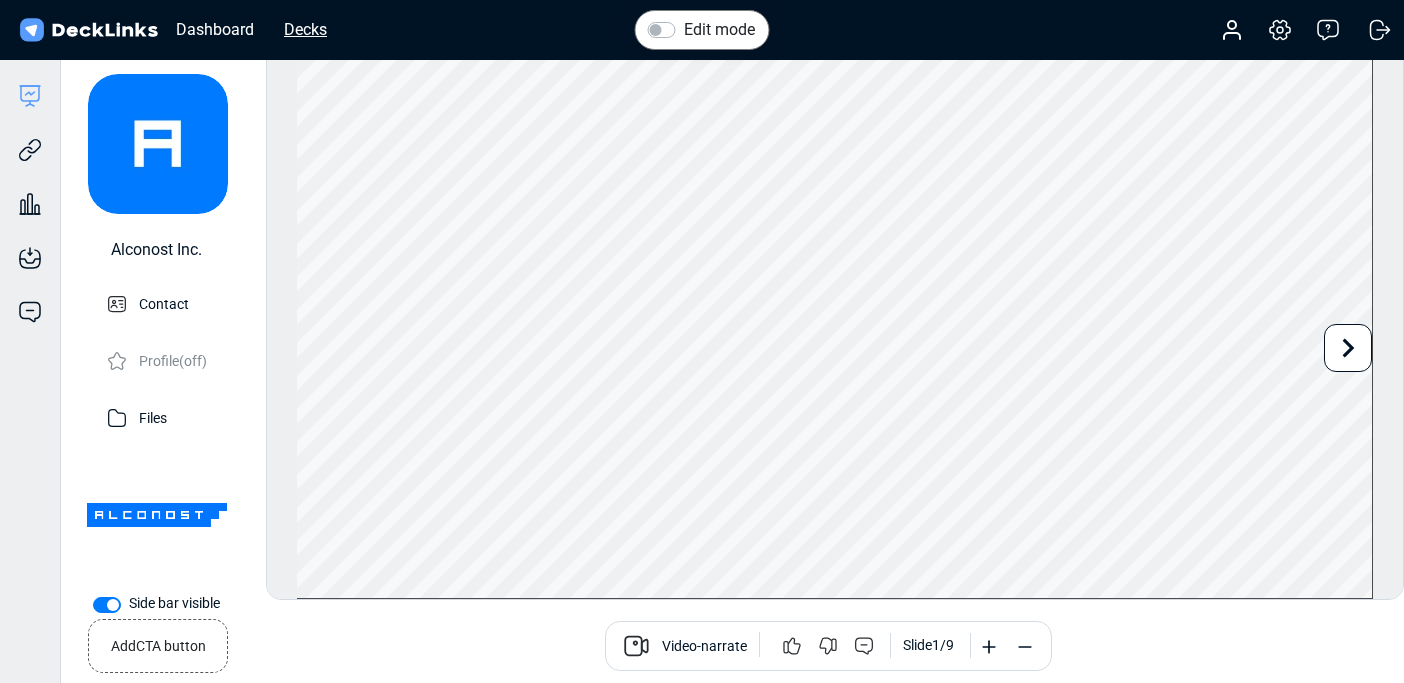 click on "Decks" at bounding box center (305, 29) 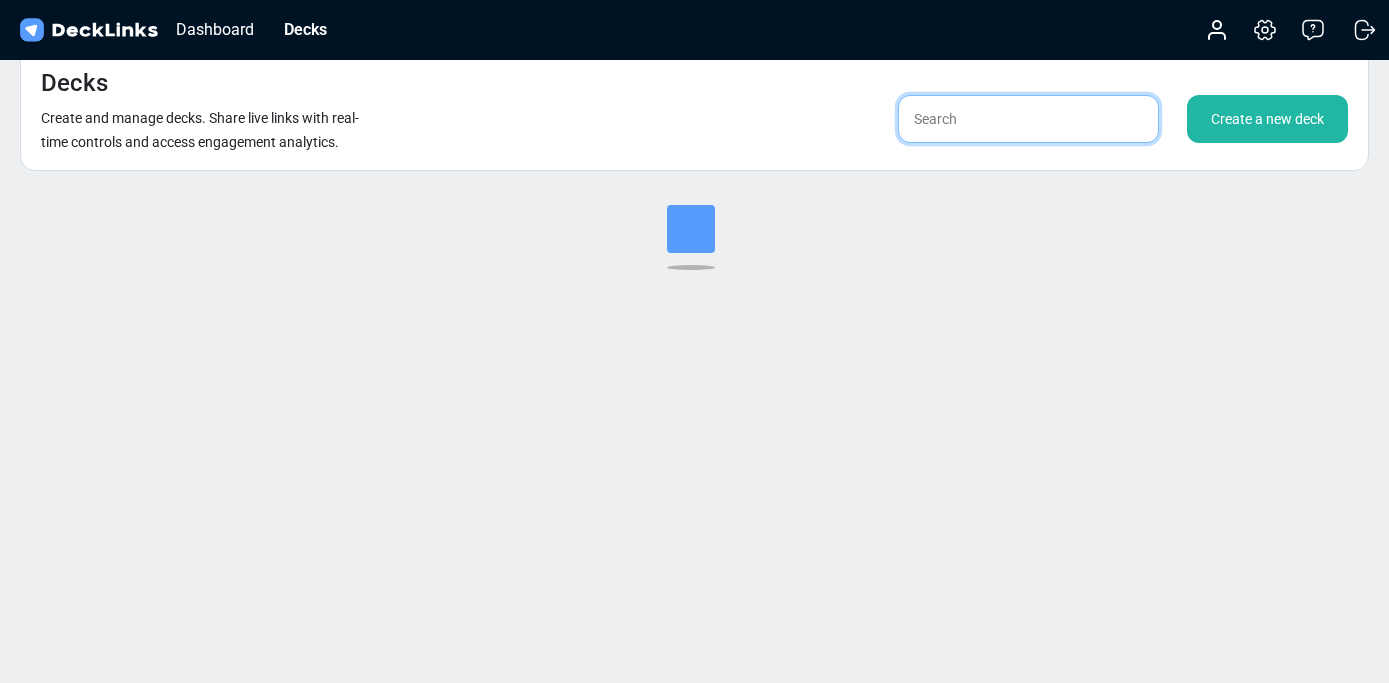 click at bounding box center (1028, 119) 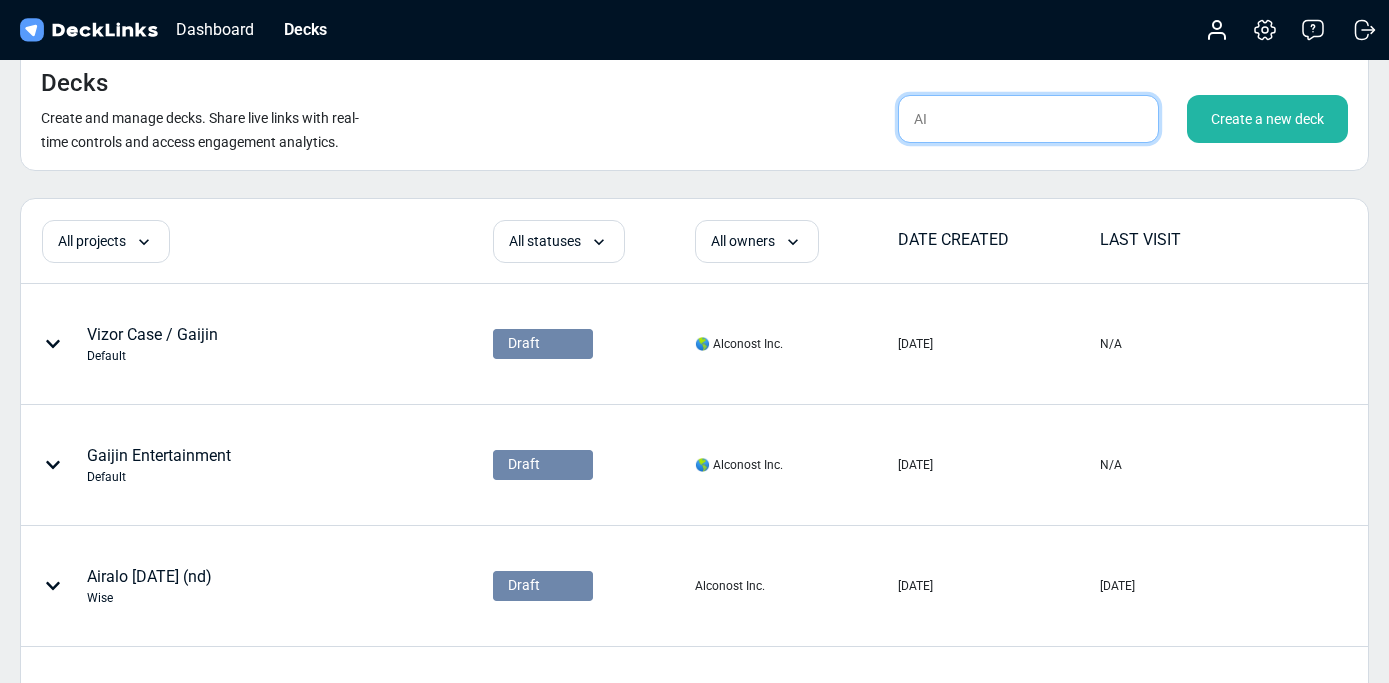 type on "AI" 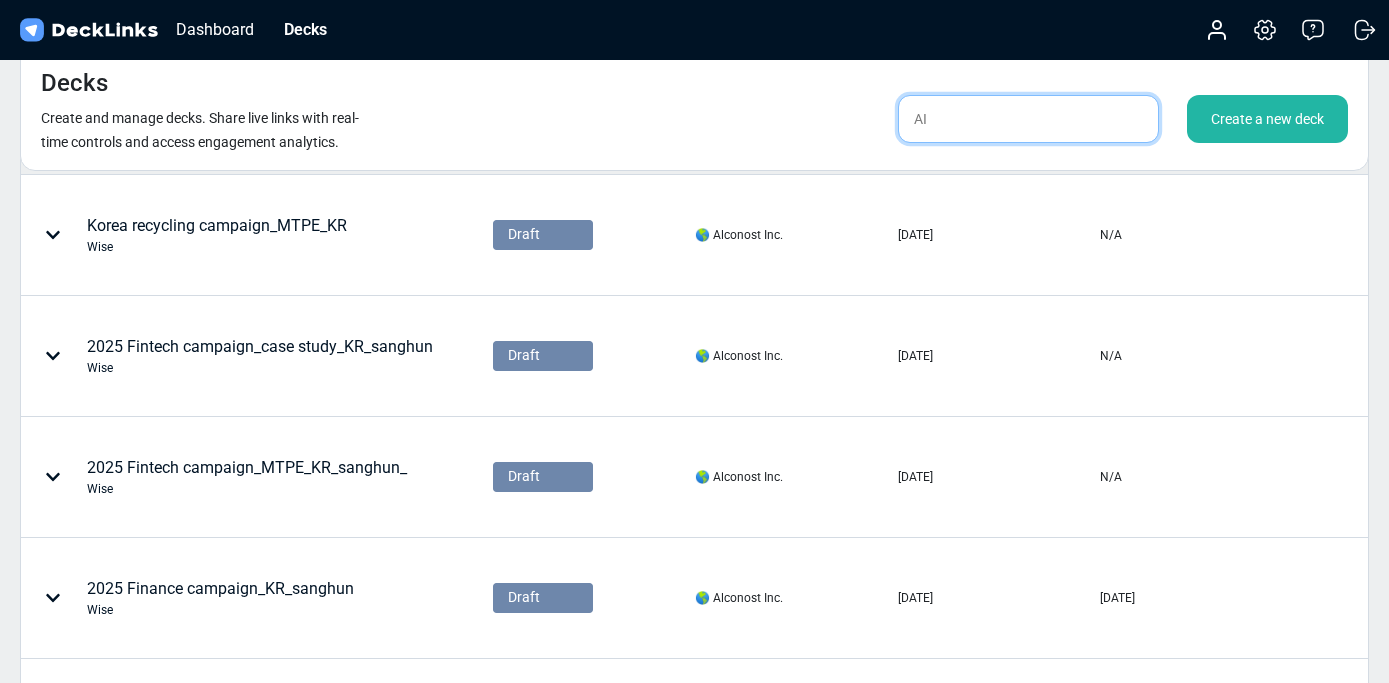 scroll, scrollTop: 538, scrollLeft: 0, axis: vertical 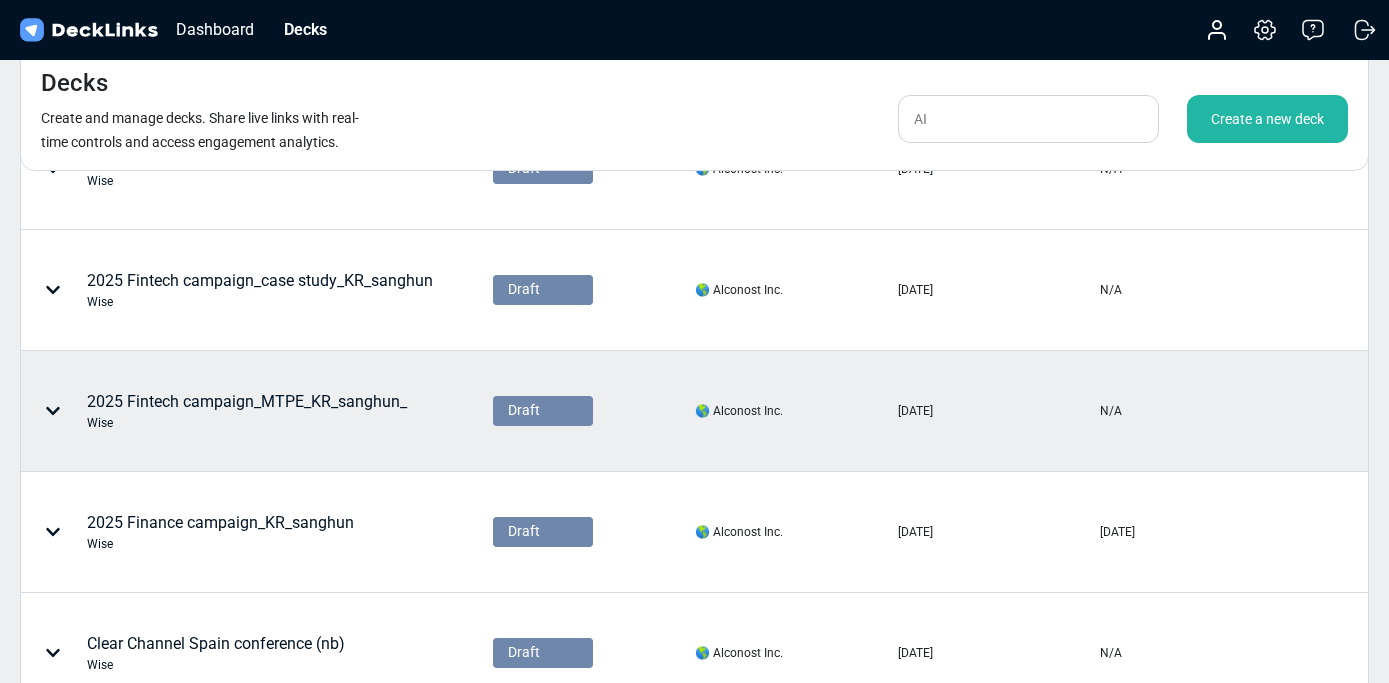 click on "2025 Fintech campaign_MTPE_KR_sanghun_ Wise" at bounding box center (247, 411) 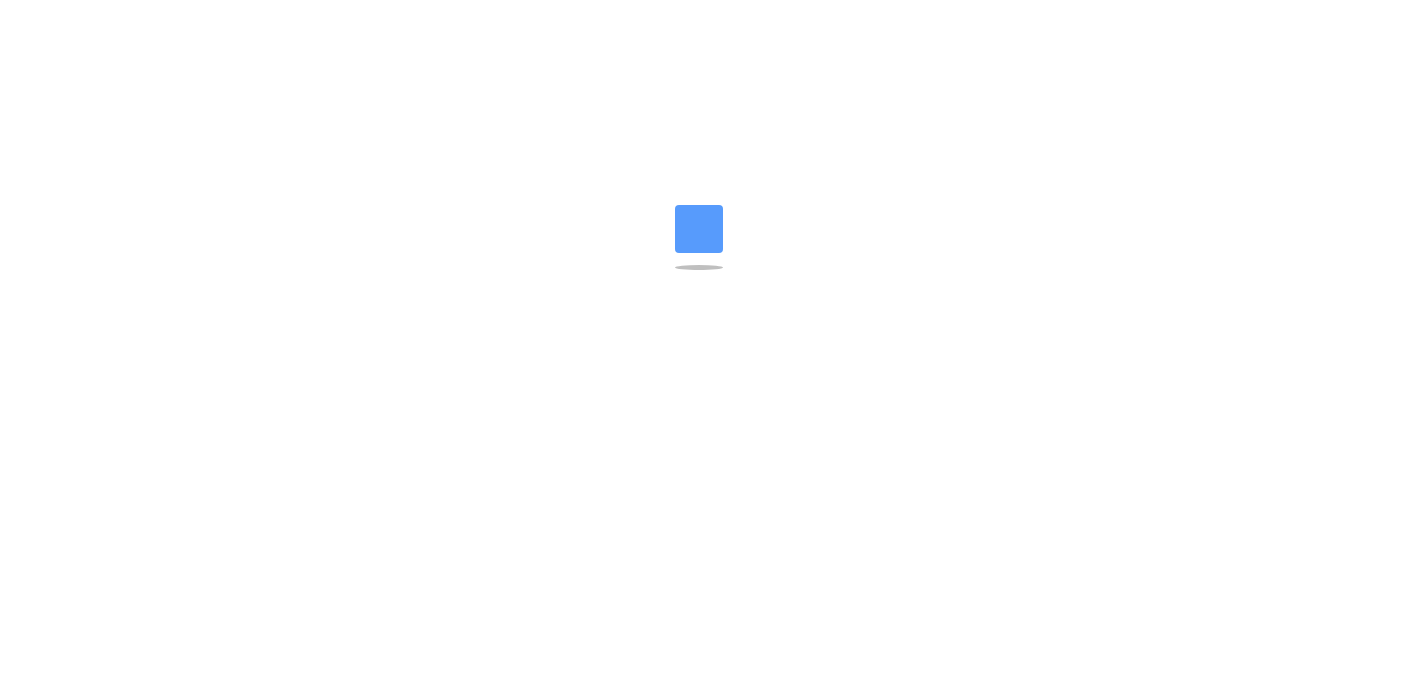 scroll, scrollTop: 0, scrollLeft: 0, axis: both 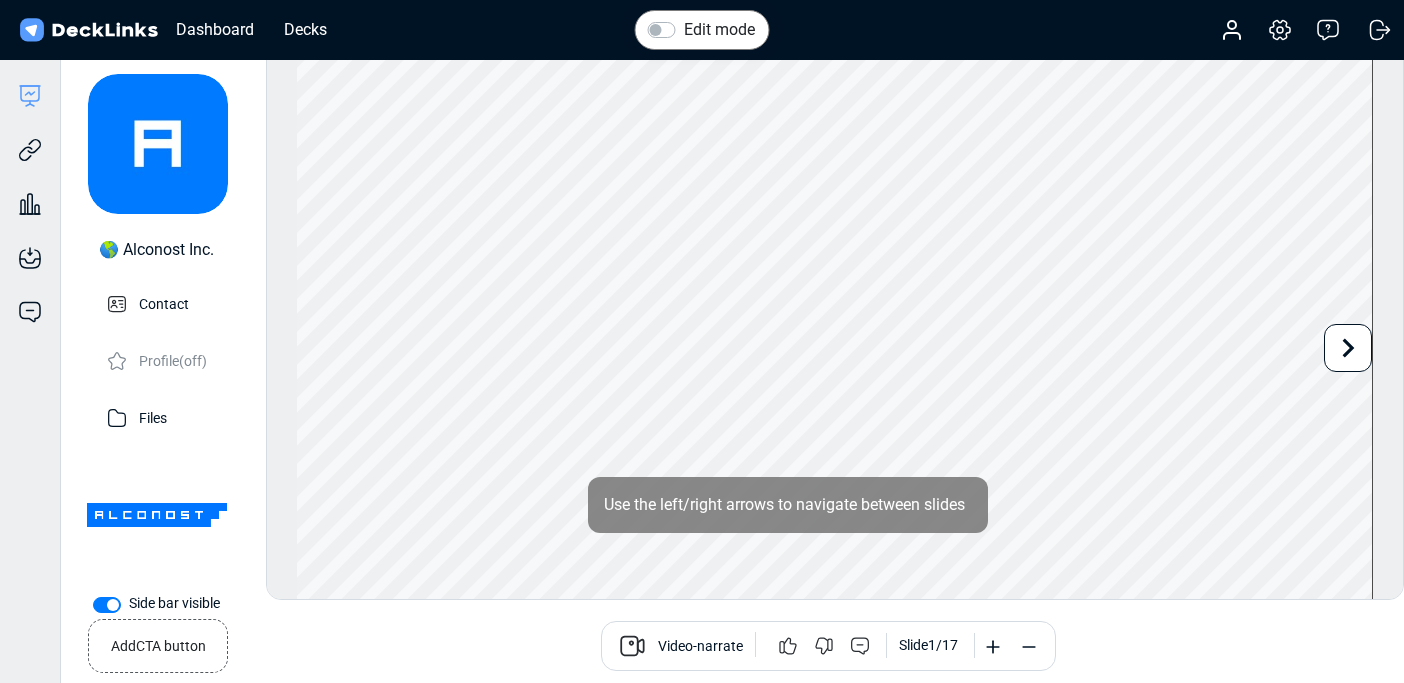 click 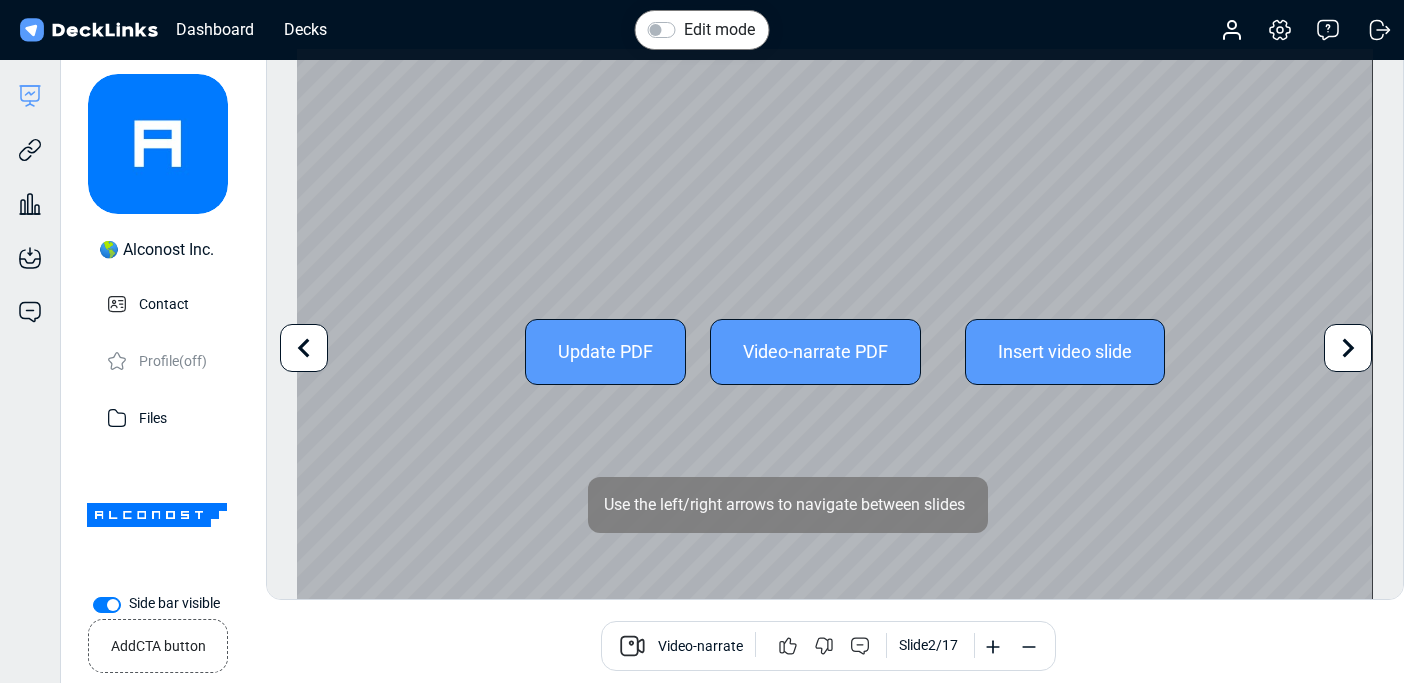 click 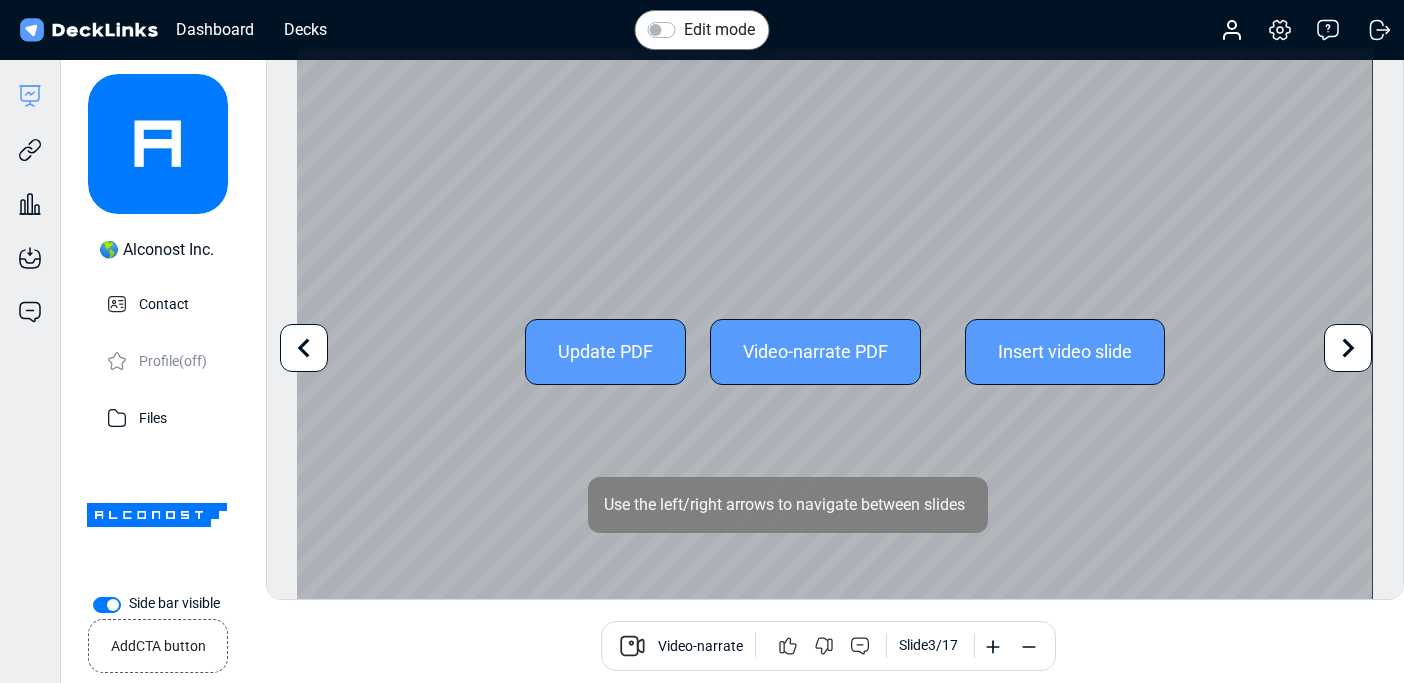 click 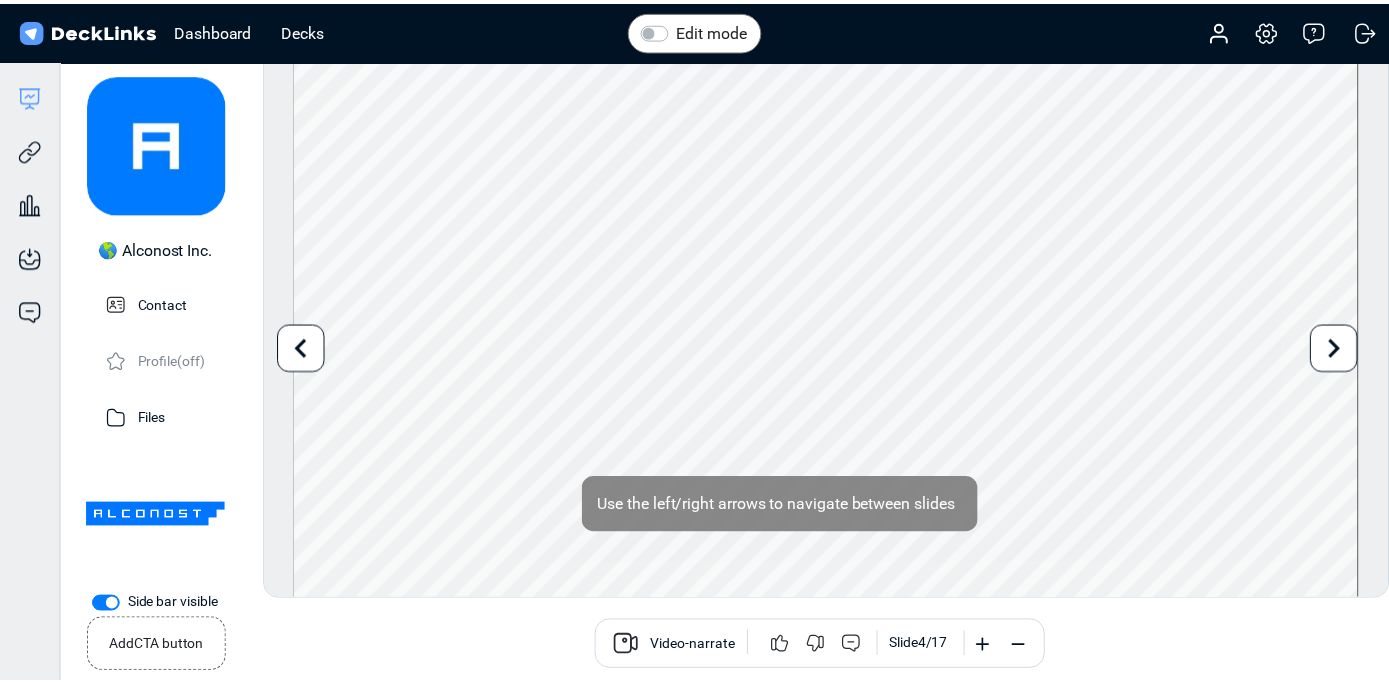 scroll, scrollTop: 24, scrollLeft: 0, axis: vertical 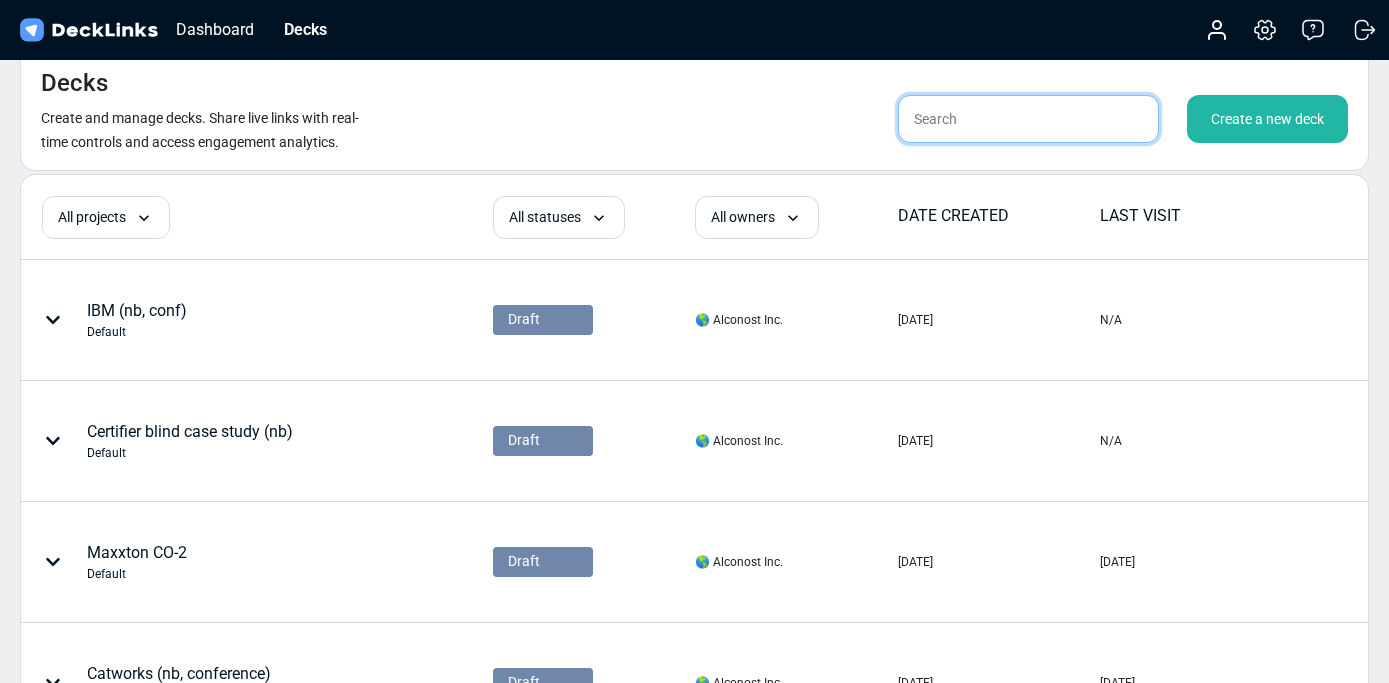 click at bounding box center (1028, 119) 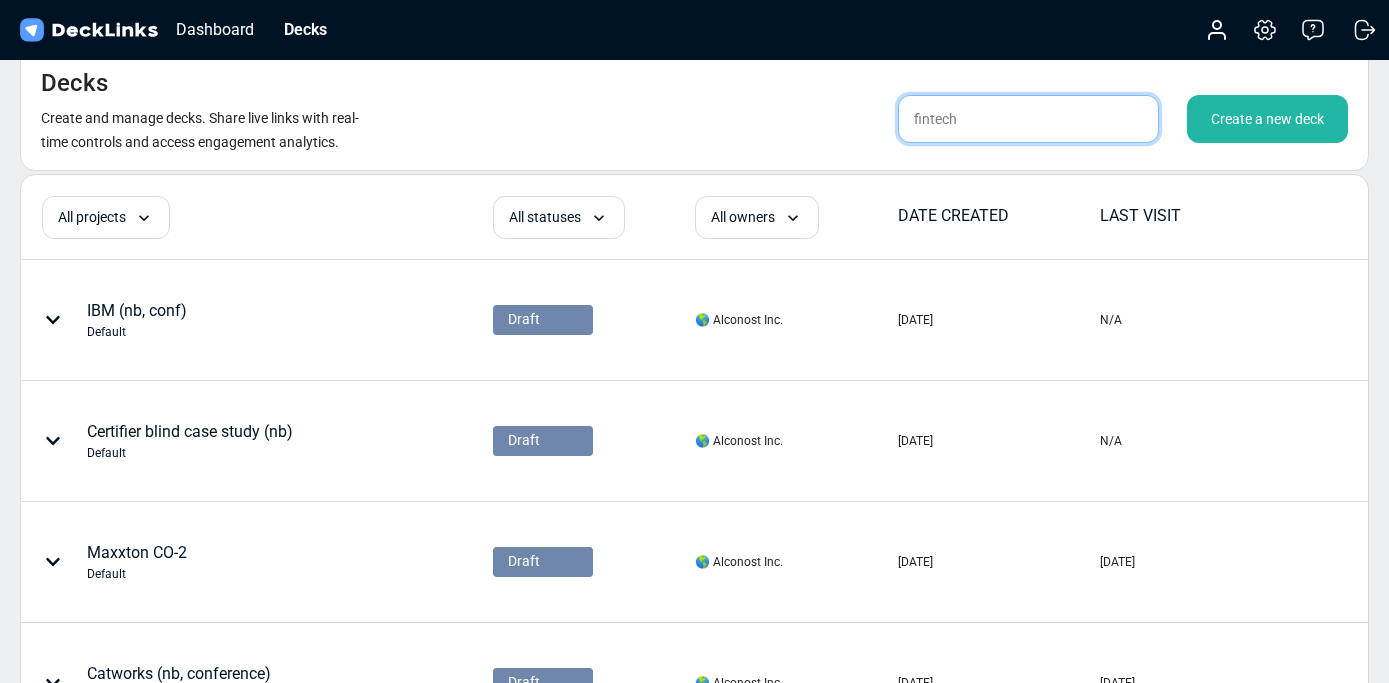 type on "fintech" 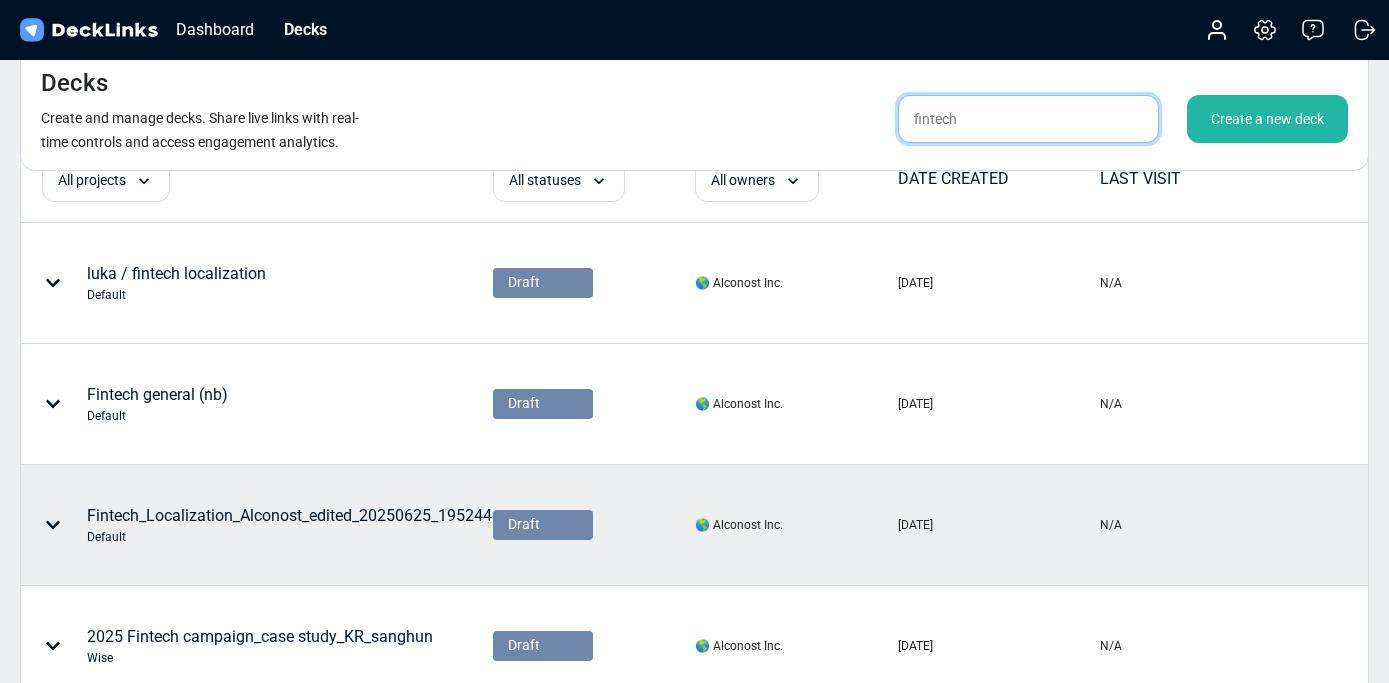 scroll, scrollTop: 63, scrollLeft: 0, axis: vertical 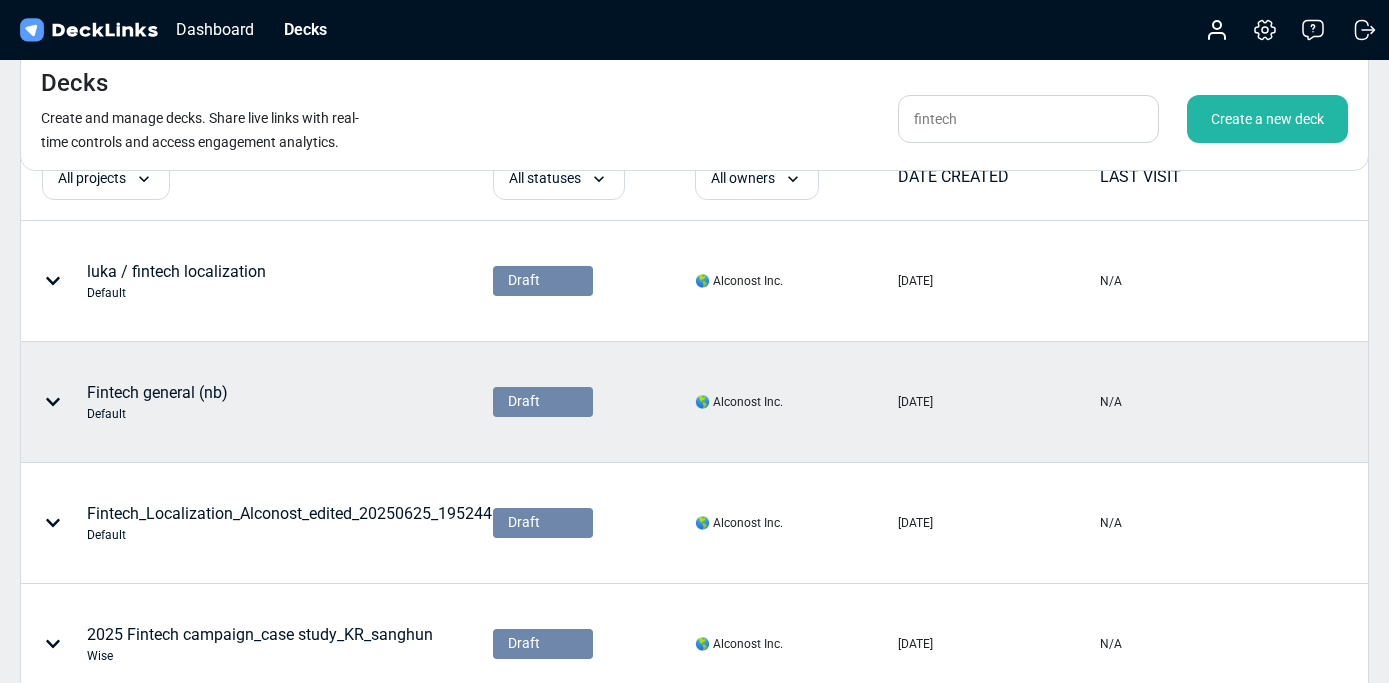 click on "Fintech general (nb) Default" at bounding box center [157, 402] 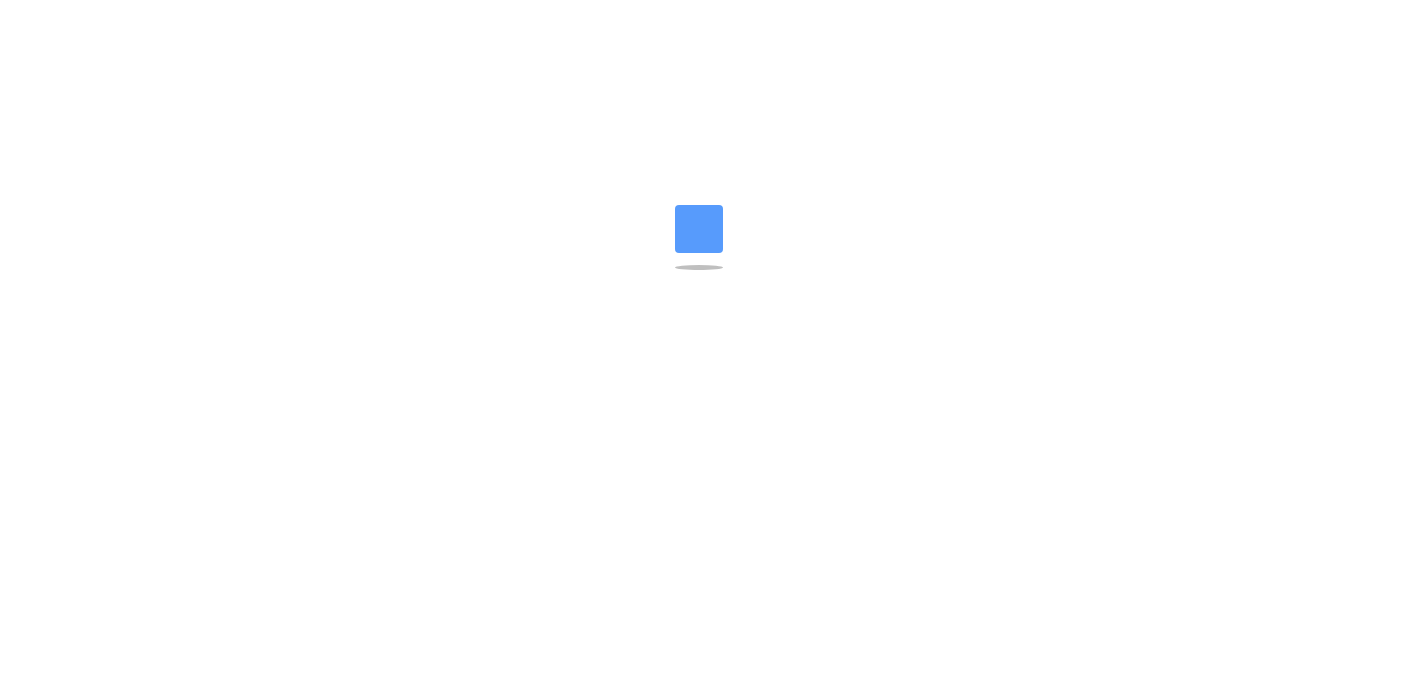 scroll, scrollTop: 0, scrollLeft: 0, axis: both 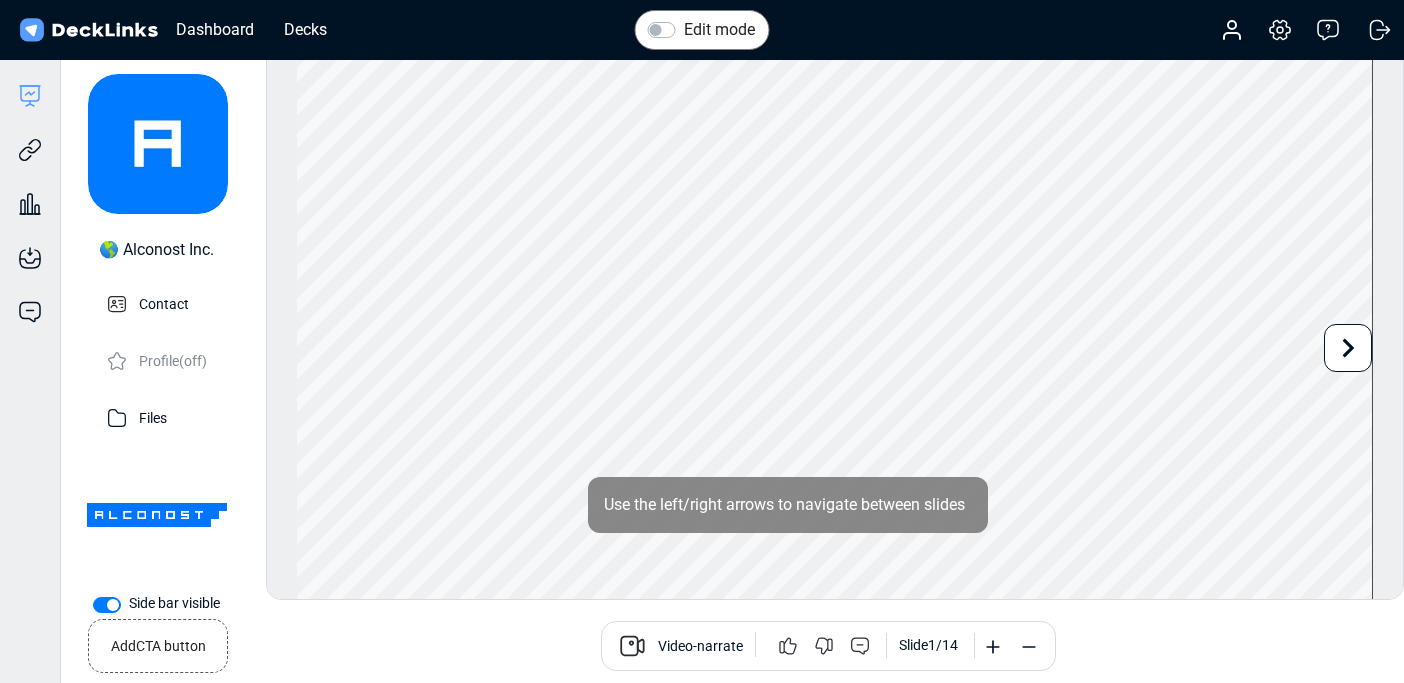click on "Edit mode Change photo Updating this image will immediately apply to all of your decks. Recommended photo size: 300 x 300. Use the left/right arrows to navigate between slides Add  CTA button Book a call Video-narrate Slide  1 / 14" at bounding box center [835, 324] 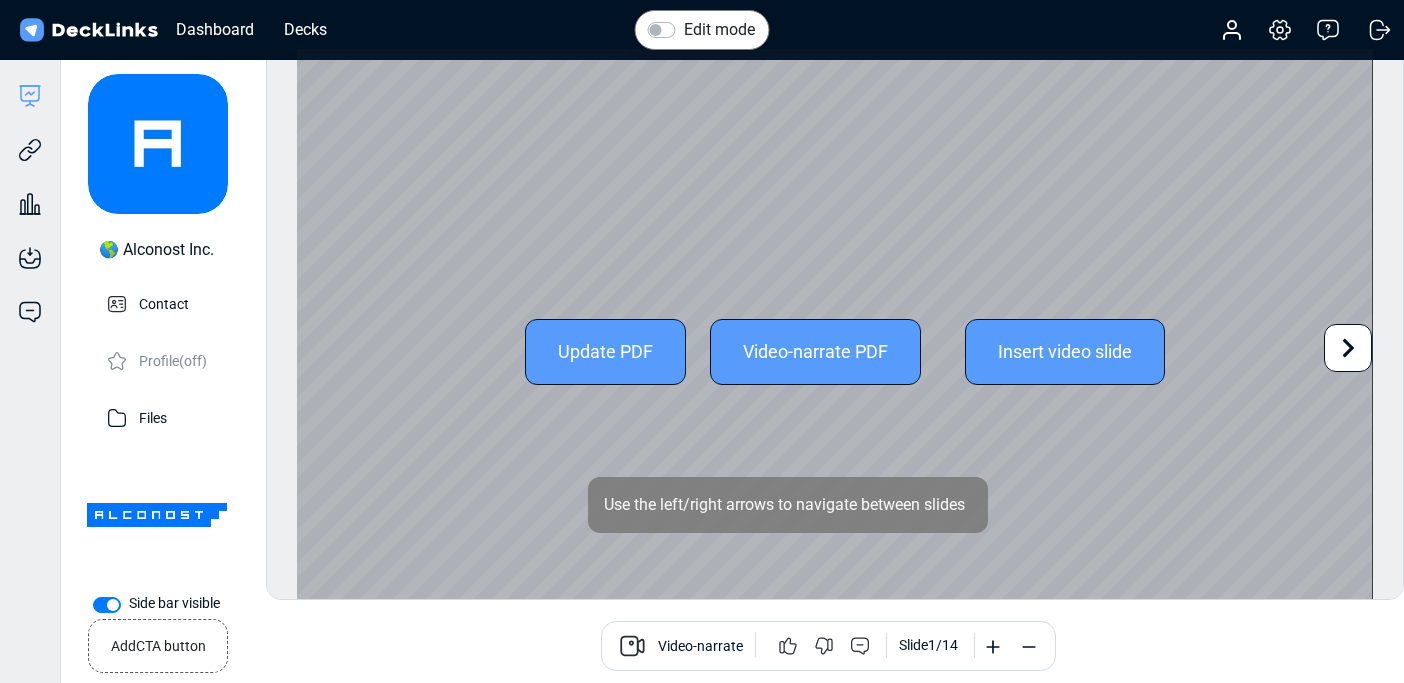 click at bounding box center [1348, 348] 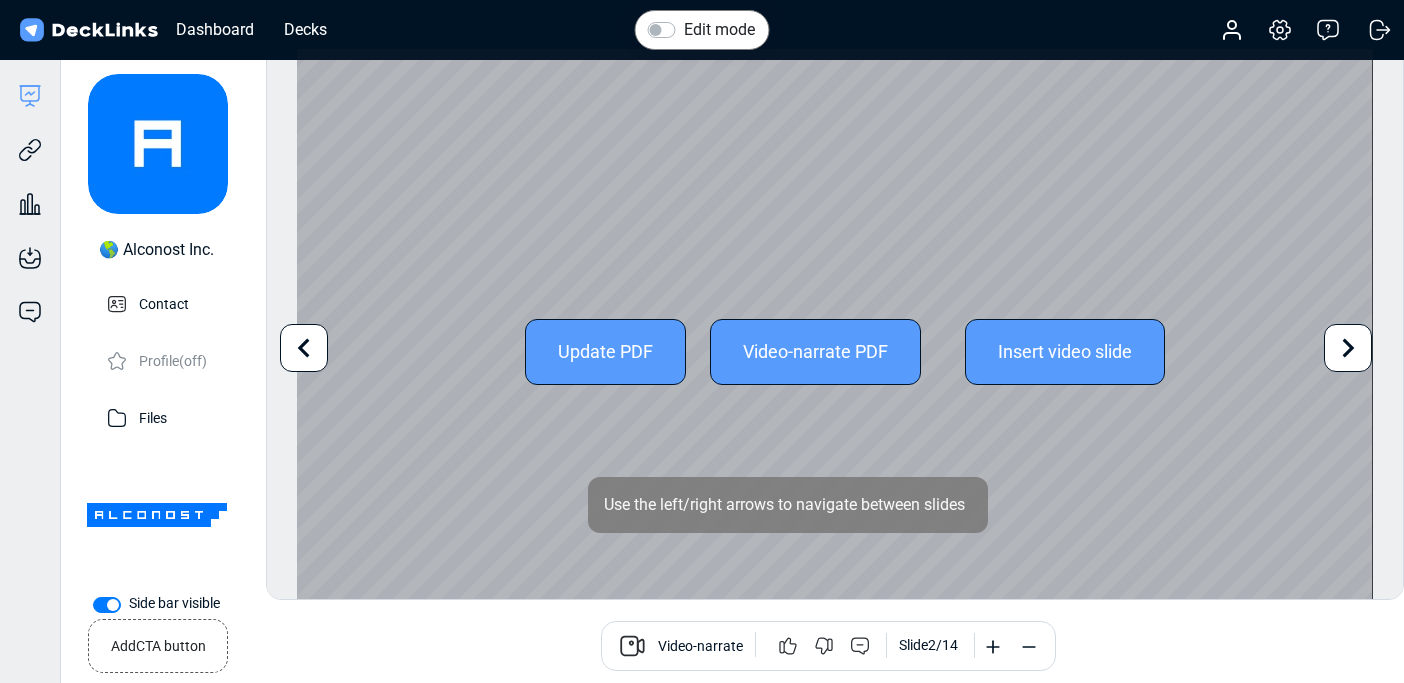 click 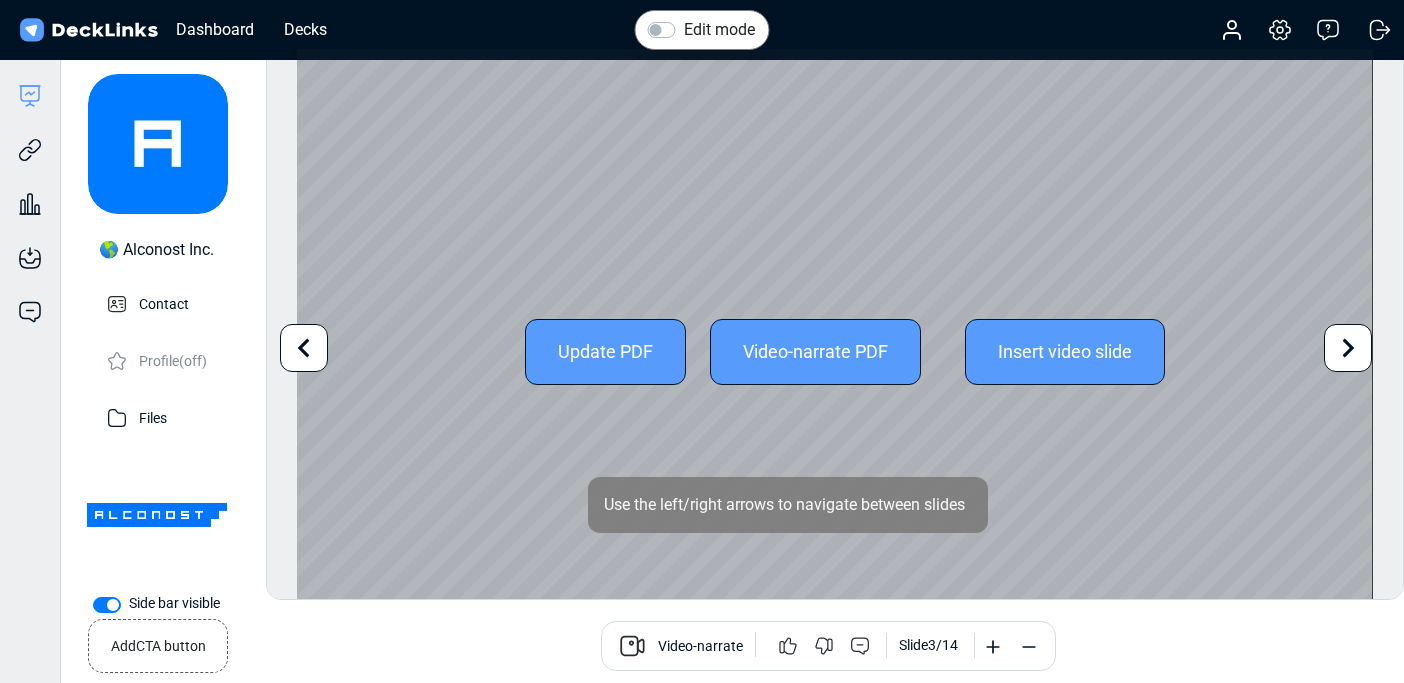 click 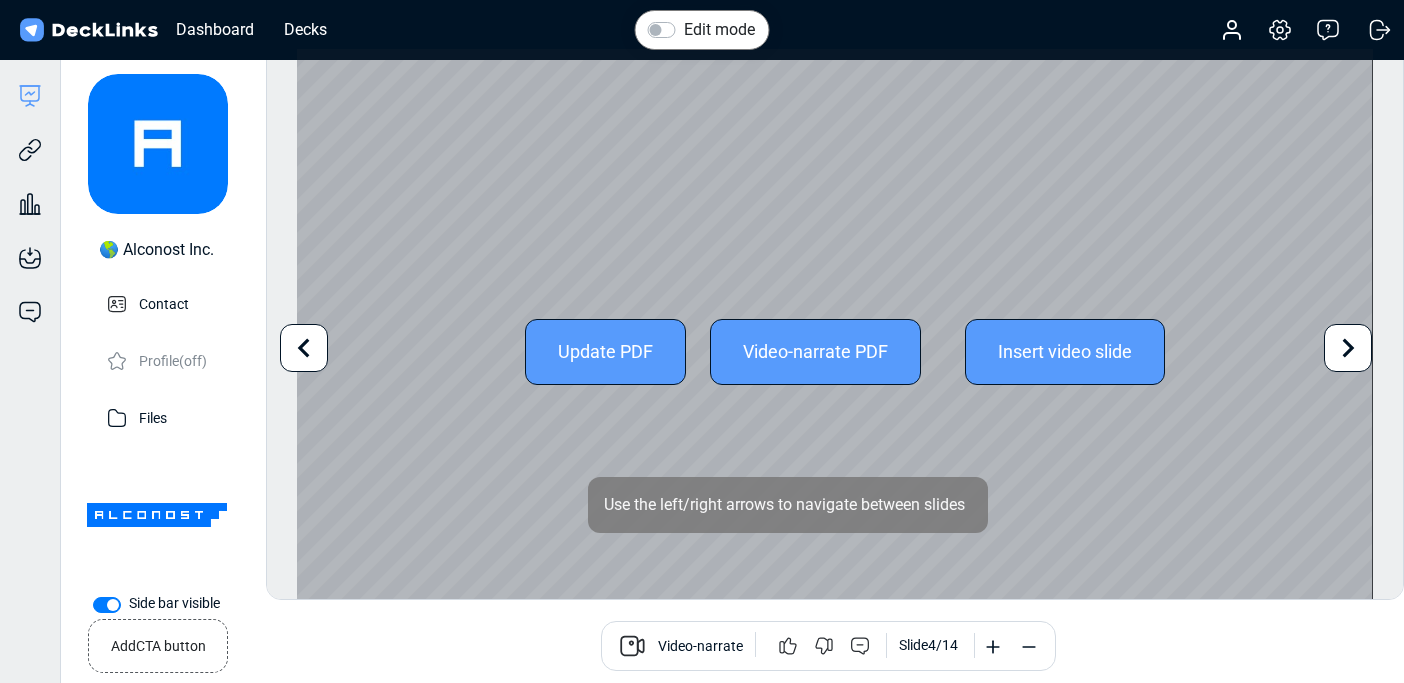 click 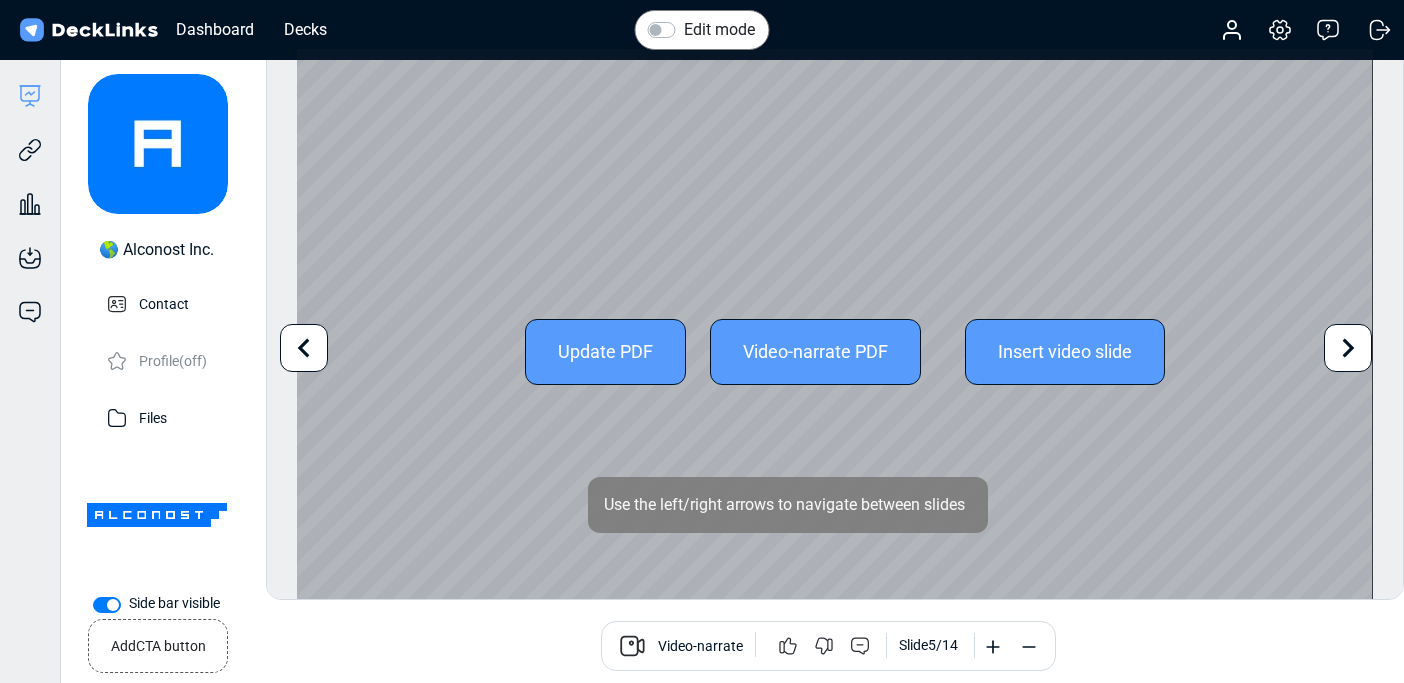 click 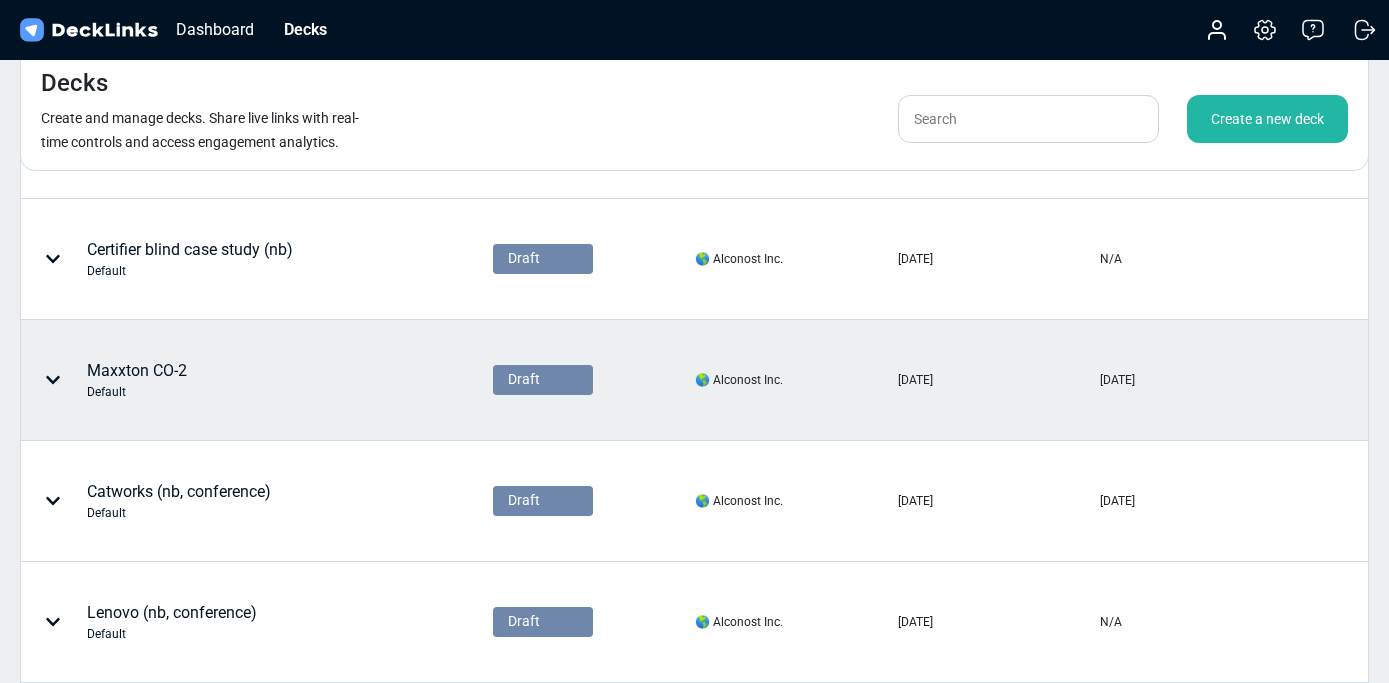 scroll, scrollTop: 0, scrollLeft: 0, axis: both 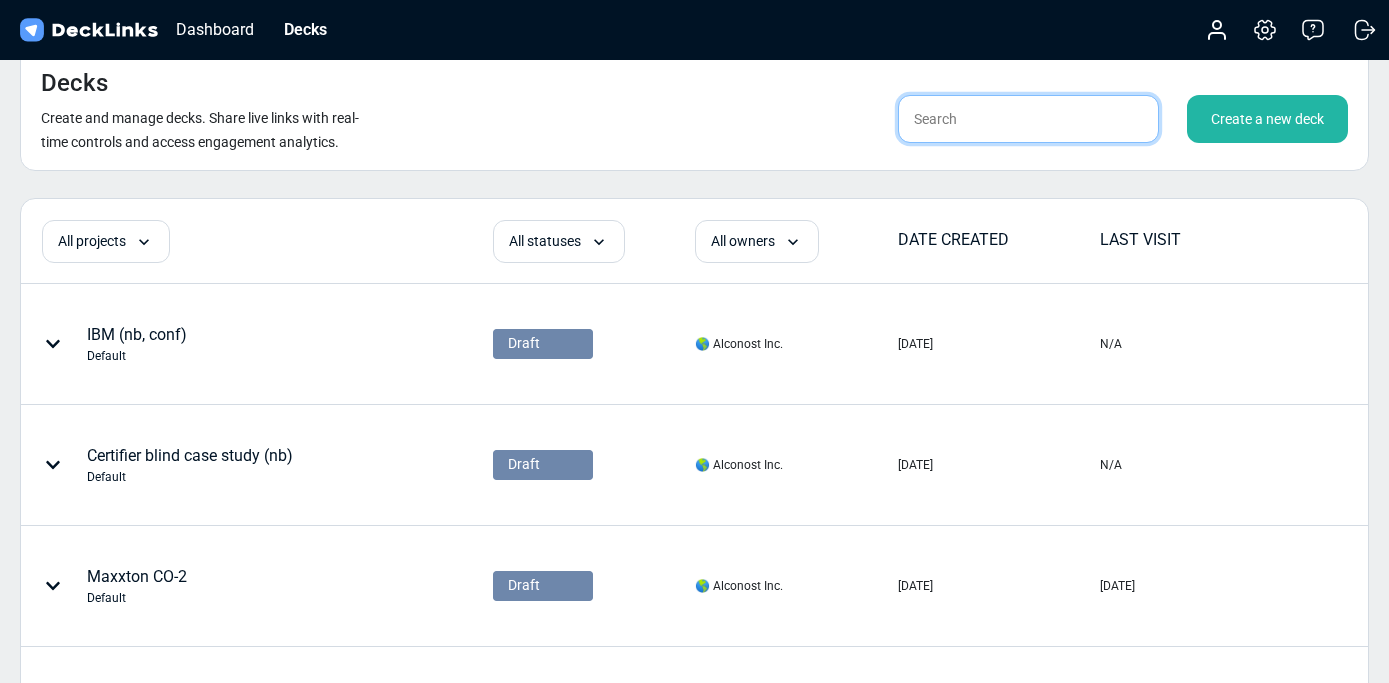 click at bounding box center (1028, 119) 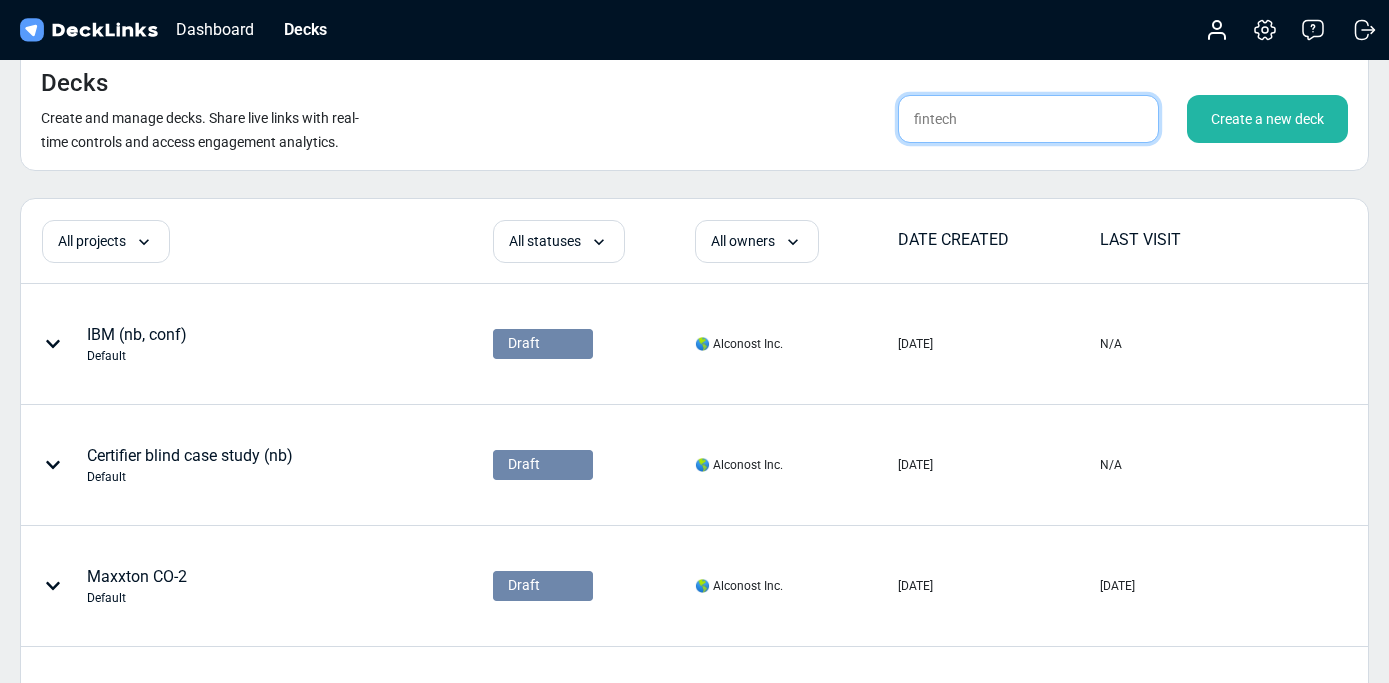 type on "fintech" 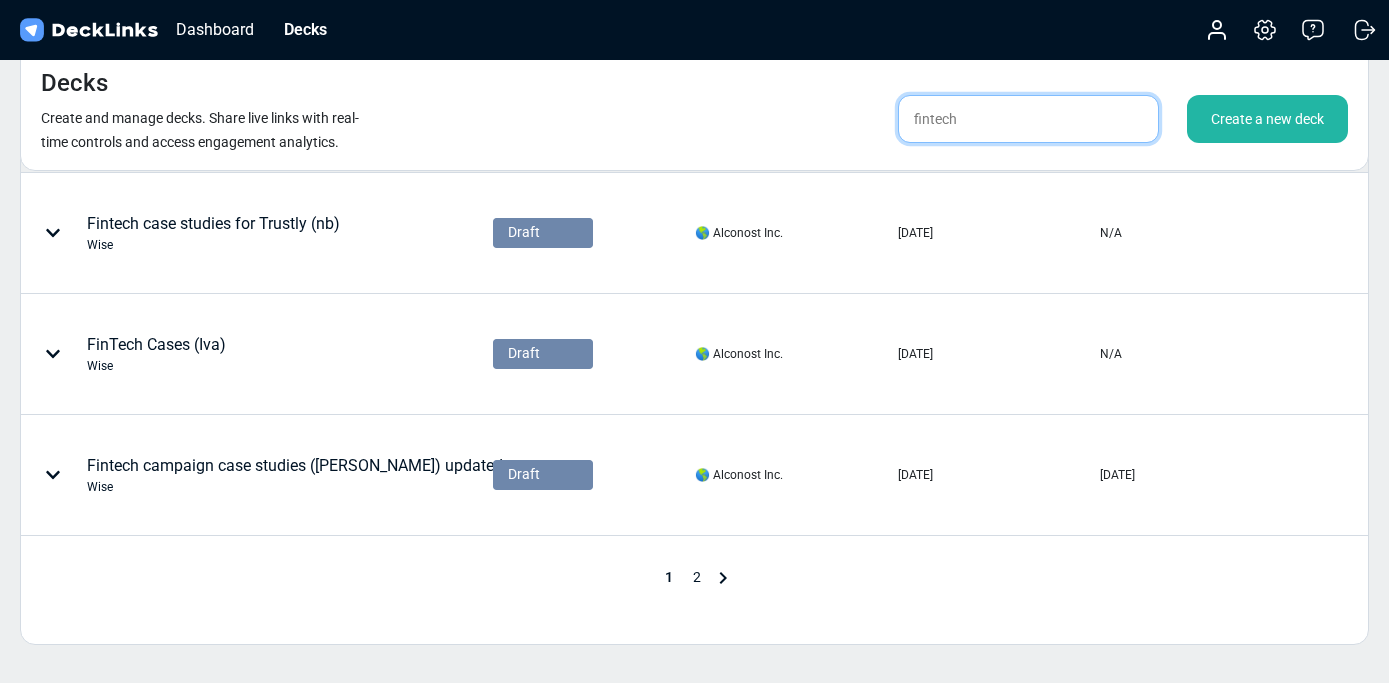 scroll, scrollTop: 998, scrollLeft: 0, axis: vertical 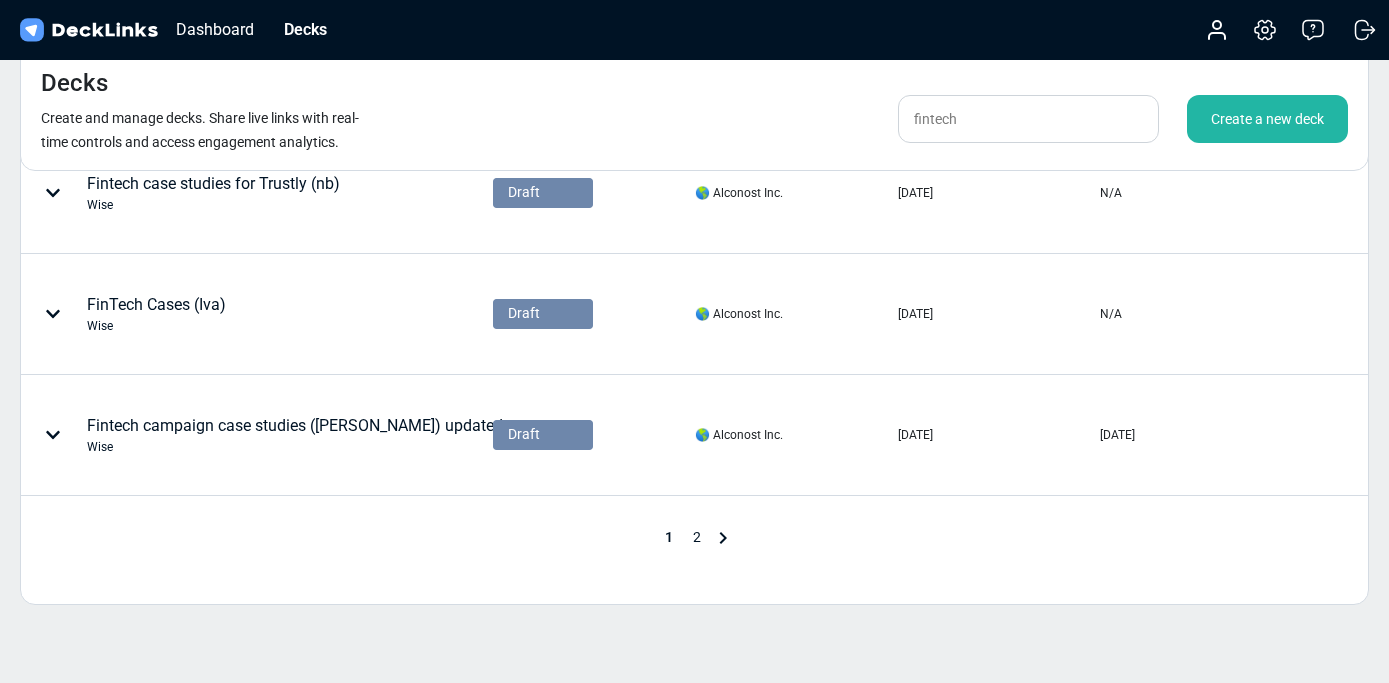 click on "2" at bounding box center (697, 537) 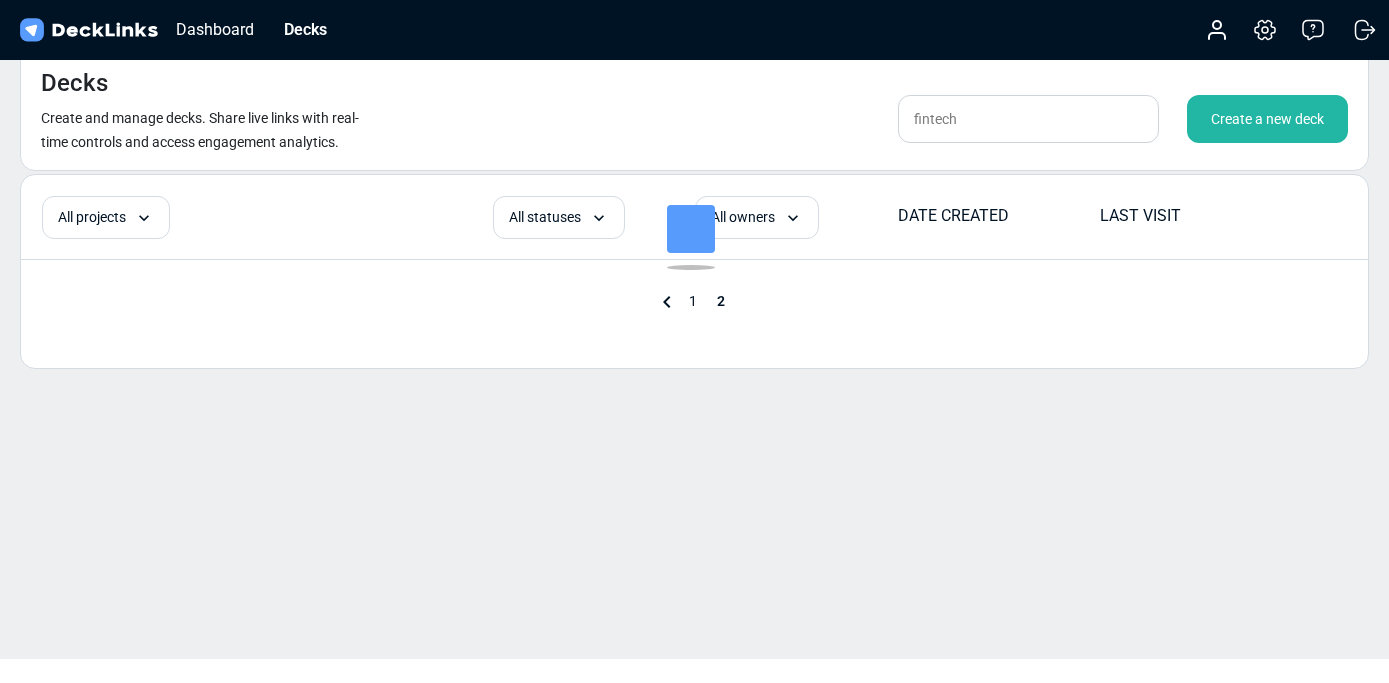 scroll, scrollTop: 24, scrollLeft: 0, axis: vertical 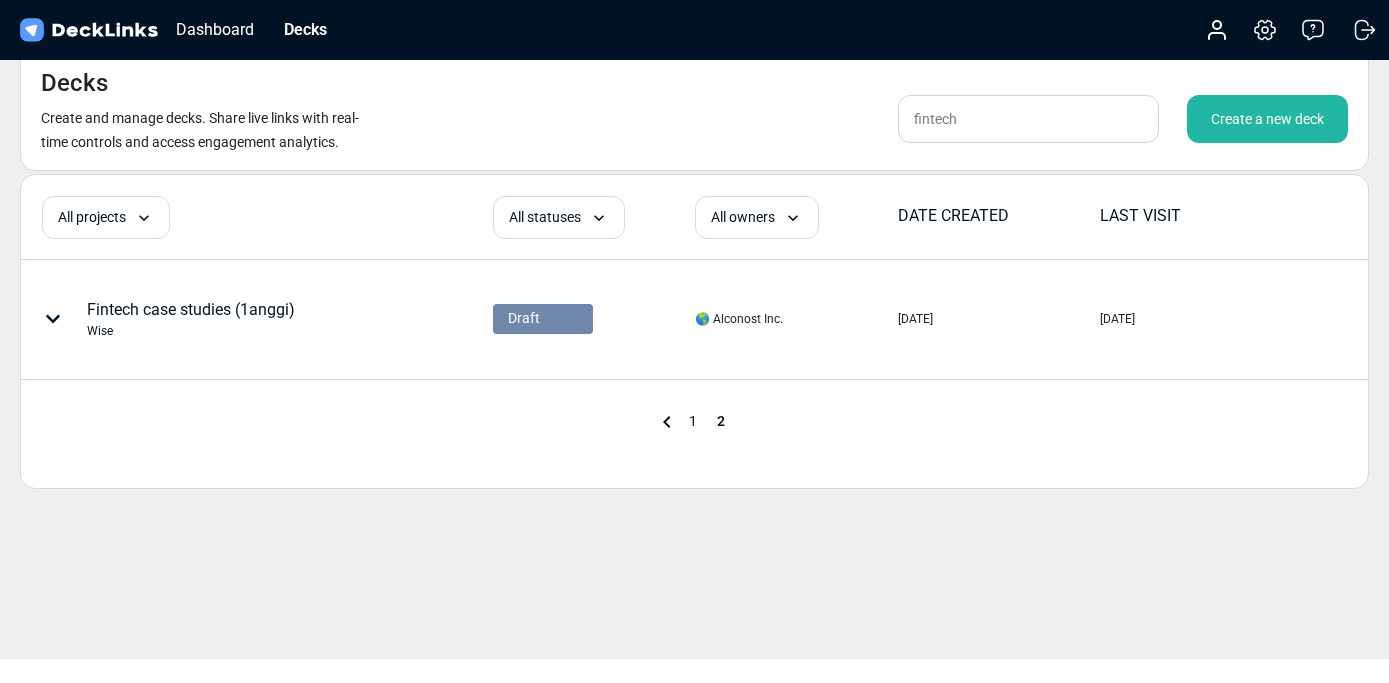 click on "1" at bounding box center (693, 421) 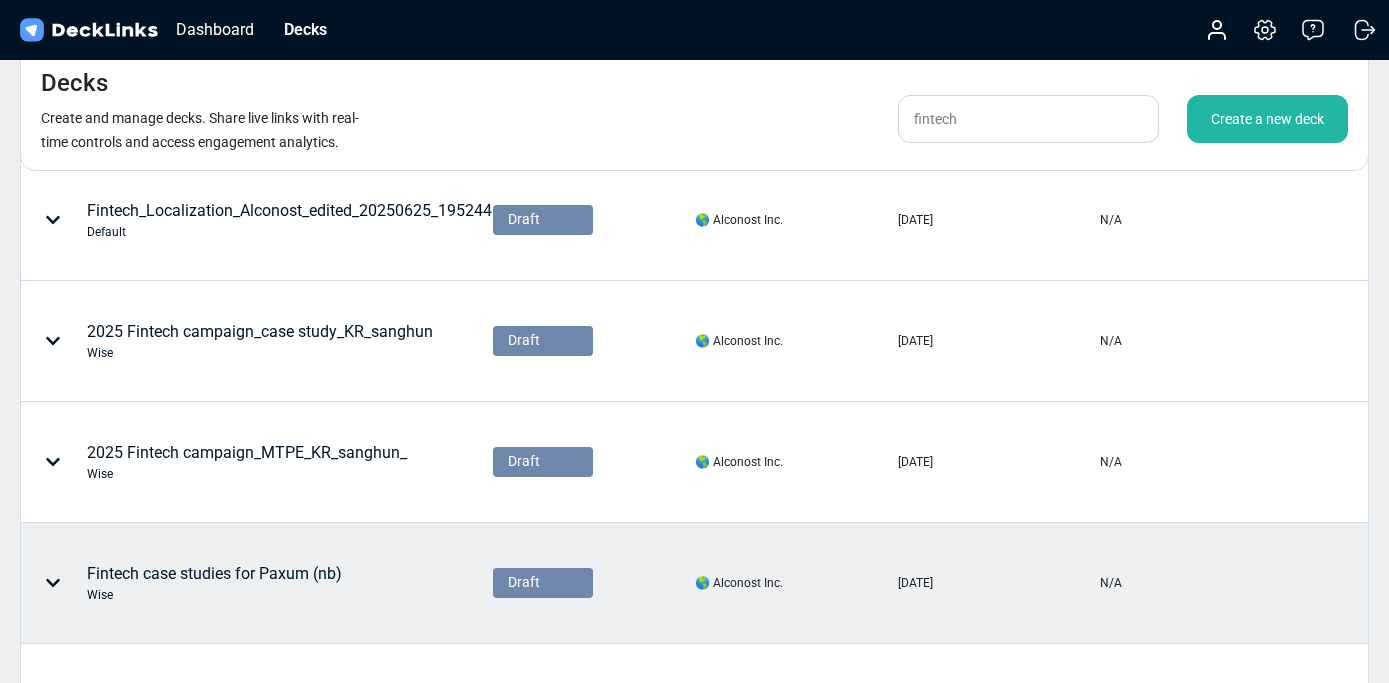 scroll, scrollTop: 352, scrollLeft: 0, axis: vertical 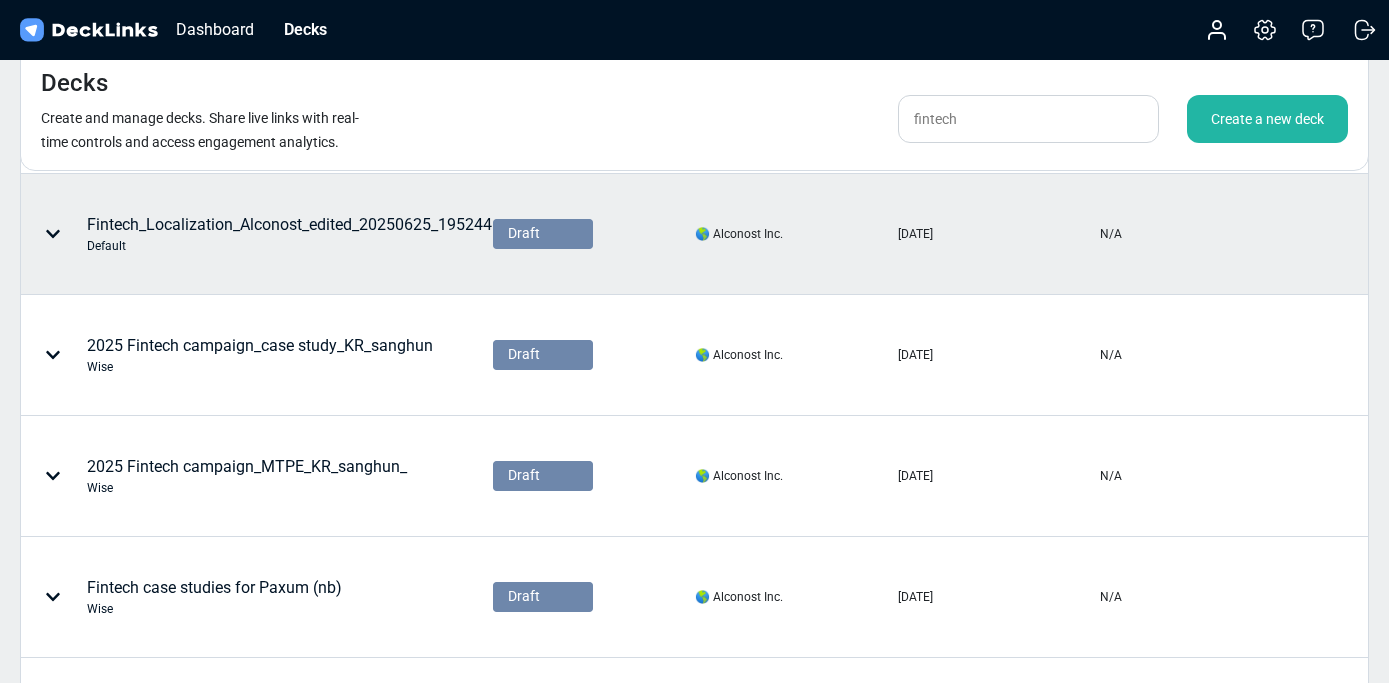 click on "Fintech_Localization_Alconost_edited_20250625_195244 Default" at bounding box center (289, 234) 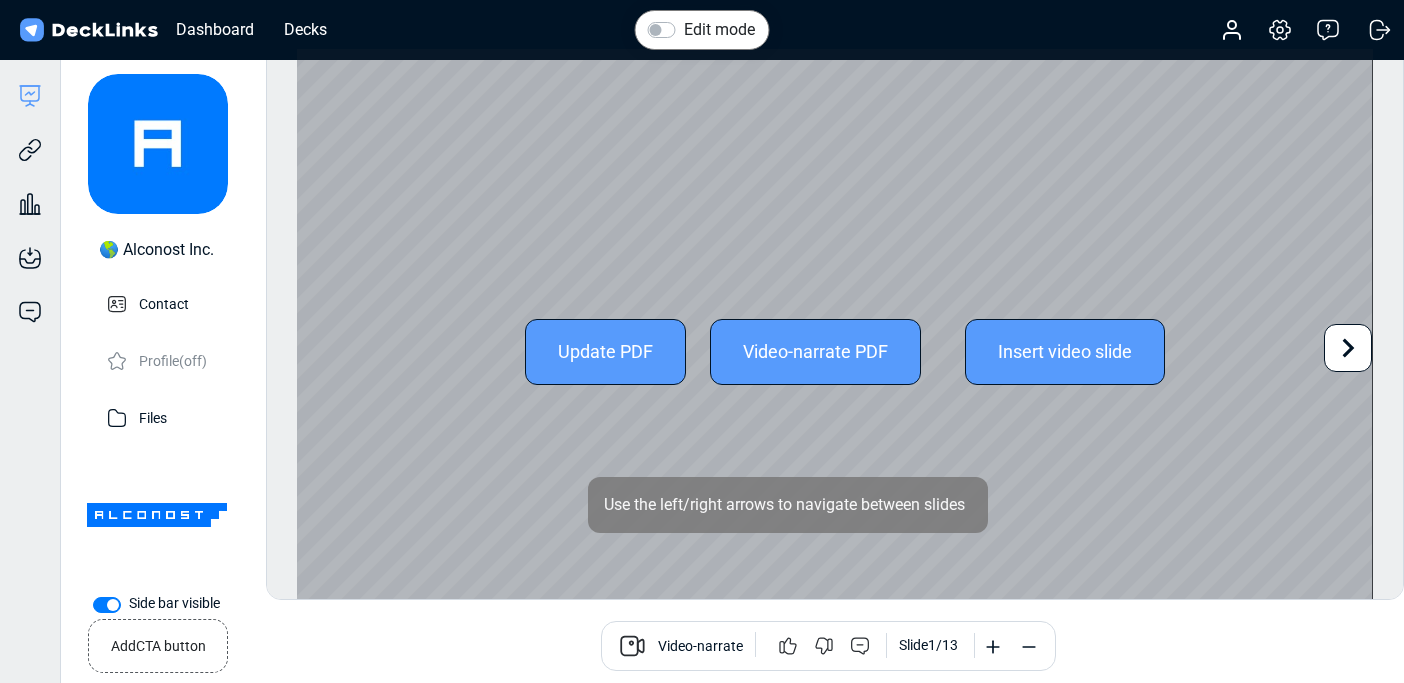 click 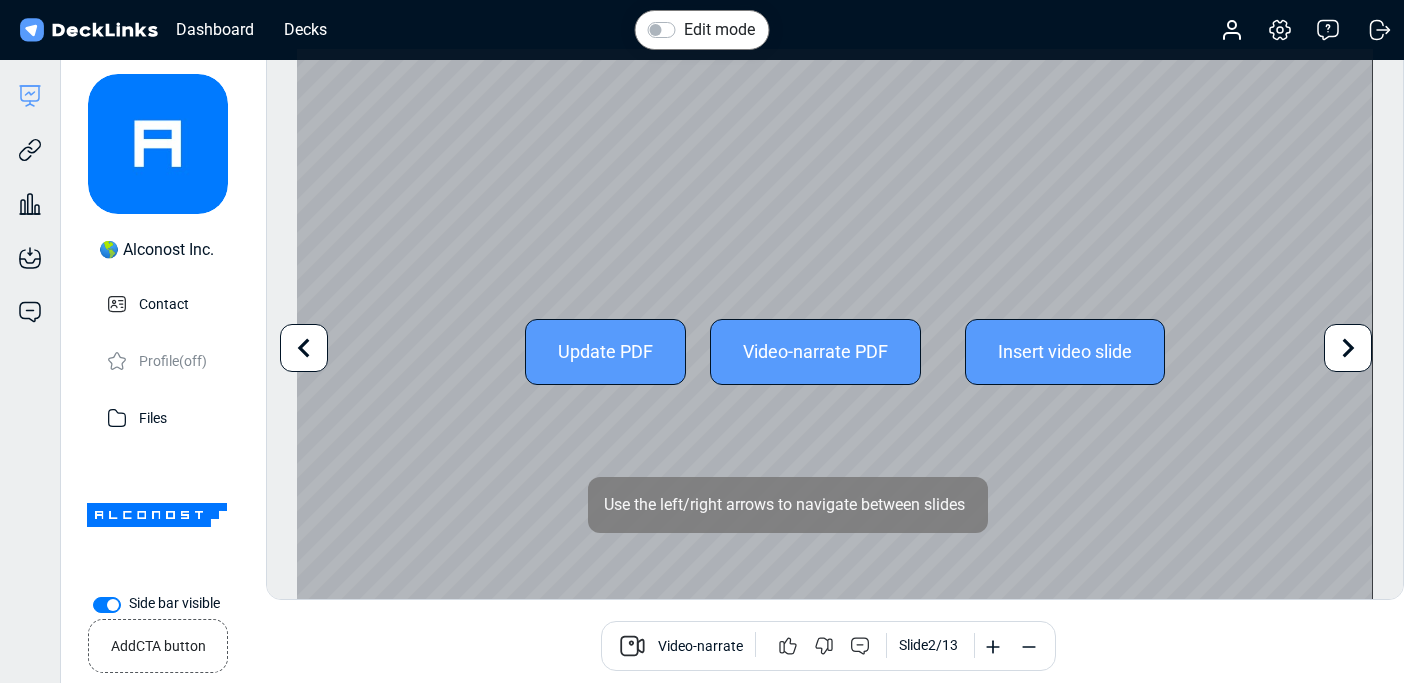 click 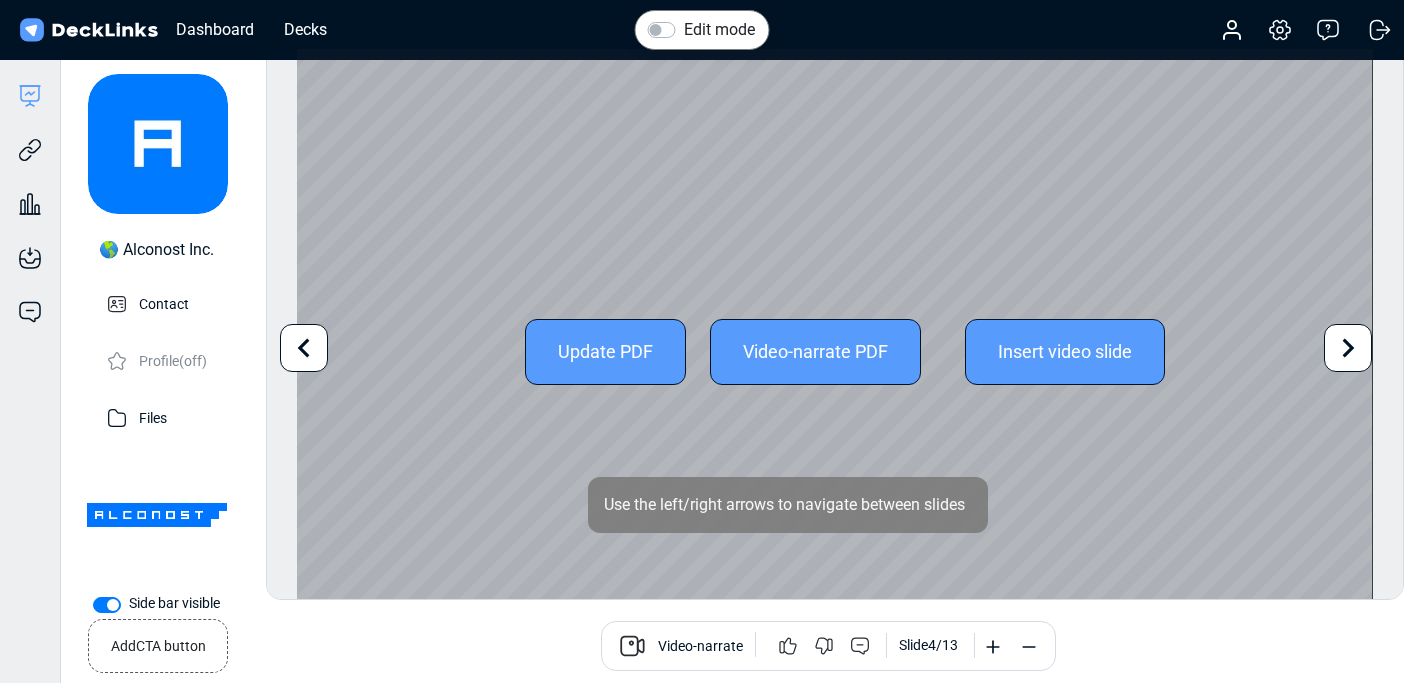 click 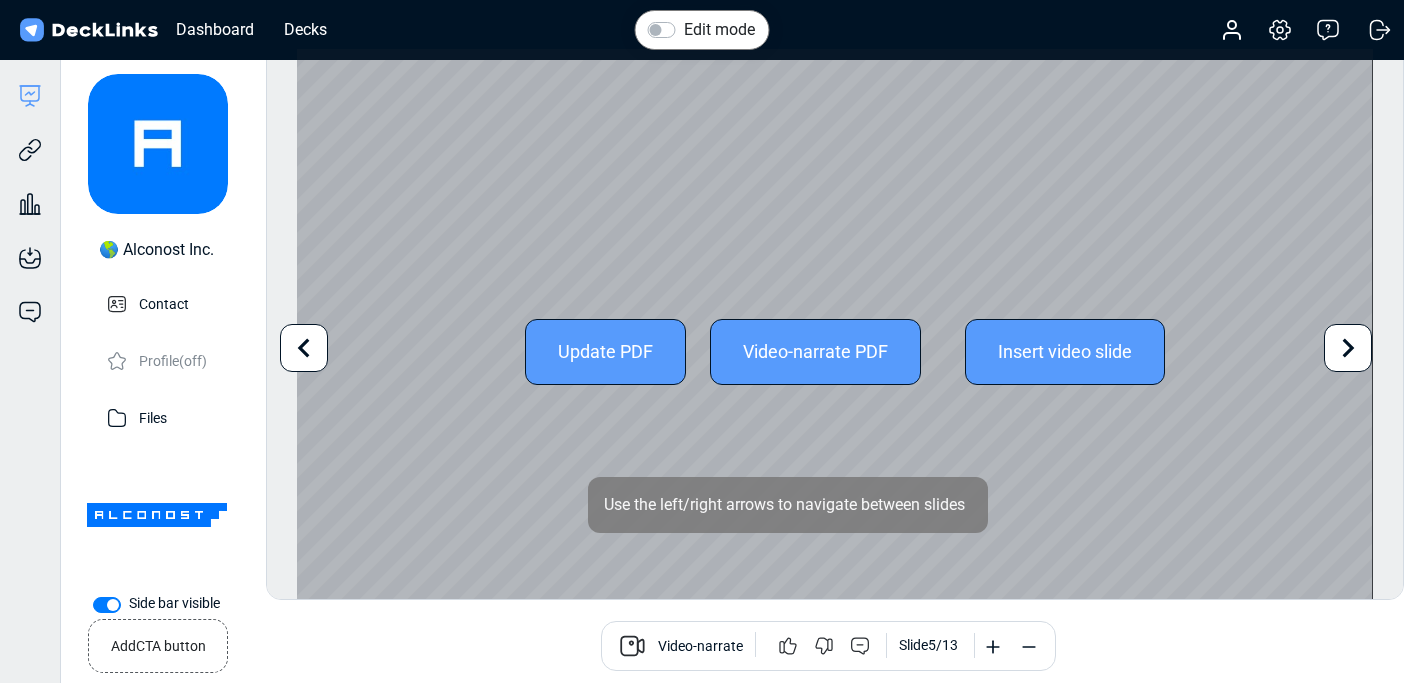 click 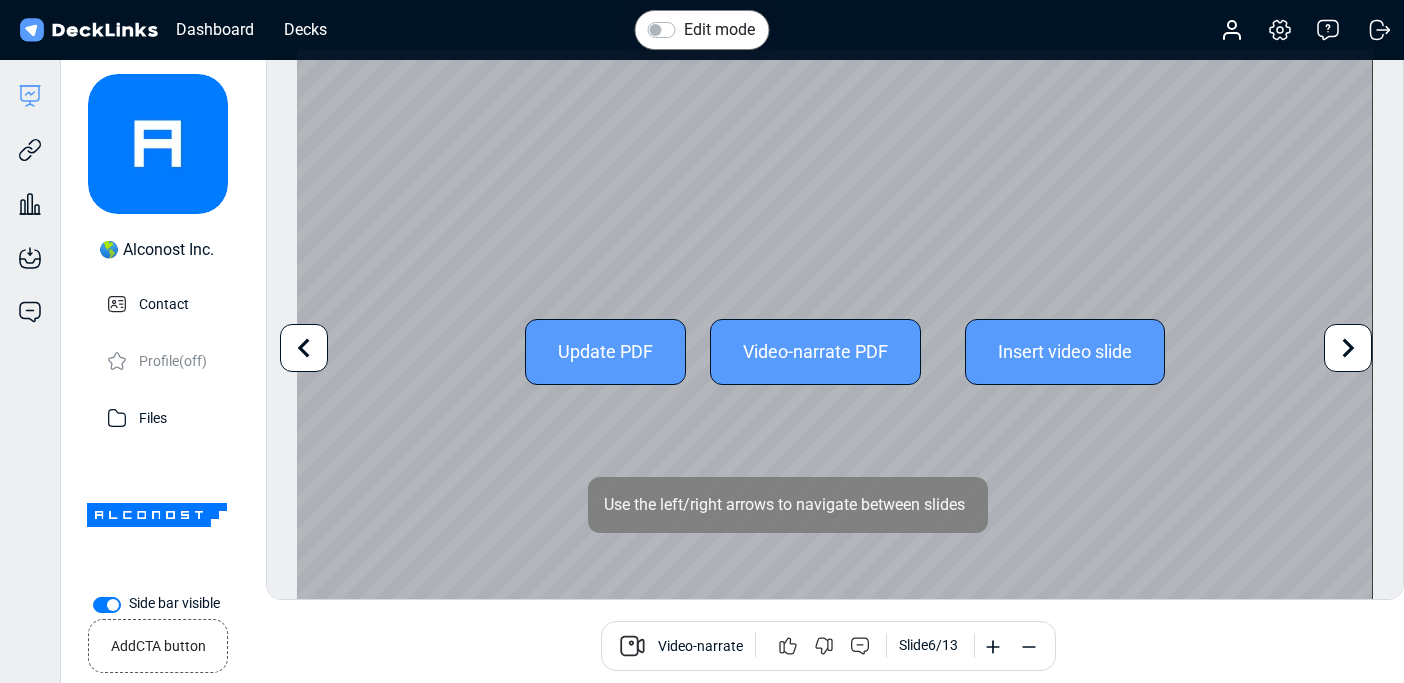 click 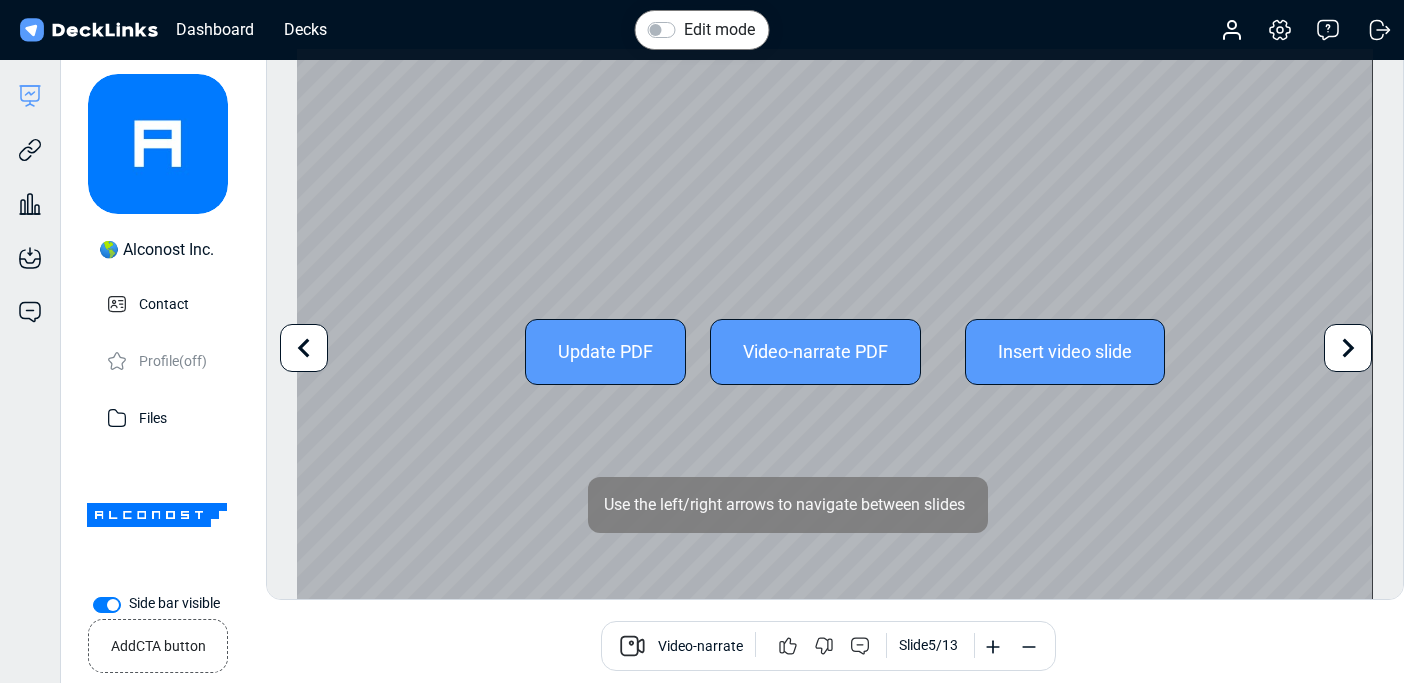 click 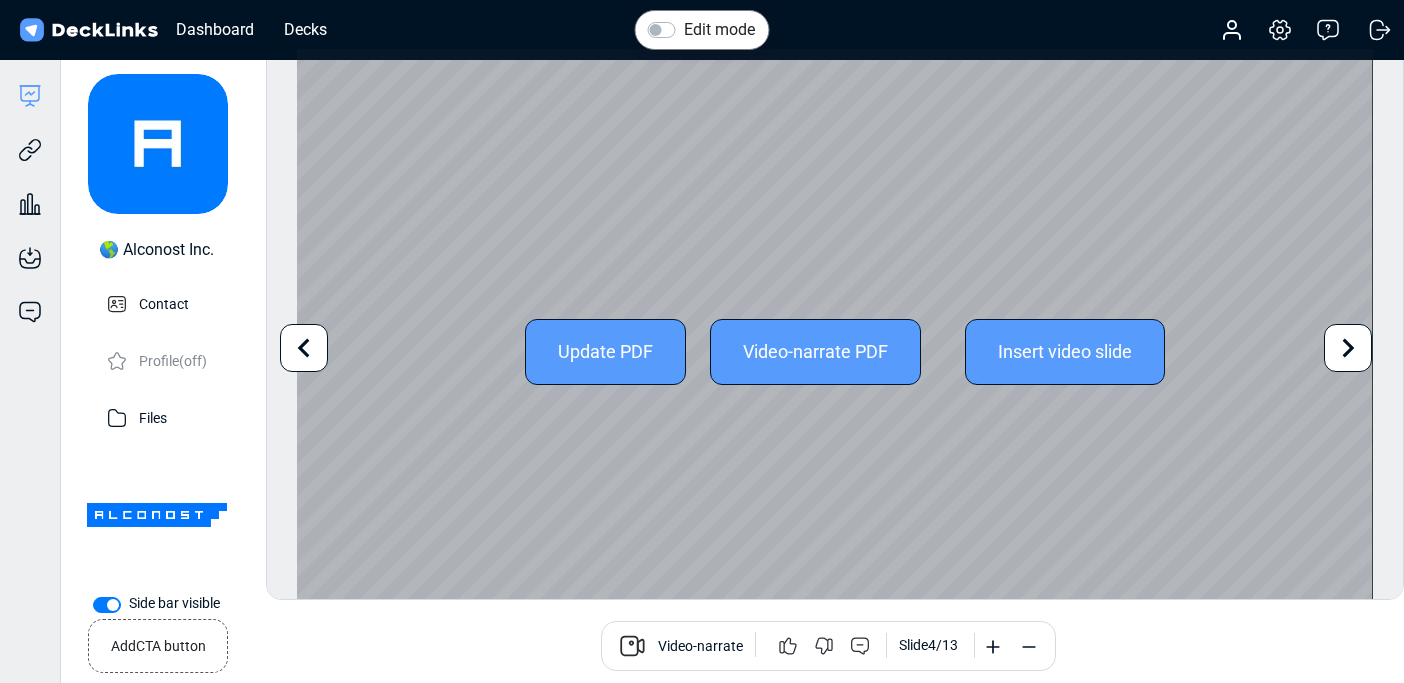 click 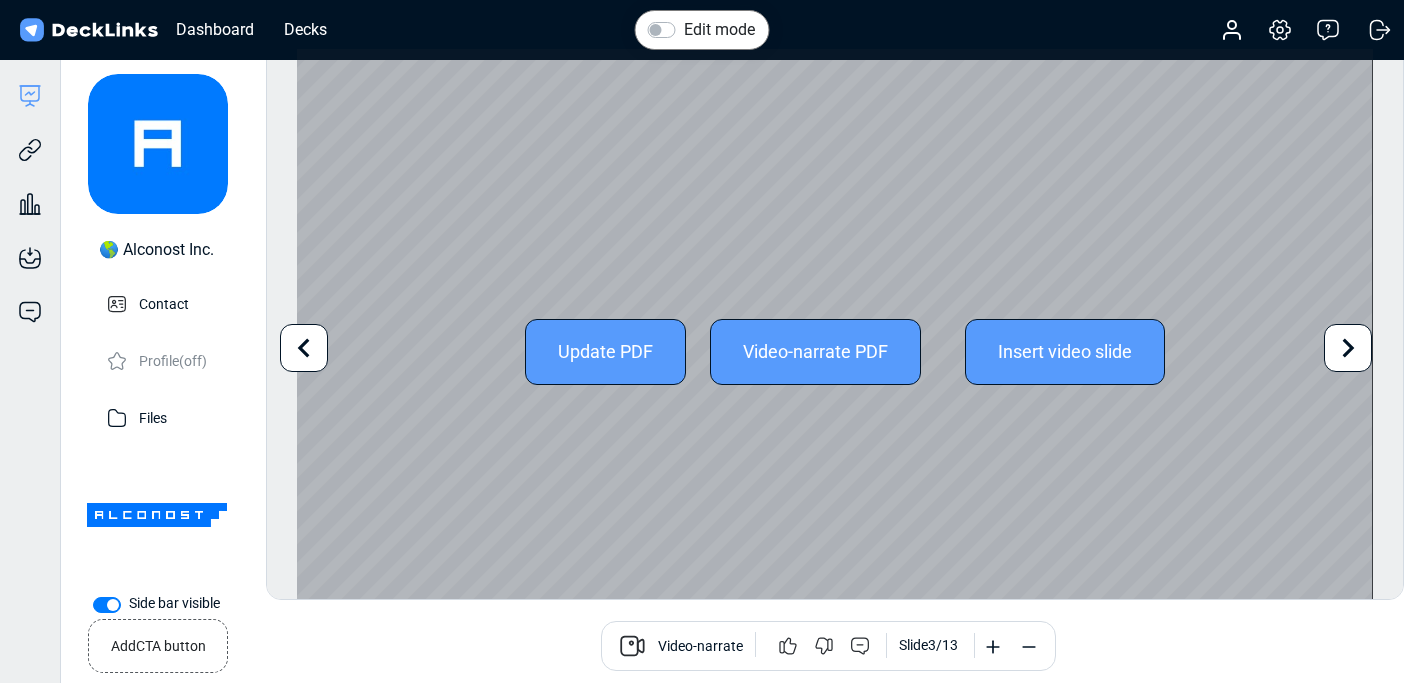 click 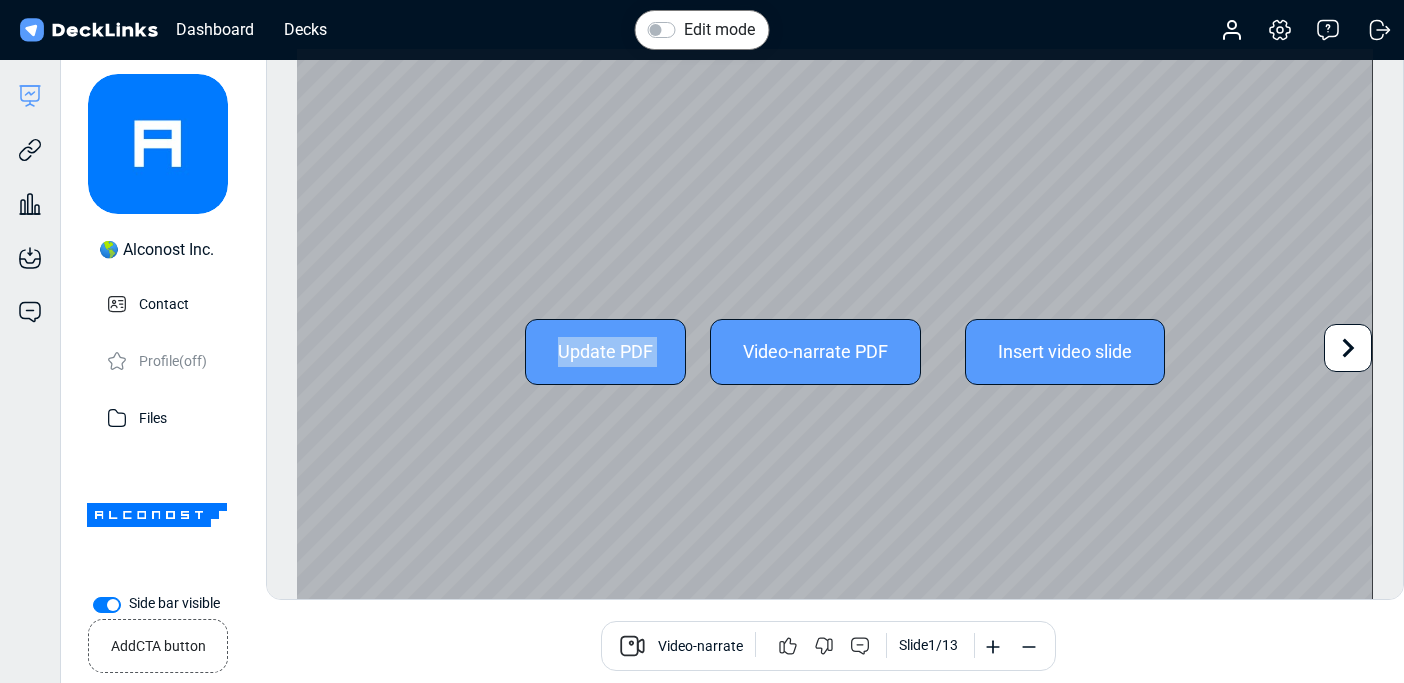 click on "Update PDF Video-narrate PDF Insert video slide" at bounding box center (835, 351) 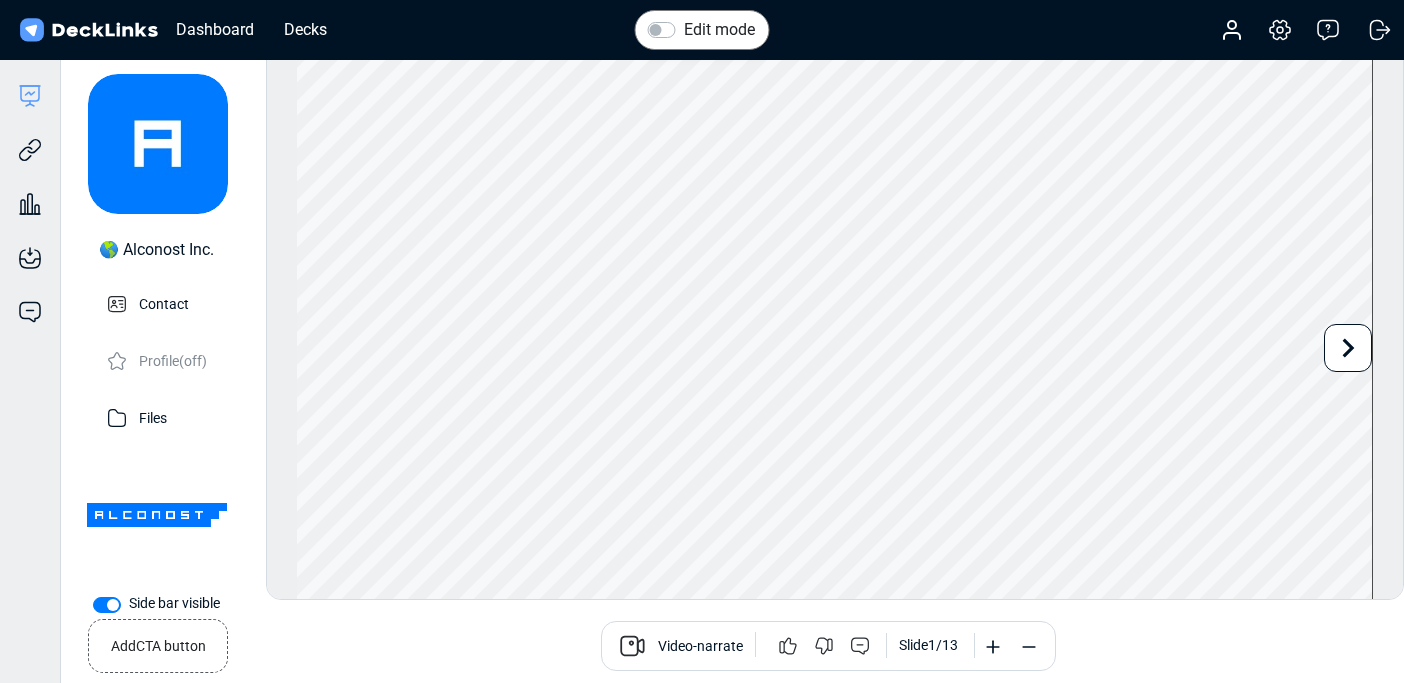 click at bounding box center [88, 30] 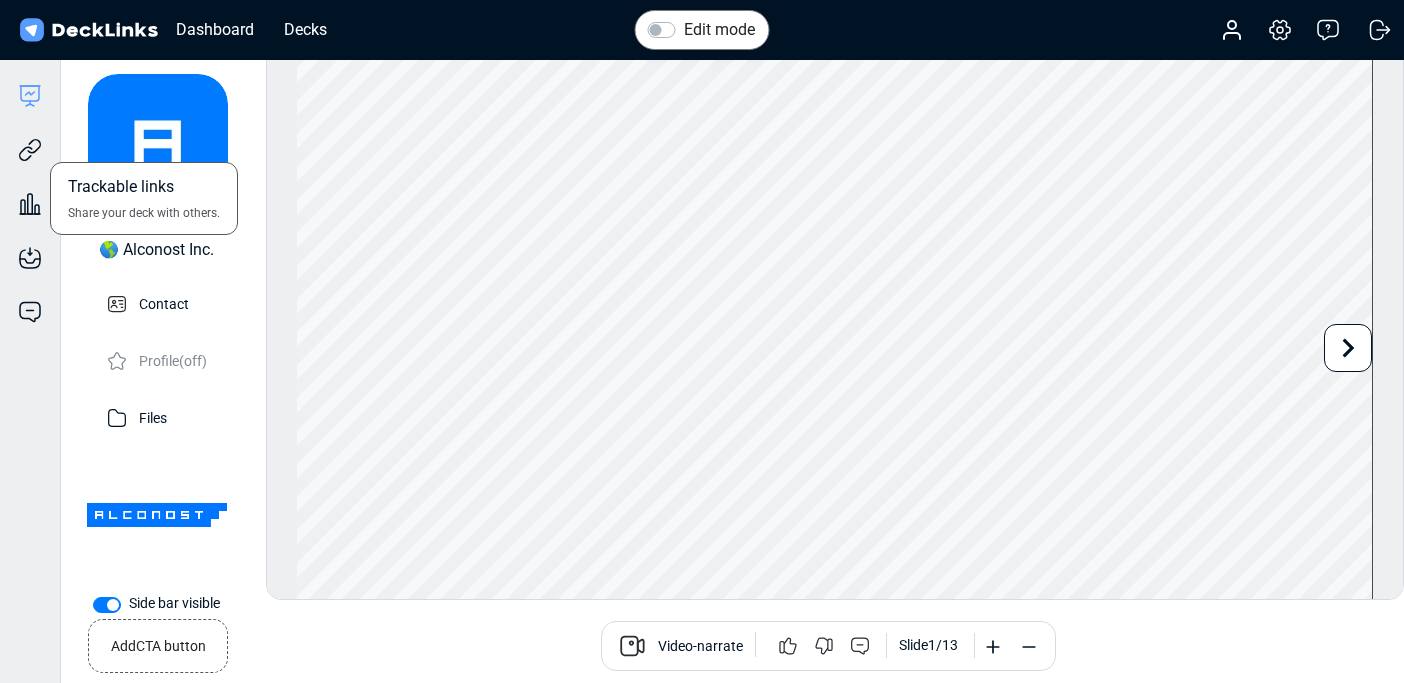 click on "Trackable links Share your deck with others." at bounding box center (30, 135) 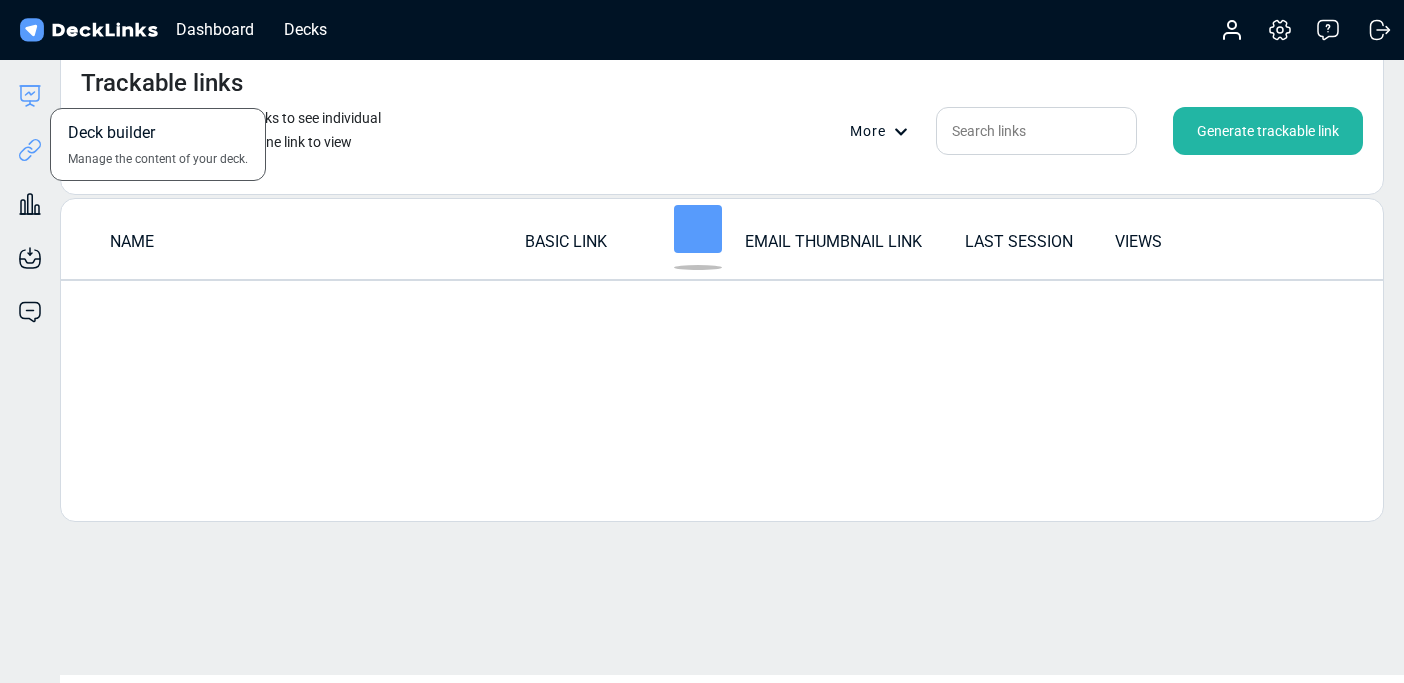 click 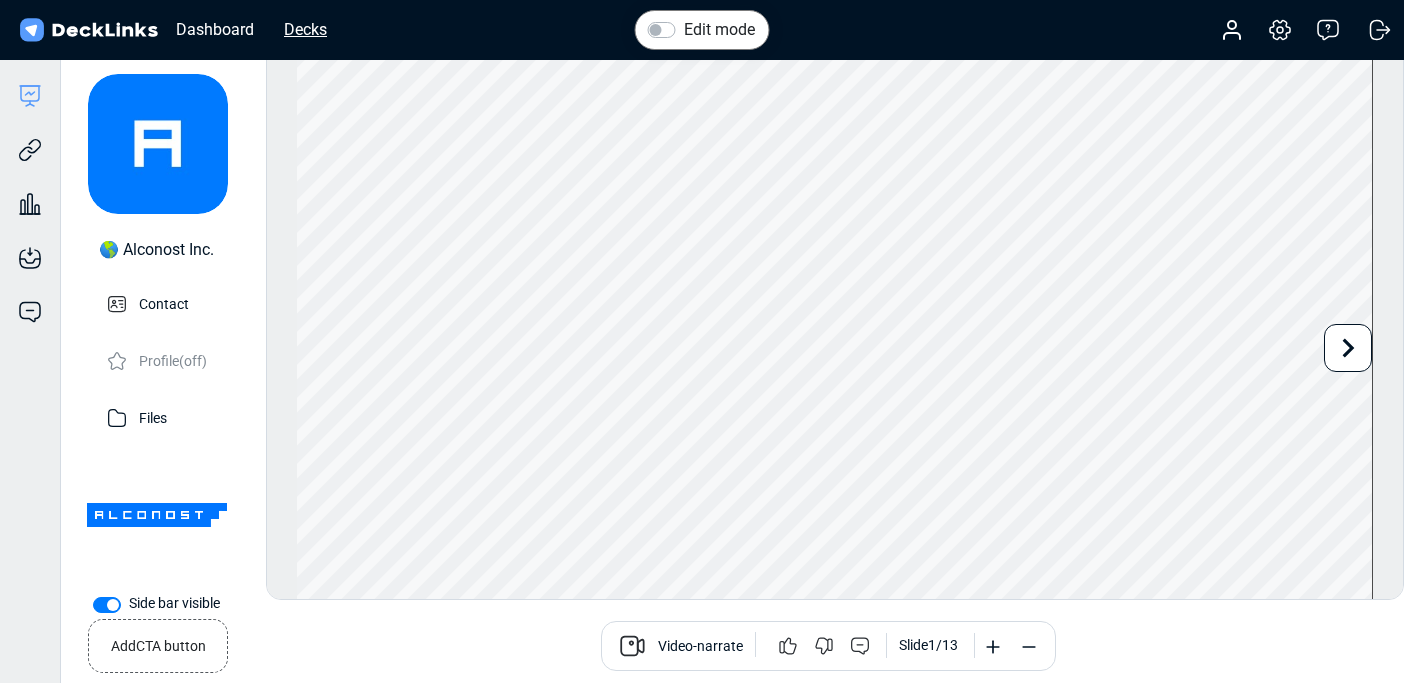 click on "Decks" at bounding box center [305, 29] 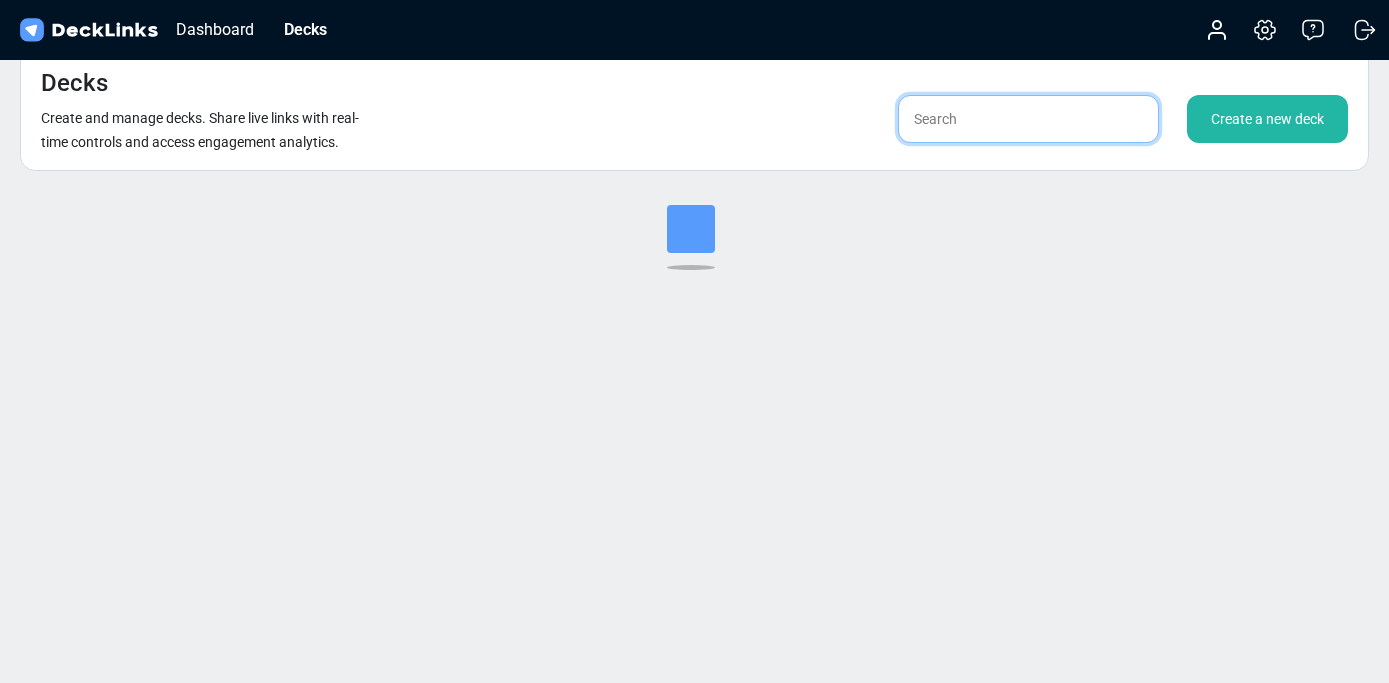 click at bounding box center [1028, 119] 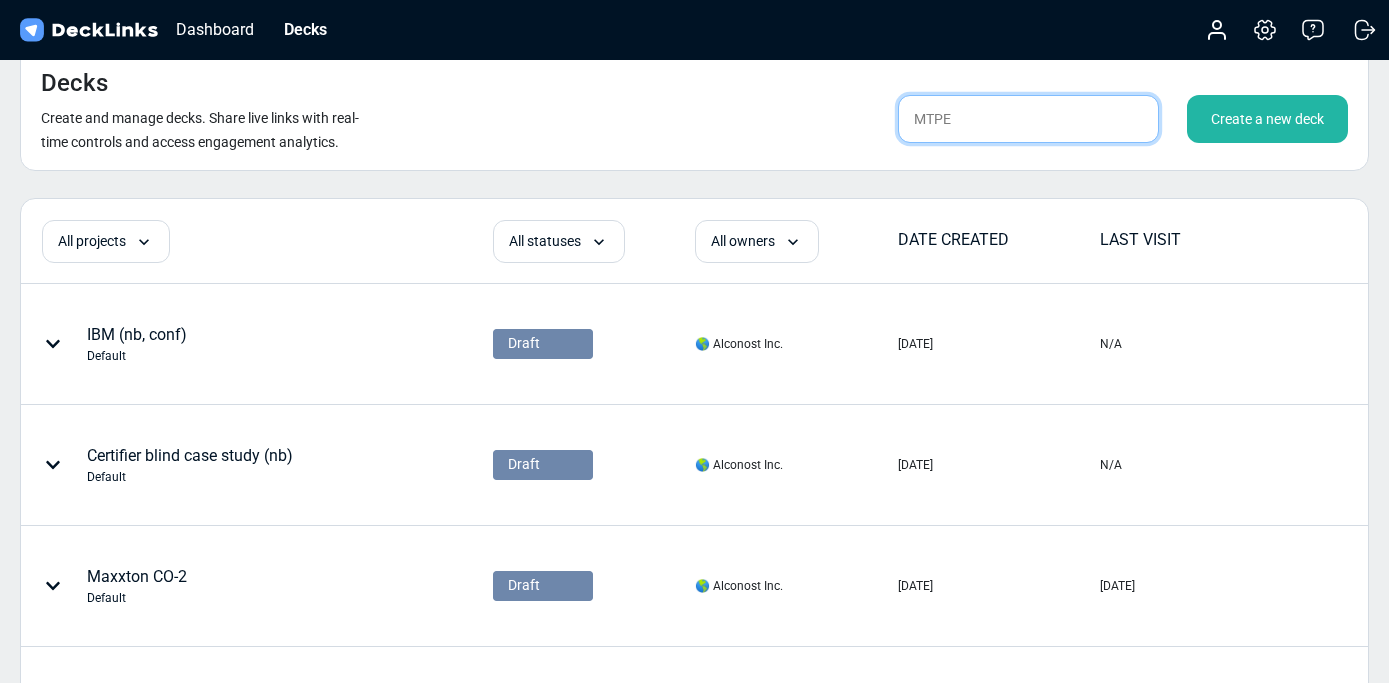 type on "MTPE" 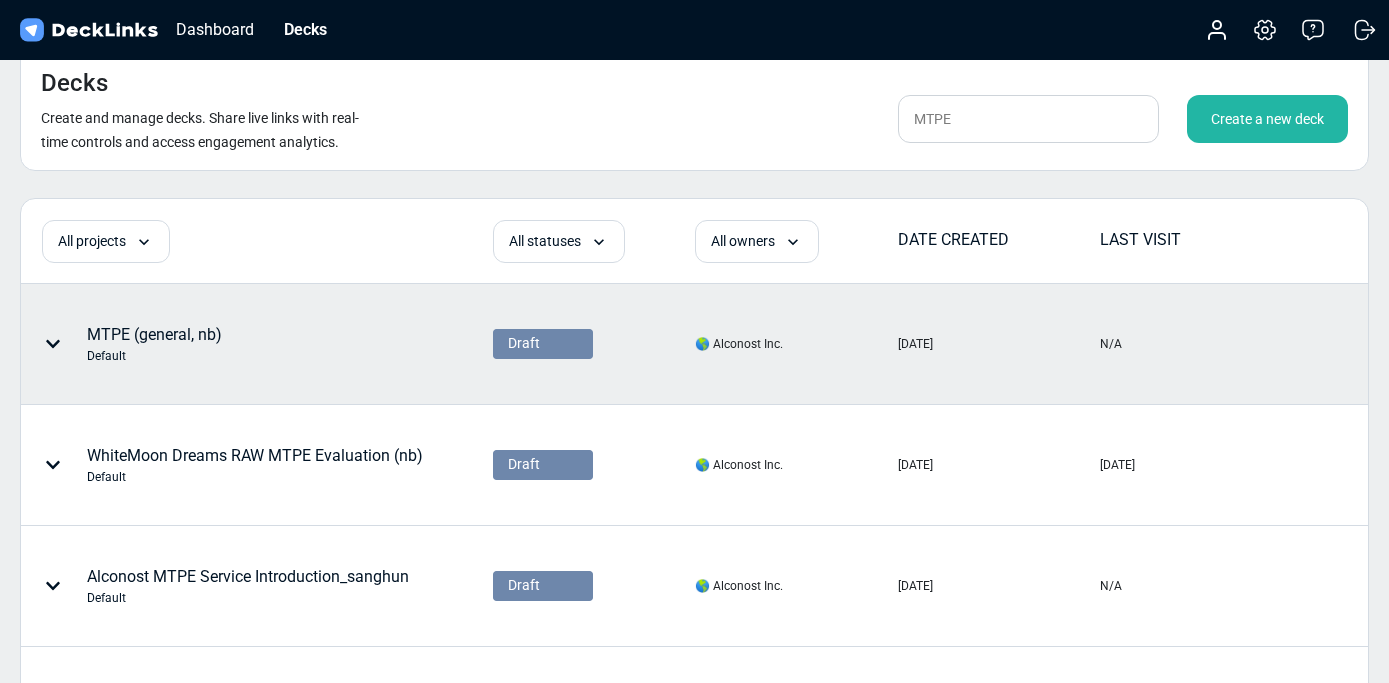 click on "MTPE (general, nb) Default" at bounding box center (154, 344) 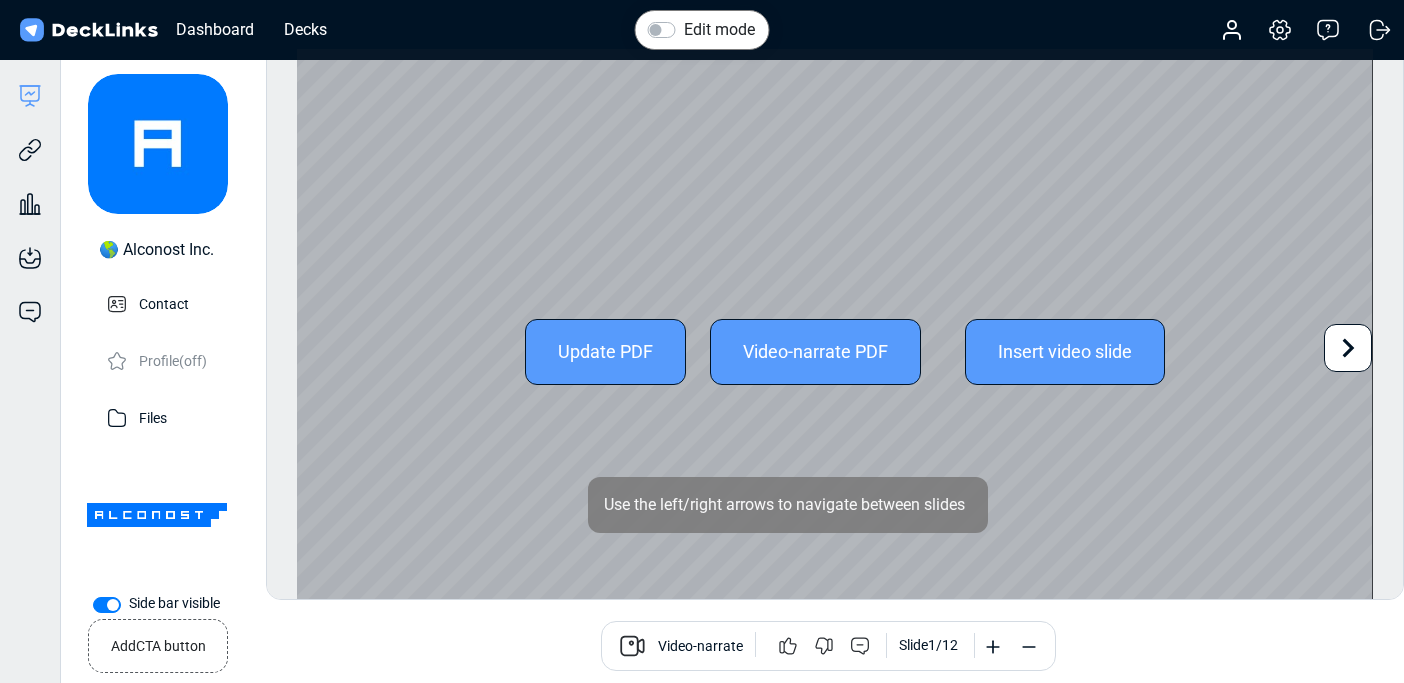 click 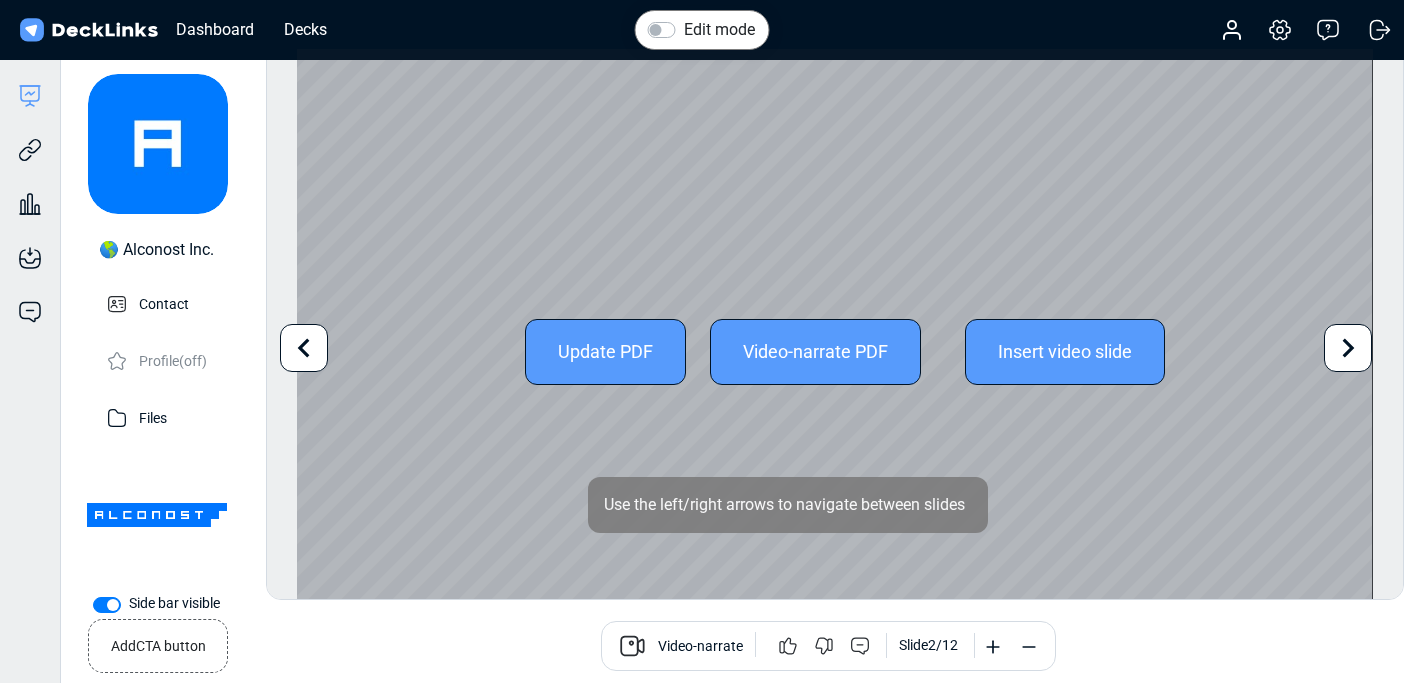 click 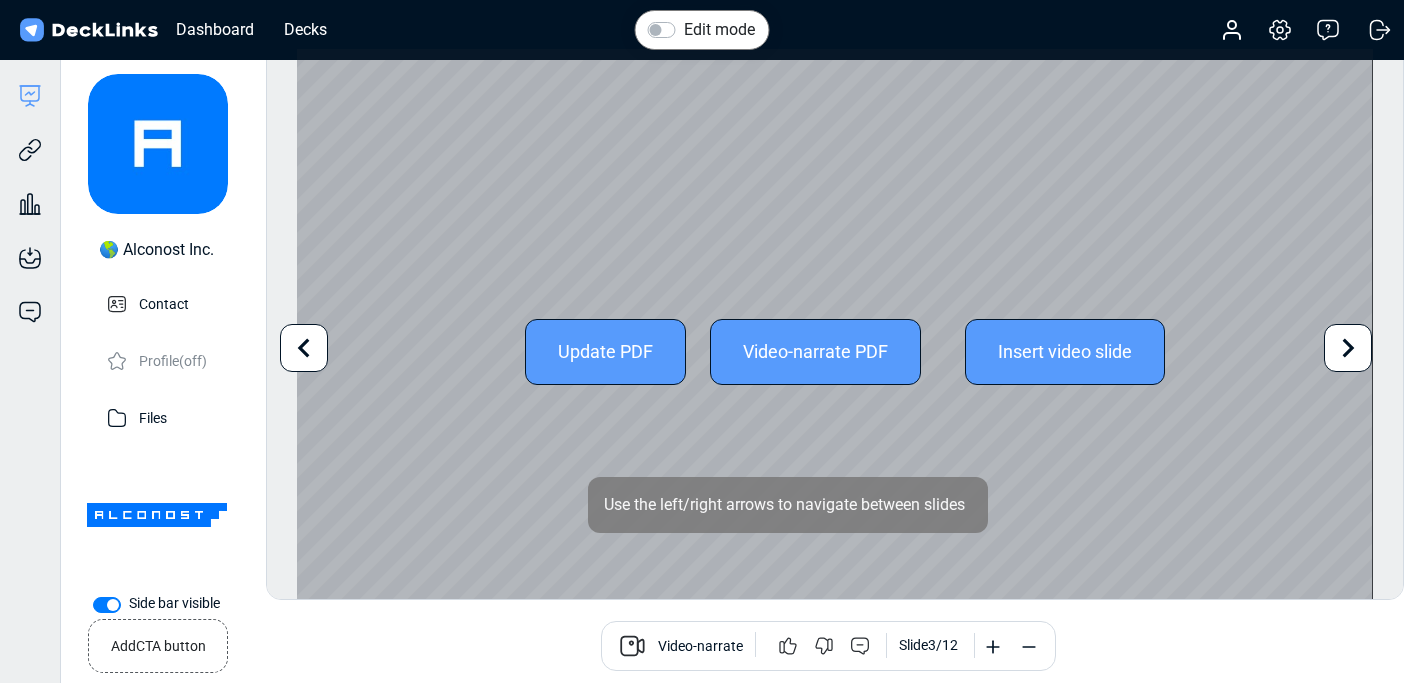 click 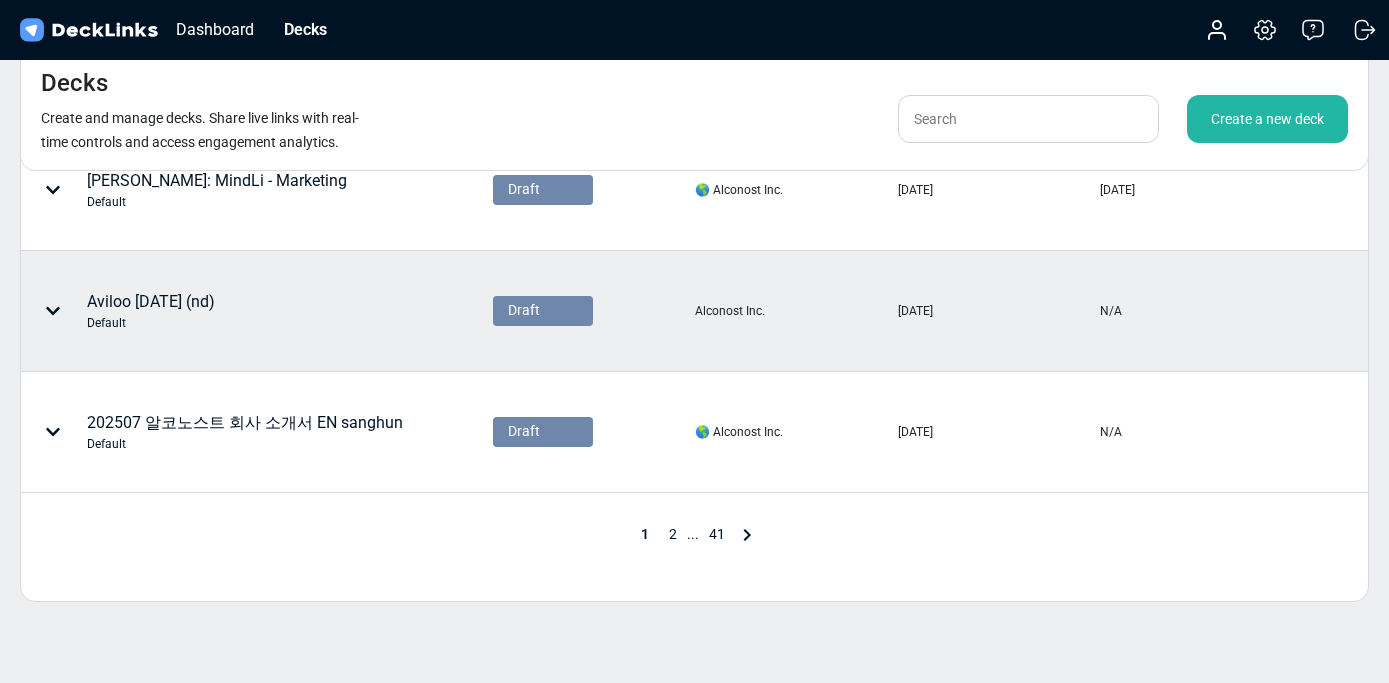 scroll, scrollTop: 1094, scrollLeft: 0, axis: vertical 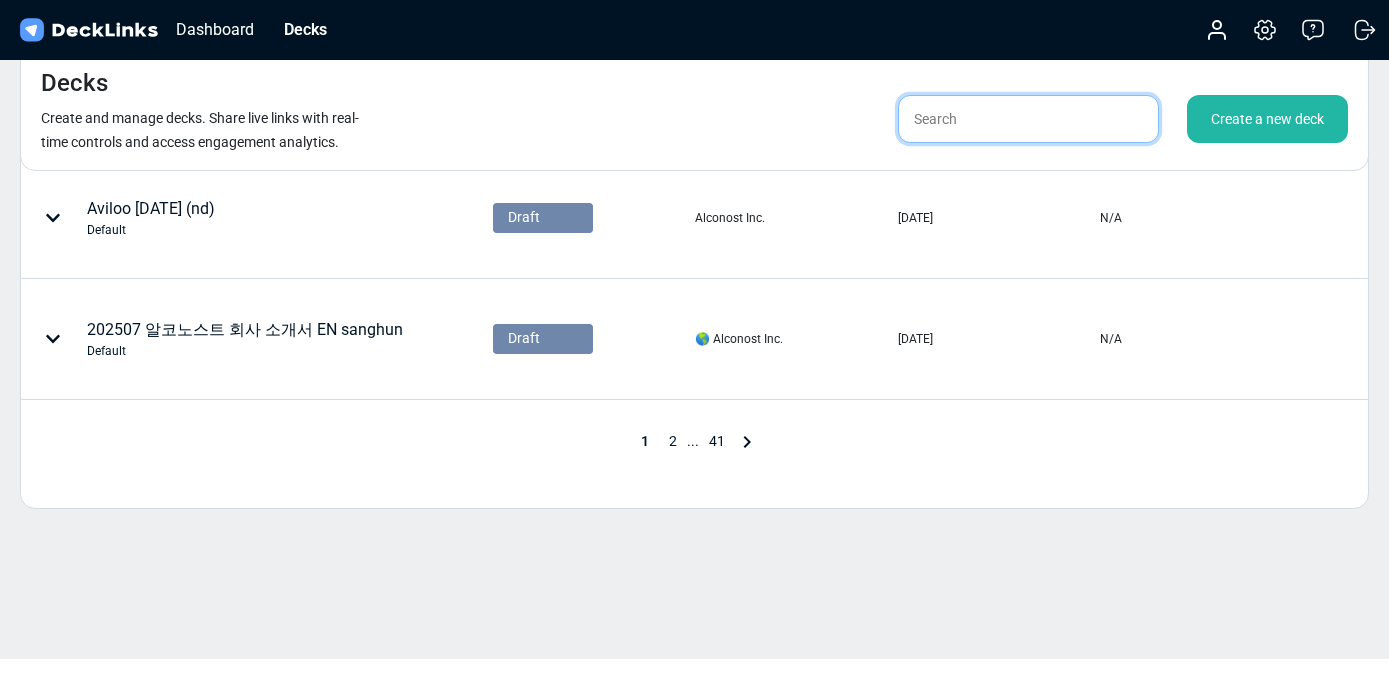 click at bounding box center [1028, 119] 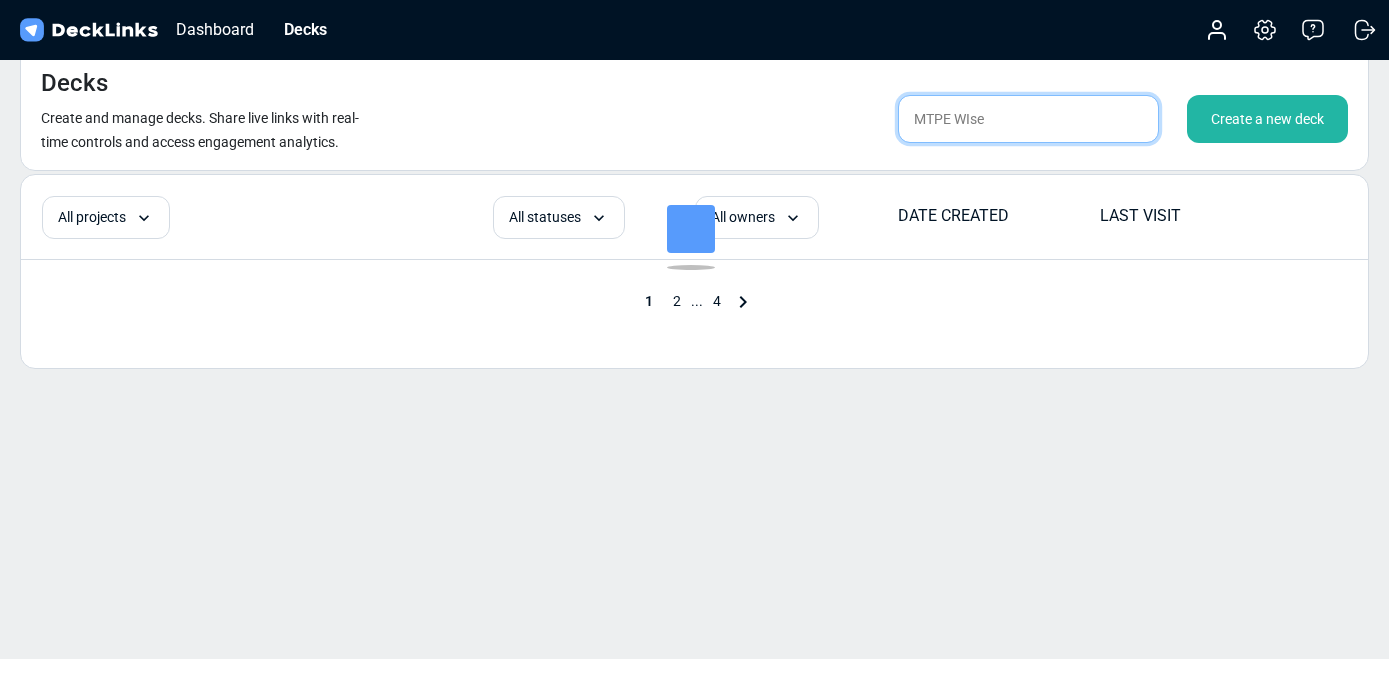 scroll, scrollTop: 24, scrollLeft: 0, axis: vertical 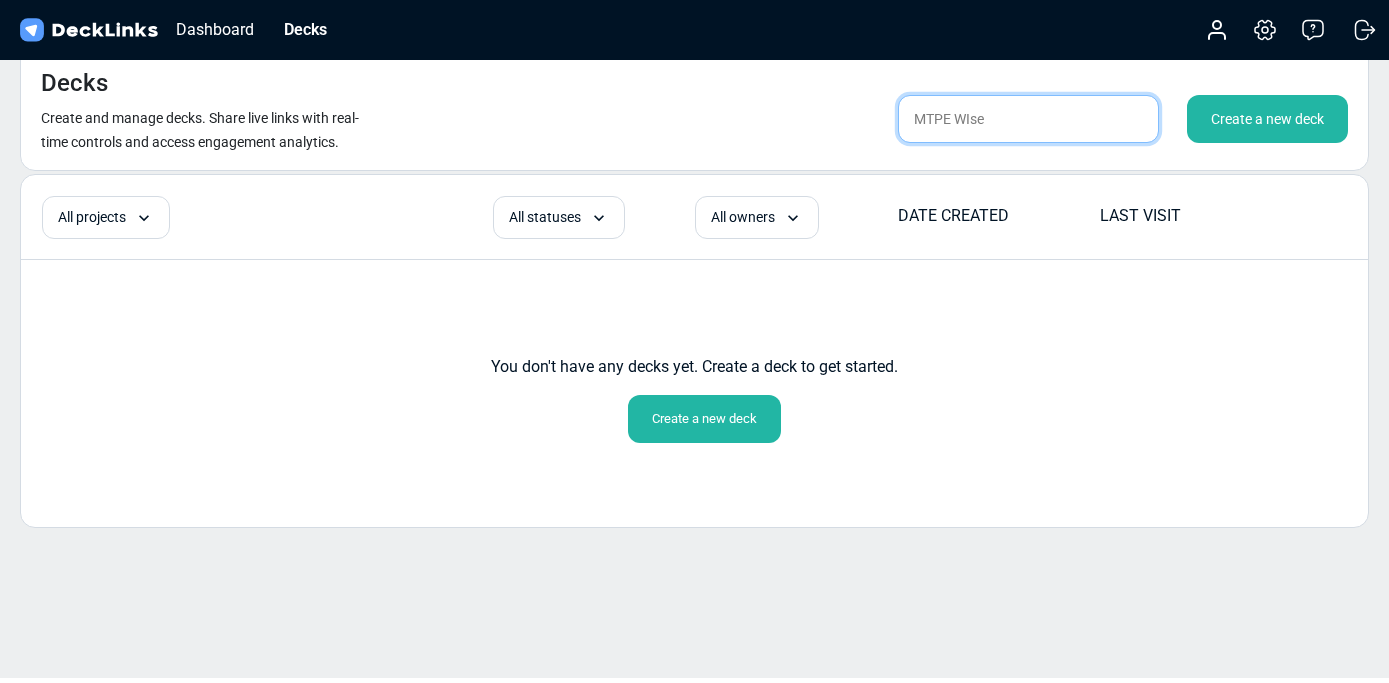 click on "MTPE WIse" at bounding box center (1028, 119) 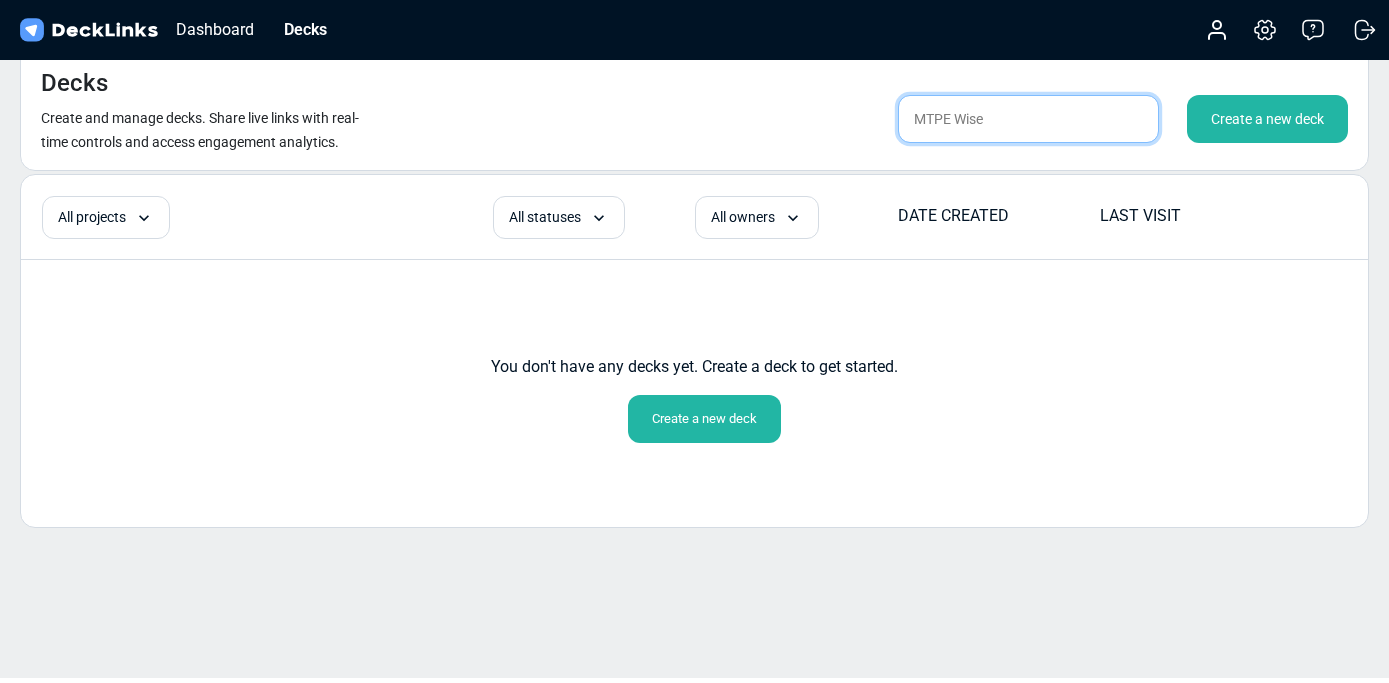 drag, startPoint x: 949, startPoint y: 119, endPoint x: 1177, endPoint y: 119, distance: 228 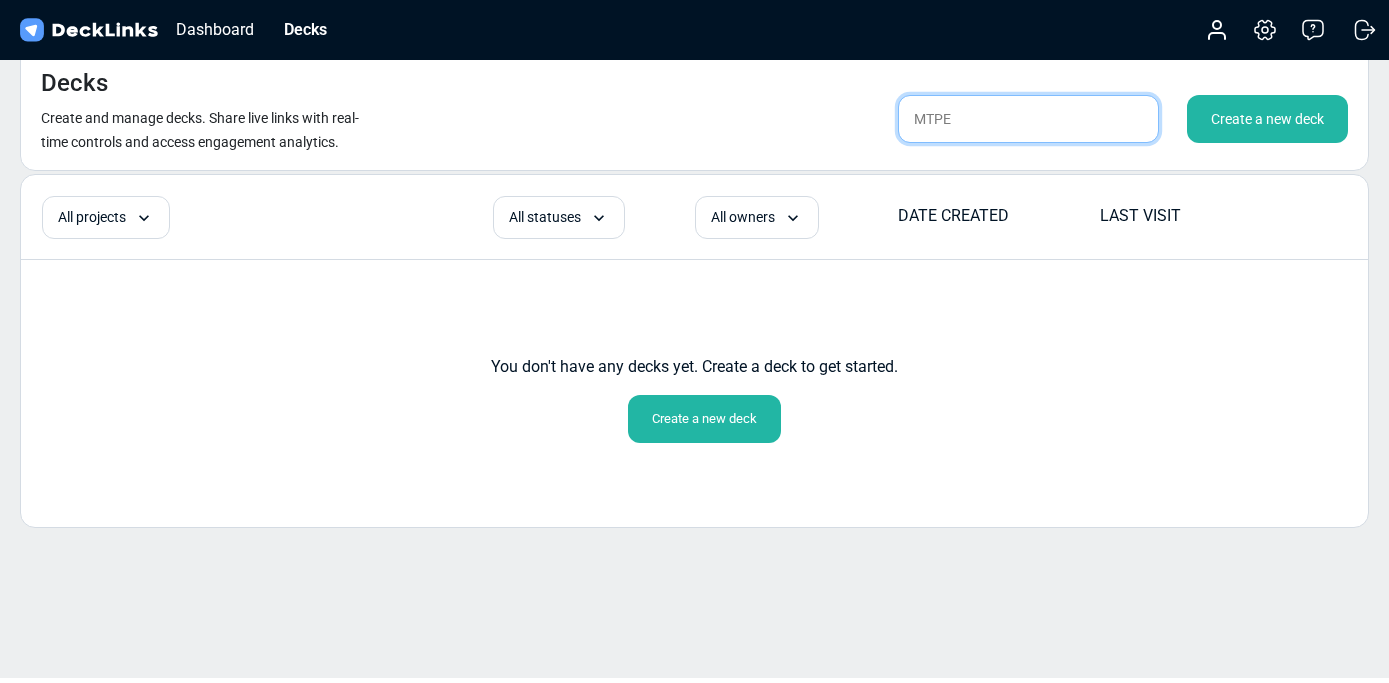 type on "MTPE" 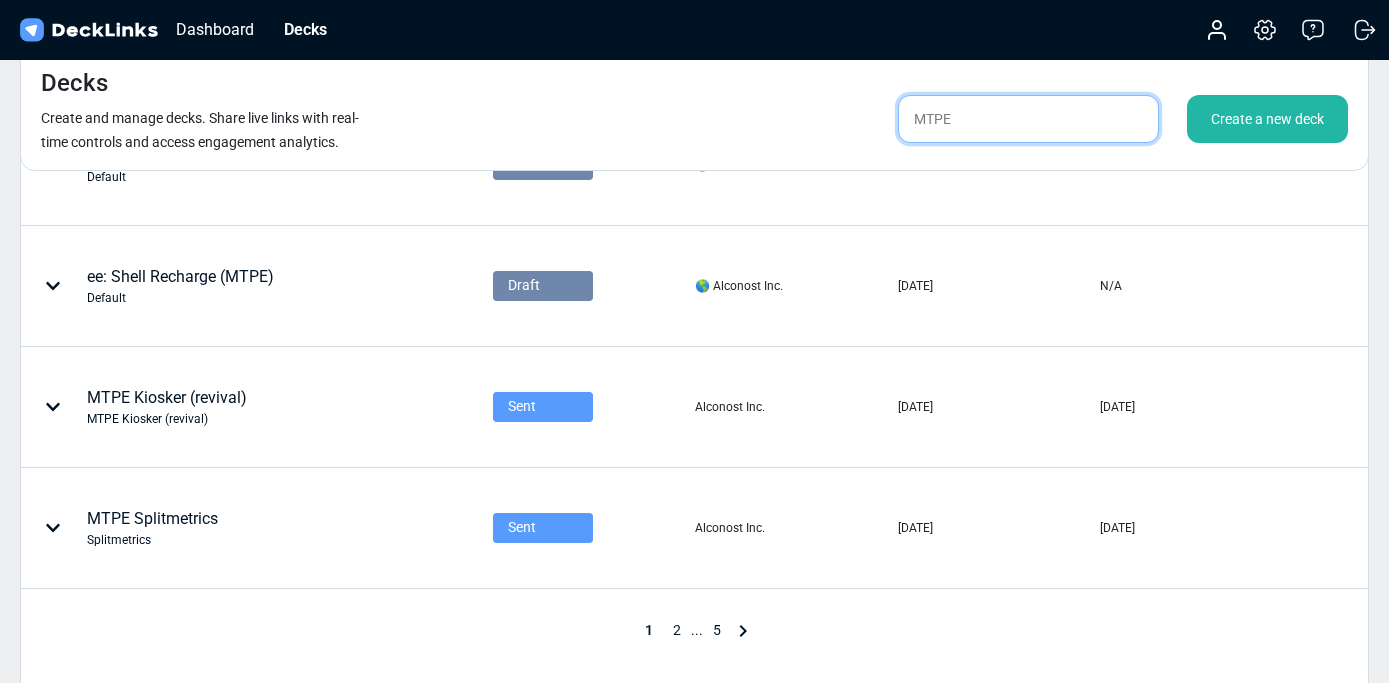 scroll, scrollTop: 906, scrollLeft: 0, axis: vertical 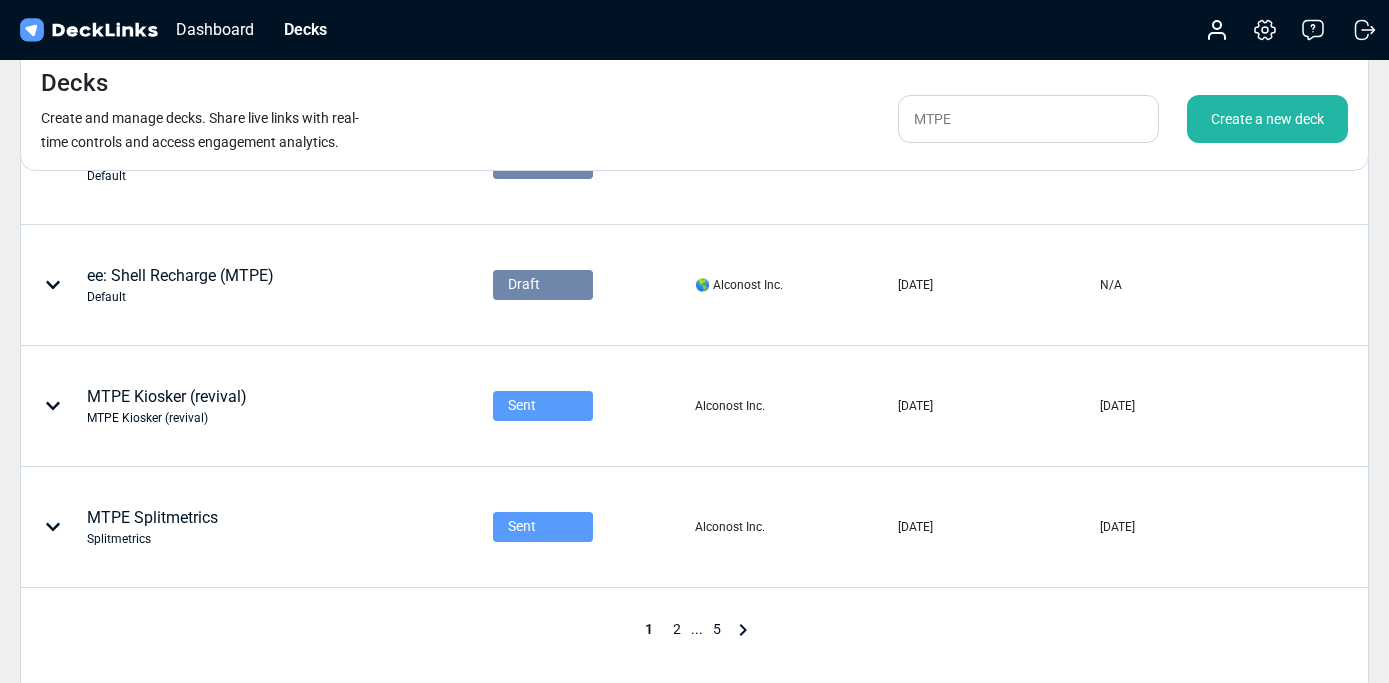 click on "2" at bounding box center [677, 629] 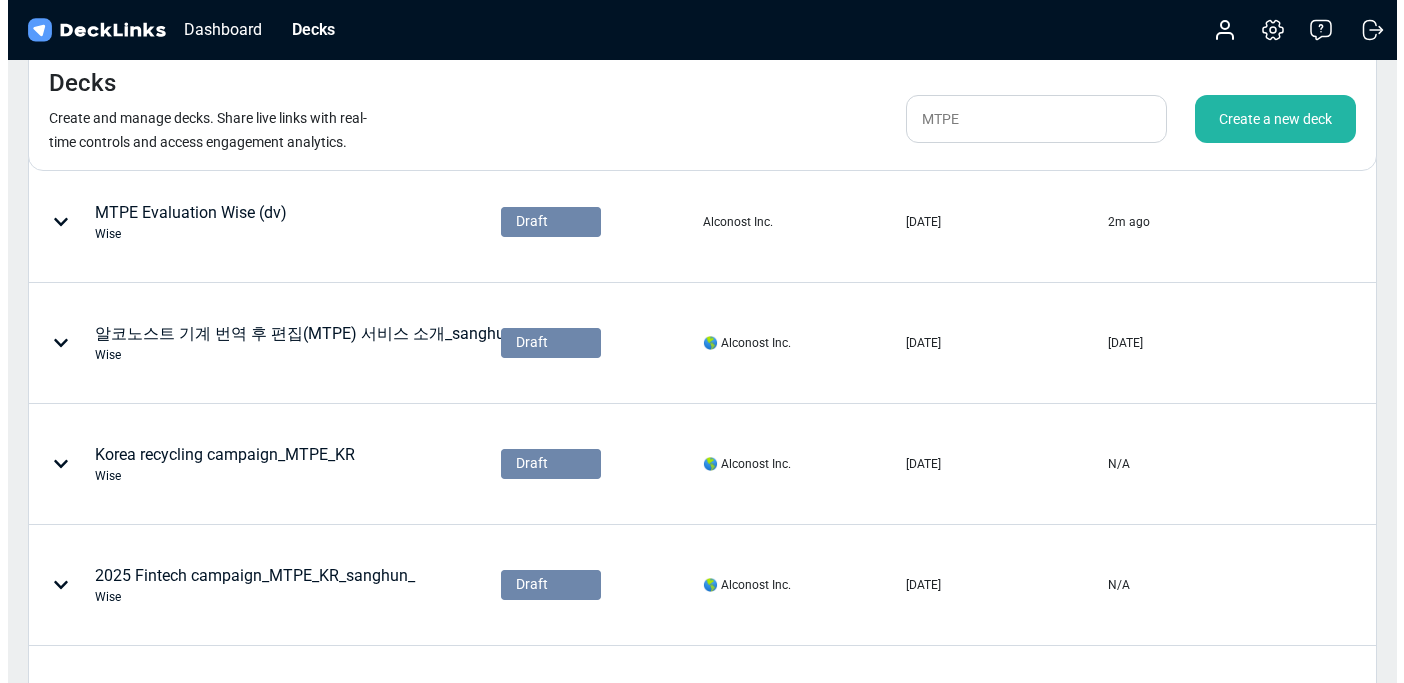 scroll, scrollTop: 0, scrollLeft: 0, axis: both 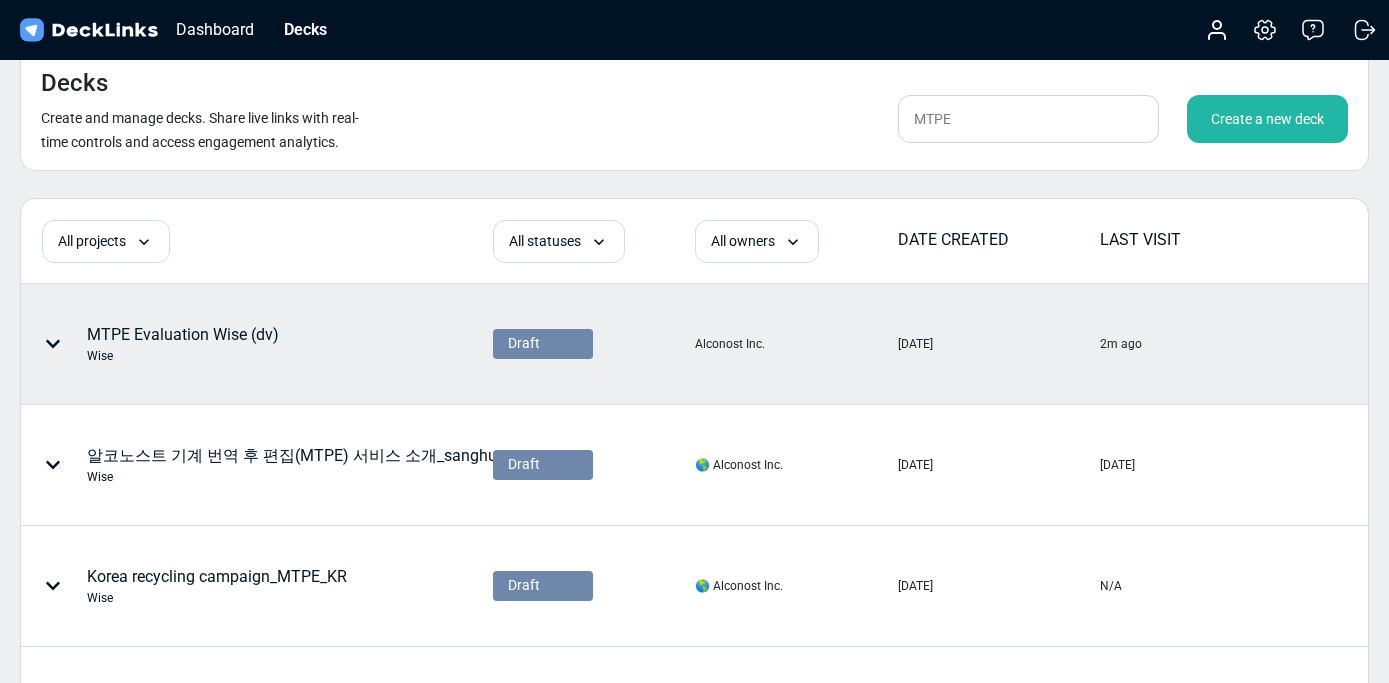 click on "MTPE Evaluation Wise (dv) Wise" at bounding box center [183, 344] 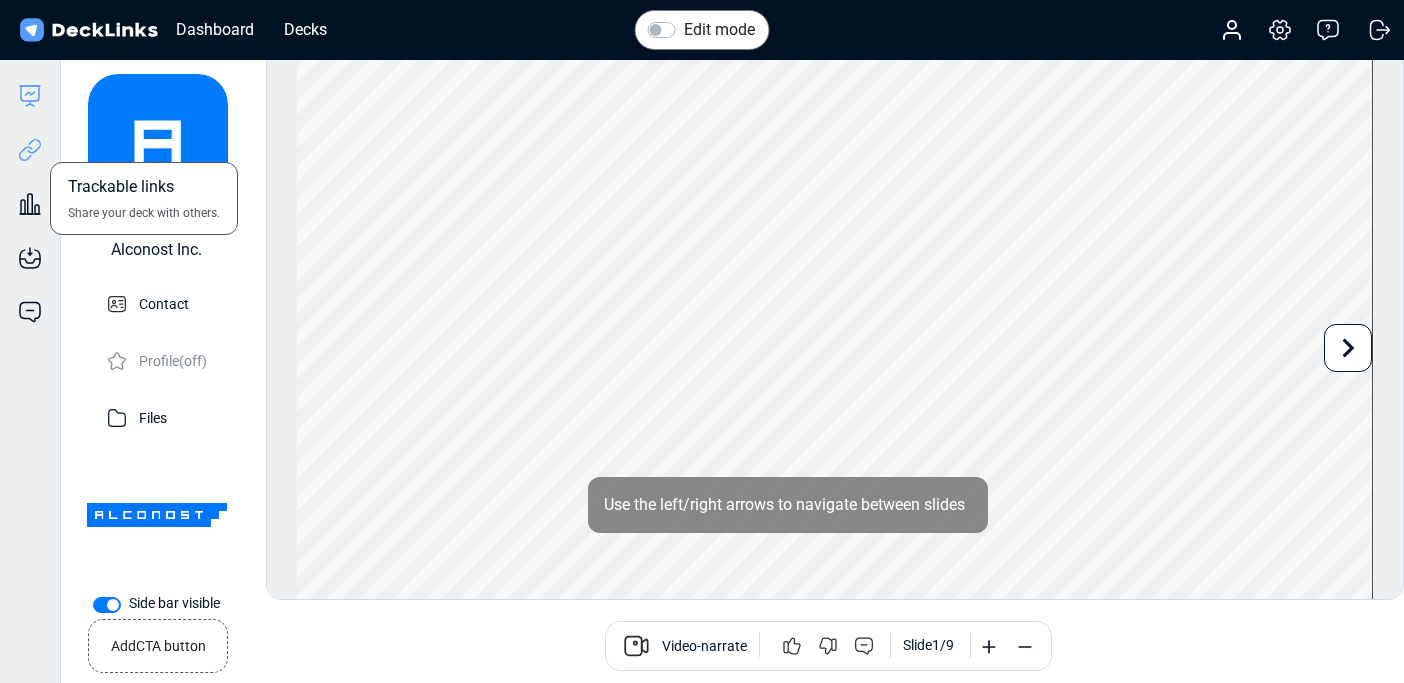 click 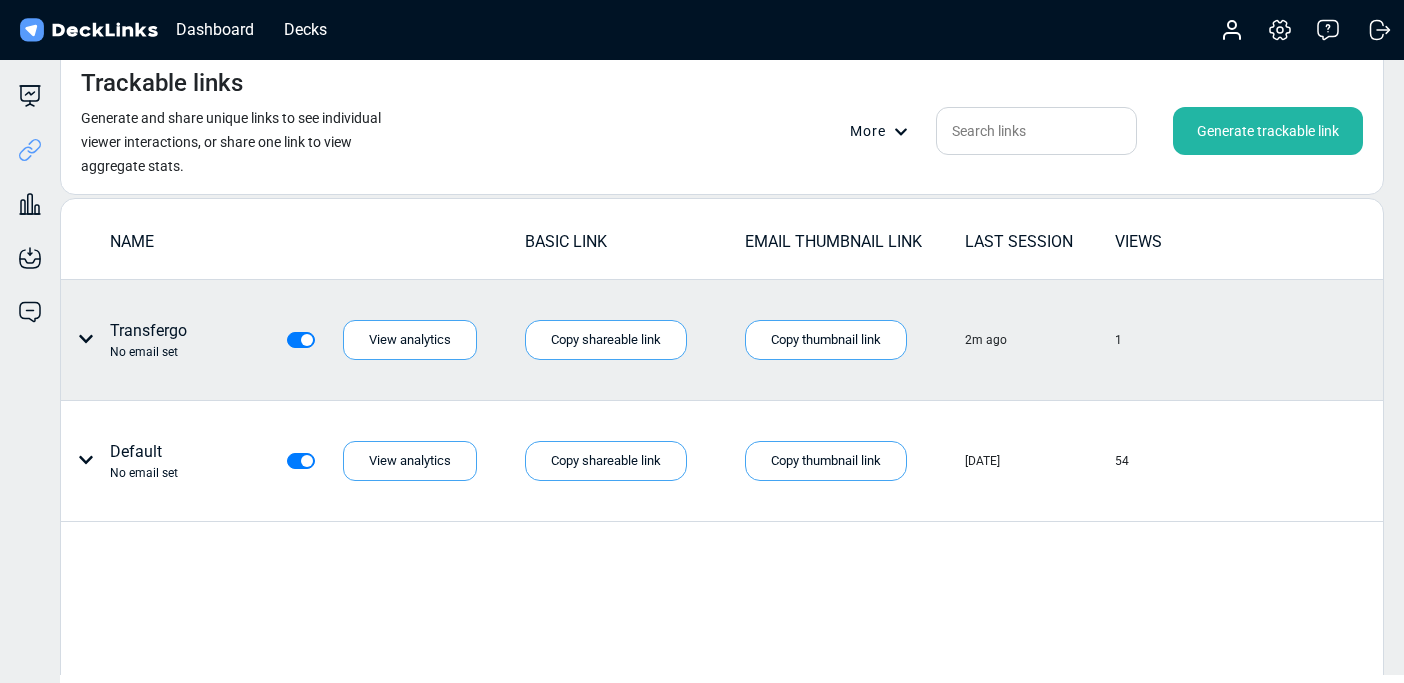 click on "Transfergo  No email set" at bounding box center (148, 340) 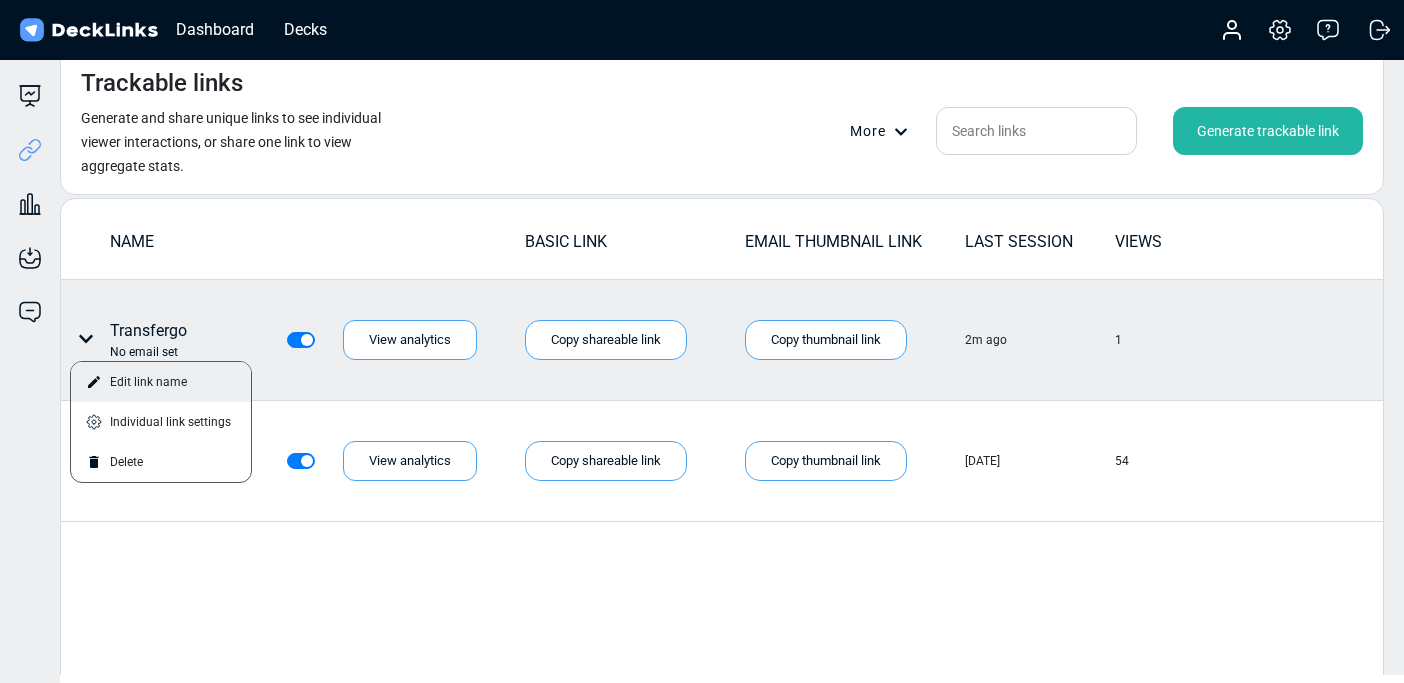 click on "Edit link name" at bounding box center [161, 382] 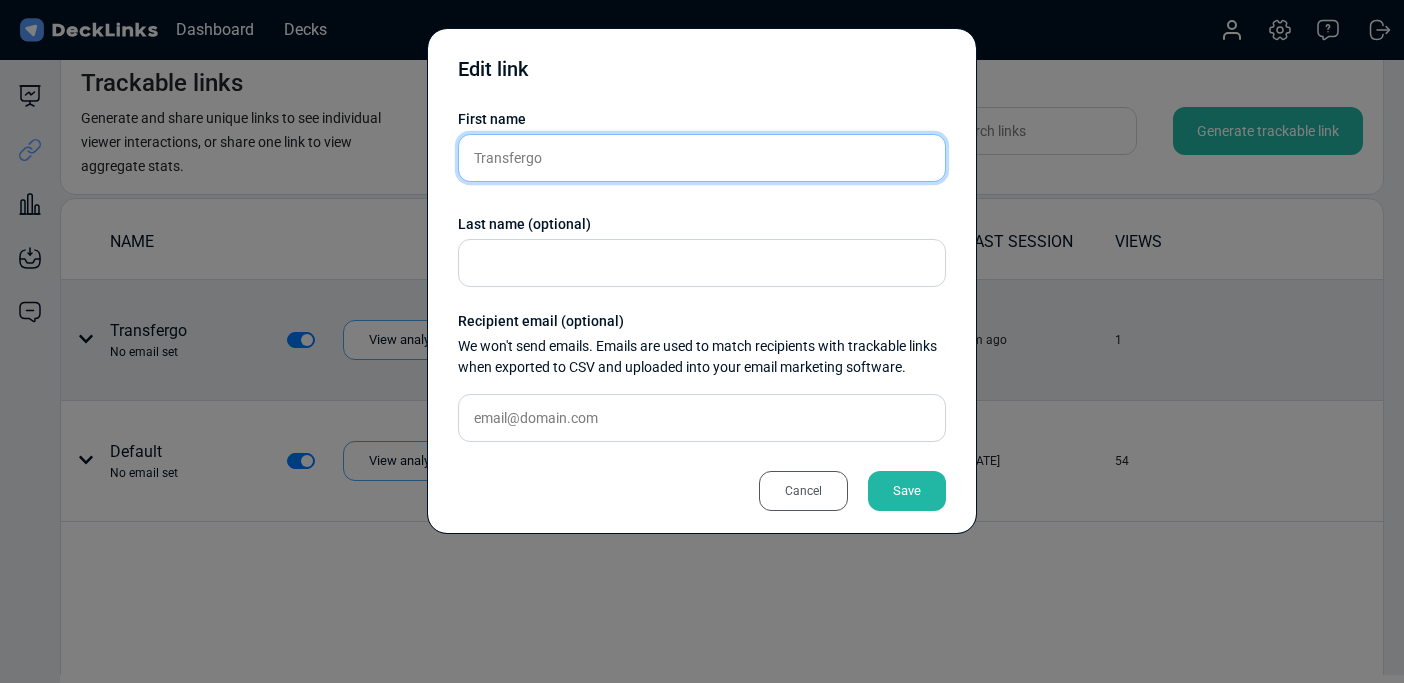 drag, startPoint x: 603, startPoint y: 174, endPoint x: 393, endPoint y: 140, distance: 212.73457 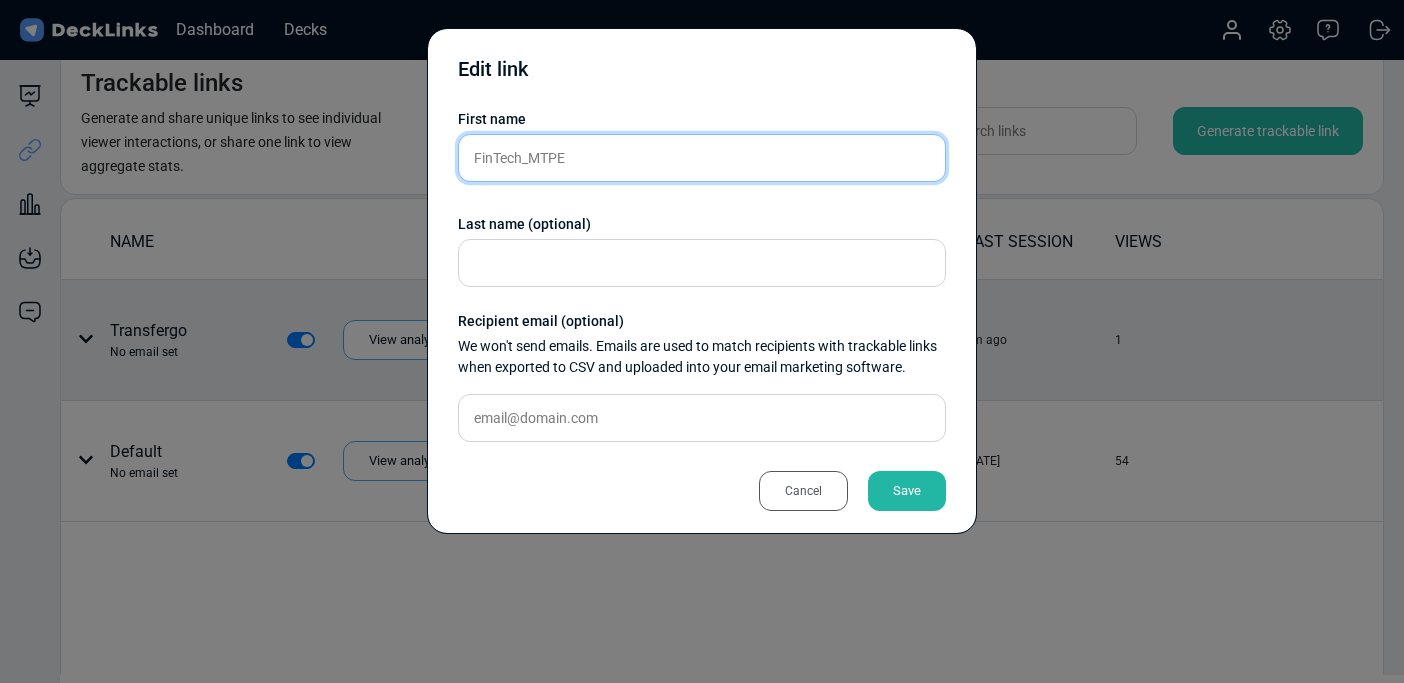 type on "FinTech_MTPE" 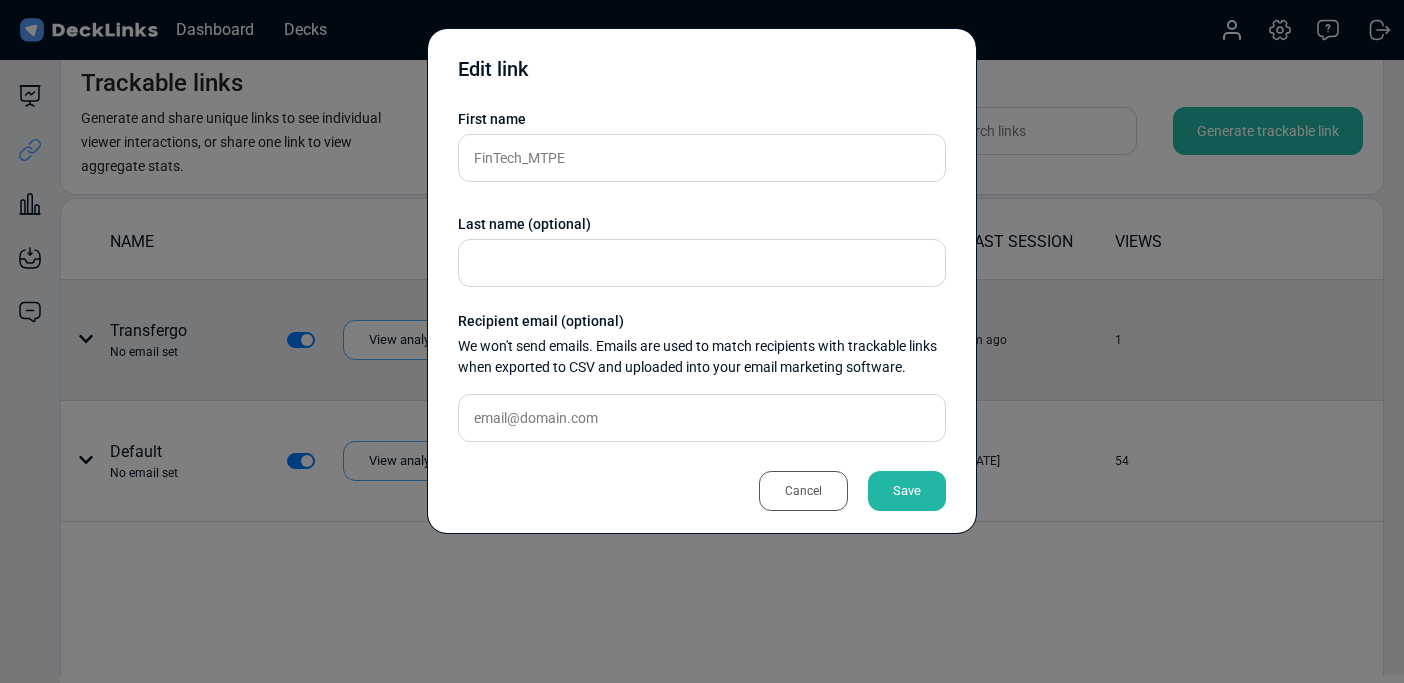 click on "Save" at bounding box center (907, 491) 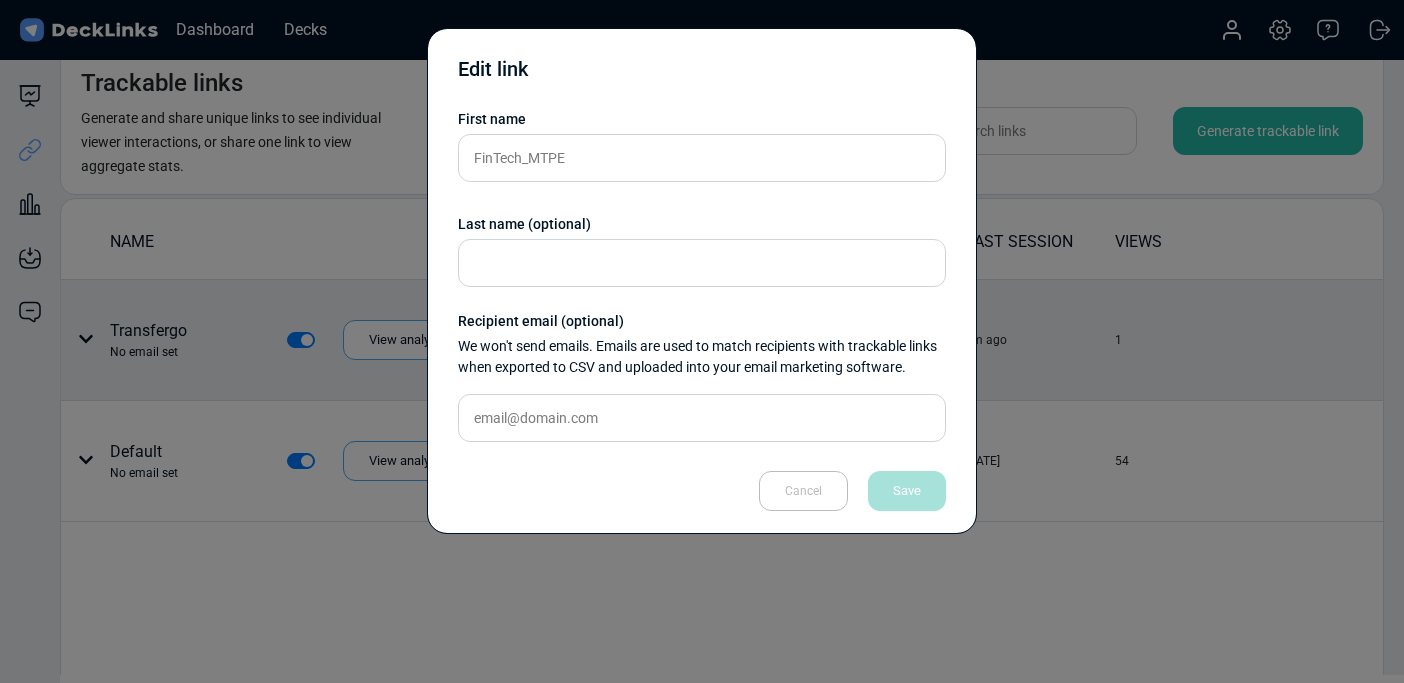 type 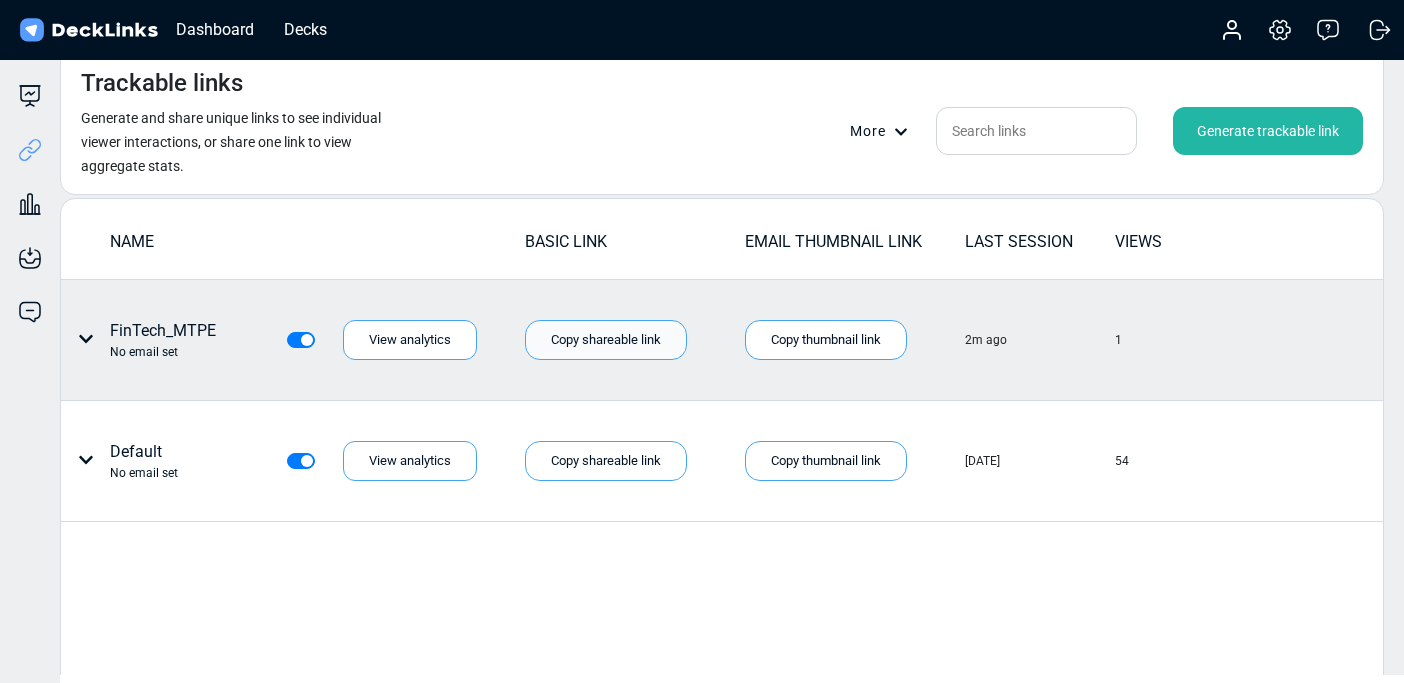 click on "Copy shareable link" at bounding box center [606, 340] 